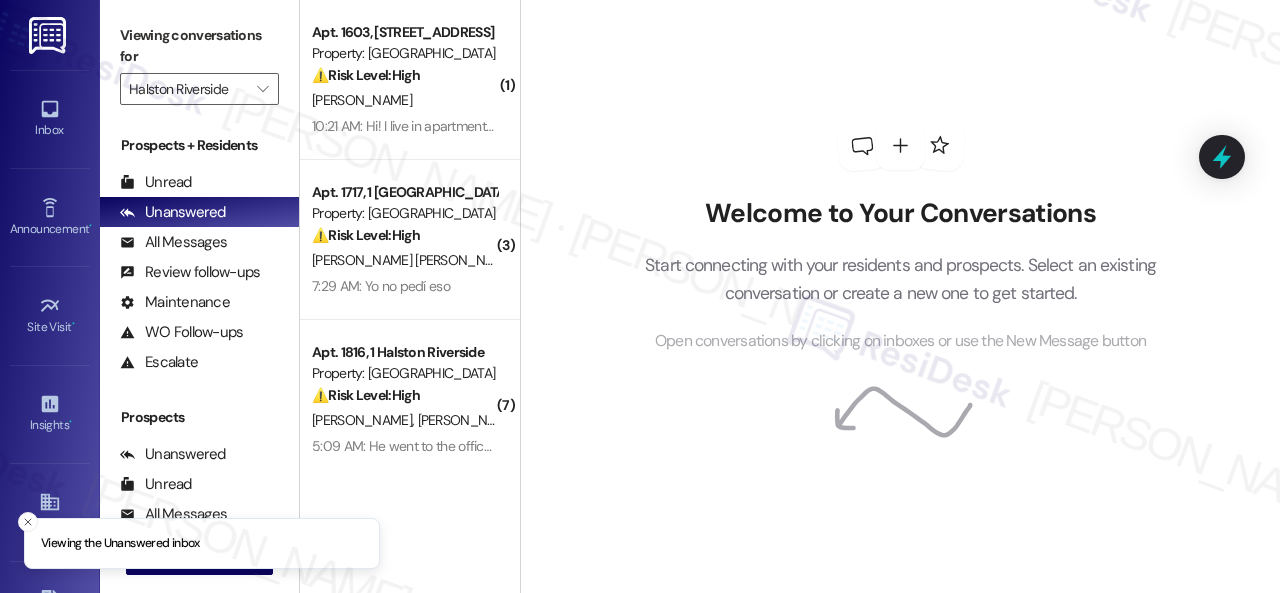 scroll, scrollTop: 0, scrollLeft: 0, axis: both 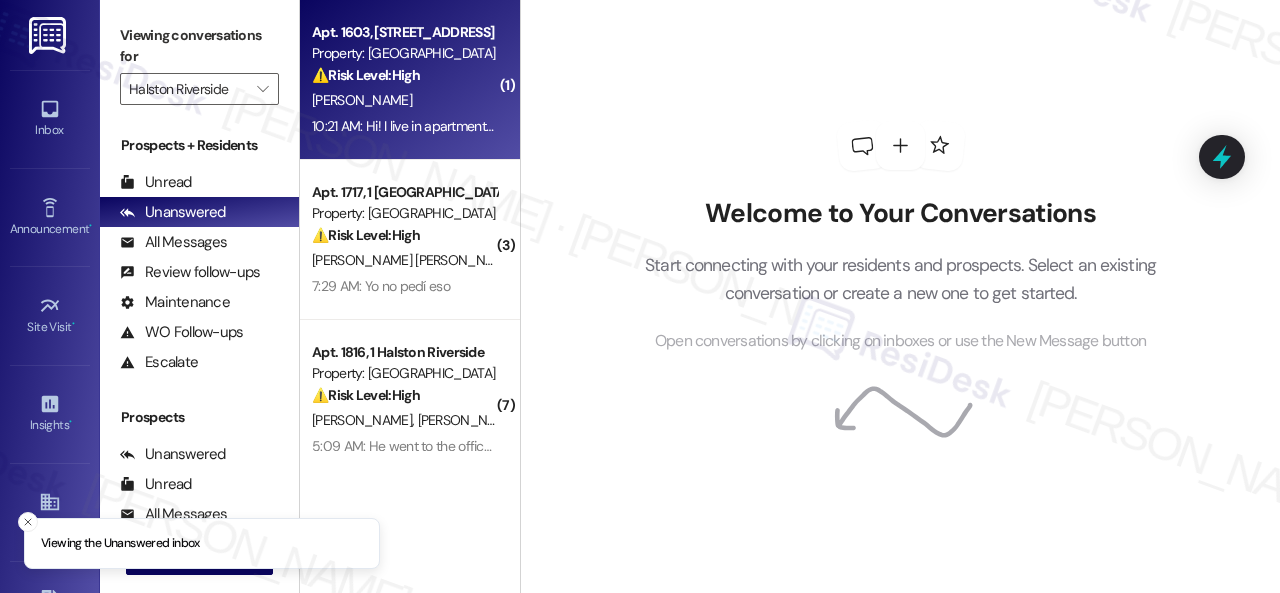 click on "[PERSON_NAME]" at bounding box center [404, 100] 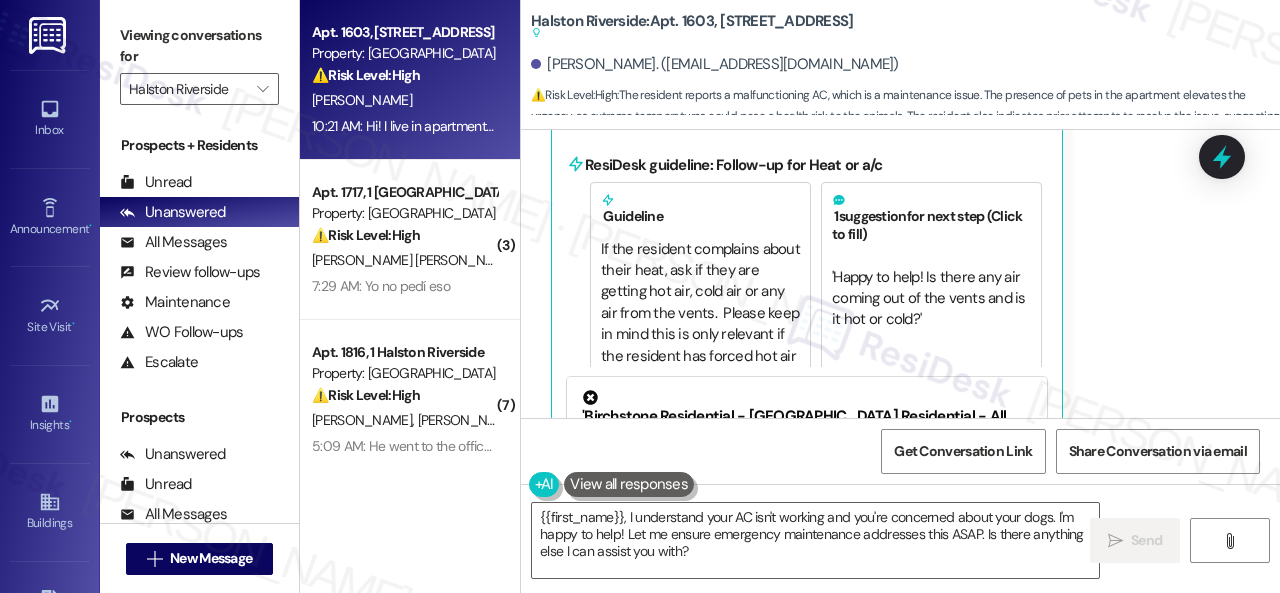 scroll, scrollTop: 12856, scrollLeft: 0, axis: vertical 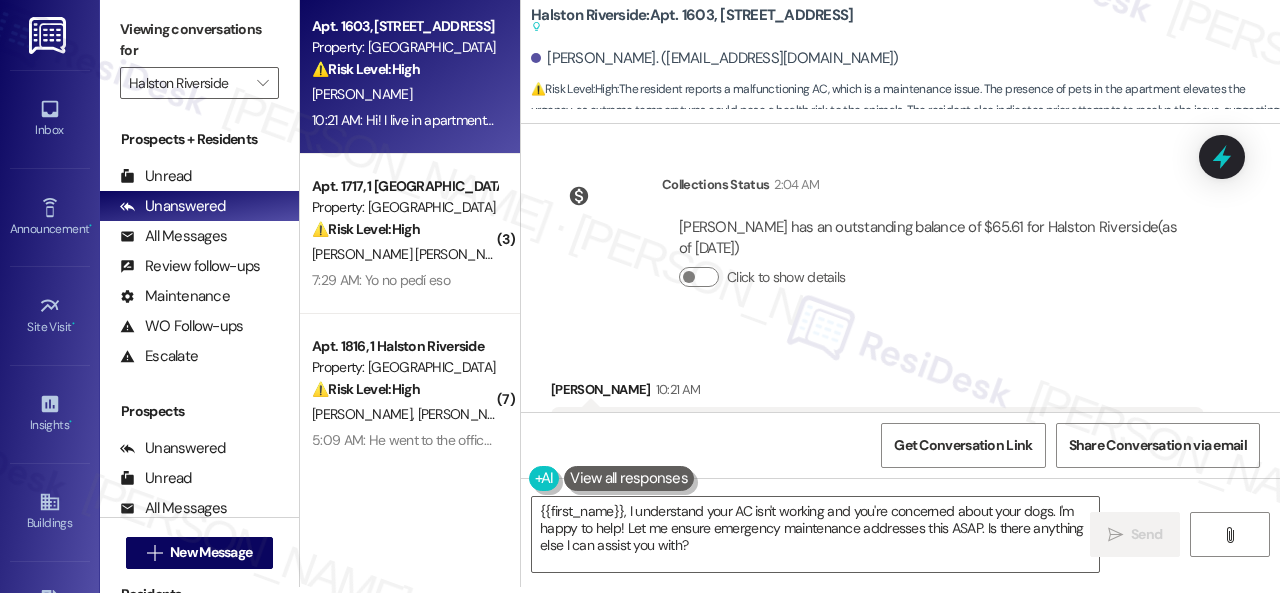 click on "Received via SMS [PERSON_NAME] 10:21 AM Hi! I live in apartment 1603. My ac isnt working properly and I've called emergency maintenance and you guys three times. I have my dogs there cause I'm at work and need it looked at as soon as possible! Thank you Tags and notes Tagged as:   Heat or a/c ,  Click to highlight conversations about Heat or a/c Maintenance ,  Click to highlight conversations about Maintenance High risk ,  Click to highlight conversations about High risk Maintenance request ,  Click to highlight conversations about Maintenance request Call request Click to highlight conversations about Call request  Related guidelines Hide Suggestions ResiDesk guideline: Follow-up for Heat or a/c   Guideline If the resident complains about their heat, ask if they are getting hot air, cold air or any air from the vents.  Please keep in mind this is only relevant if the resident has forced hot air produced by a furnace.   1  suggestion  for next step (Click to fill) ' ' Click to use this message in your reply" at bounding box center (900, 706) 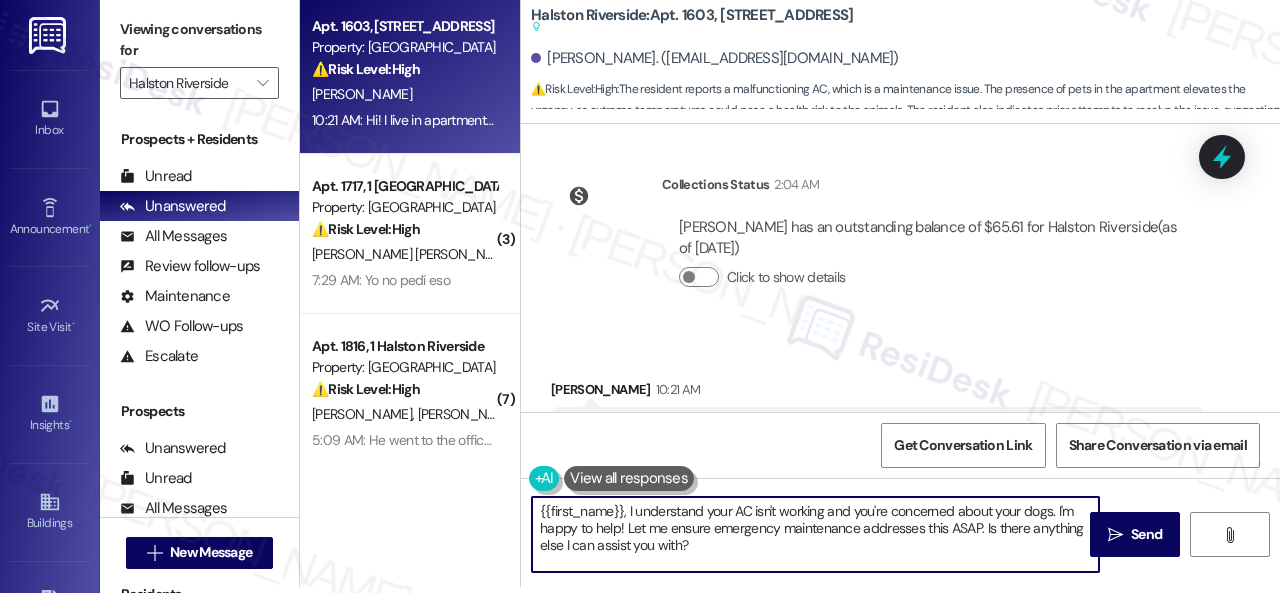 drag, startPoint x: 722, startPoint y: 553, endPoint x: 456, endPoint y: 475, distance: 277.2003 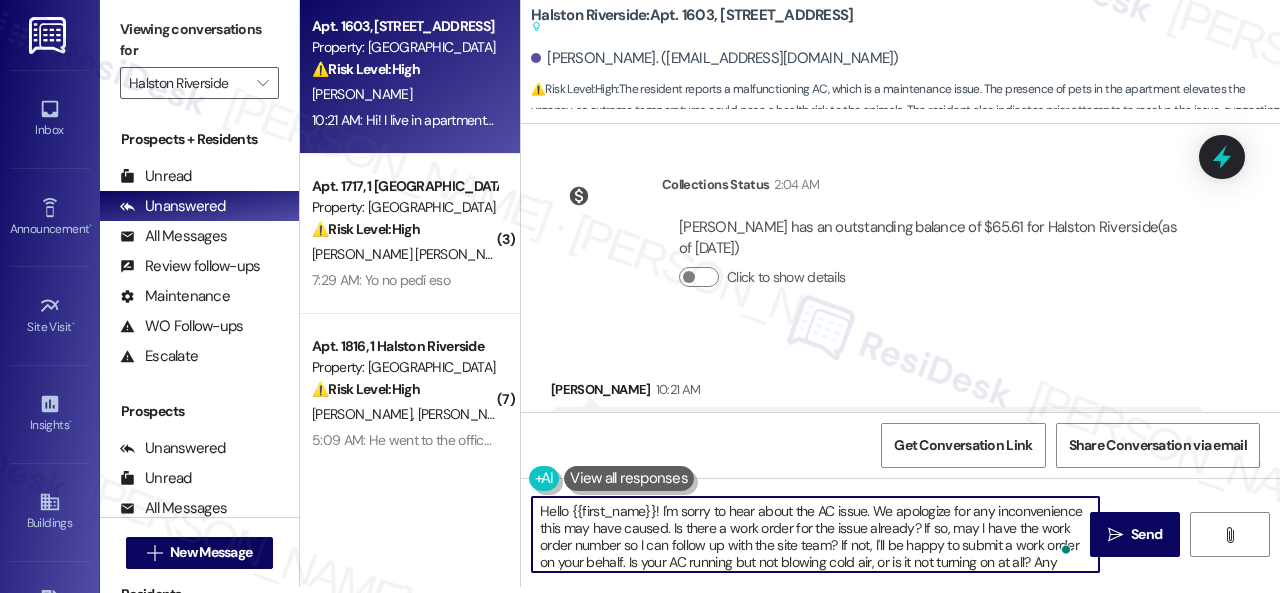 scroll, scrollTop: 16, scrollLeft: 0, axis: vertical 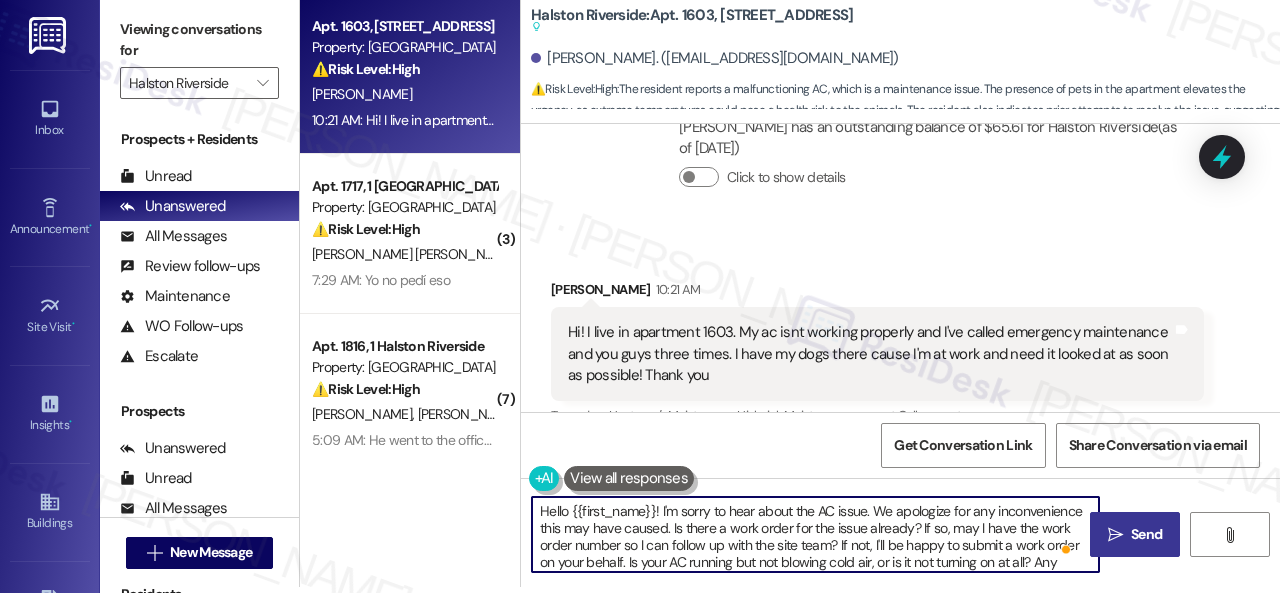 type on "Hello {{first_name}}! I'm sorry to hear about the AC issue. We apologize for any inconvenience this may have caused. Is there a work order for the issue already? If so, may I have the work order number so I can follow up with the site team? If not, I'll be happy to submit a work order on your behalf. Is your AC running but not blowing cold air, or is it not turning on at all? Any specific details or photos, if available, would be helpful." 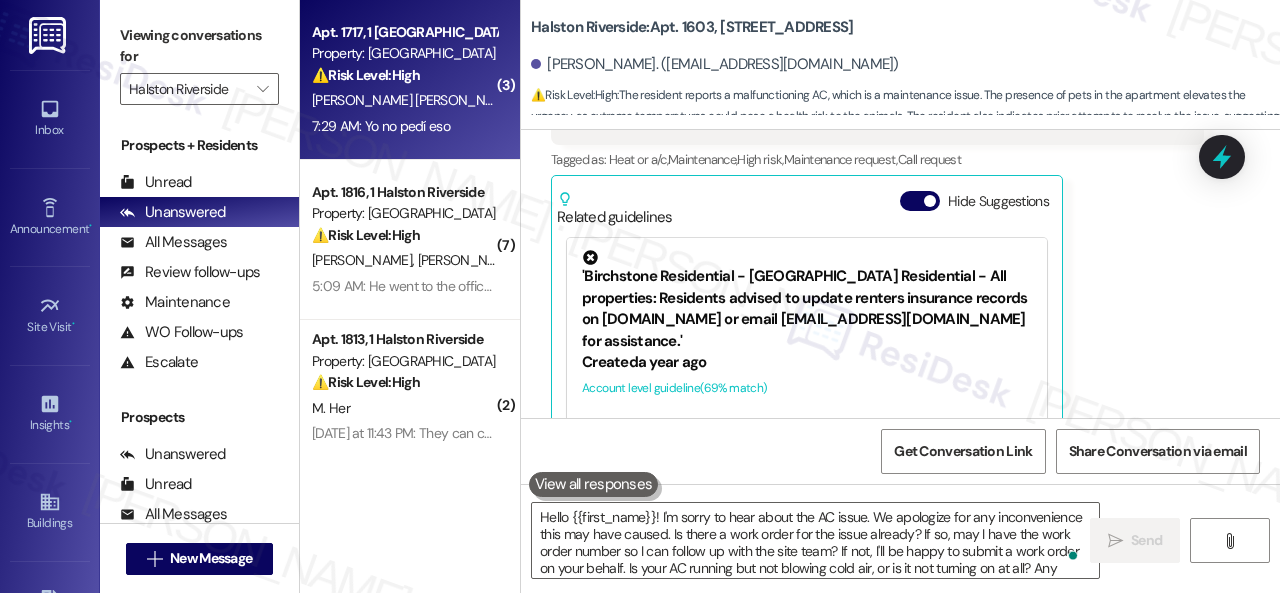 click on "Y. [GEOGRAPHIC_DATA]" at bounding box center (590, 100) 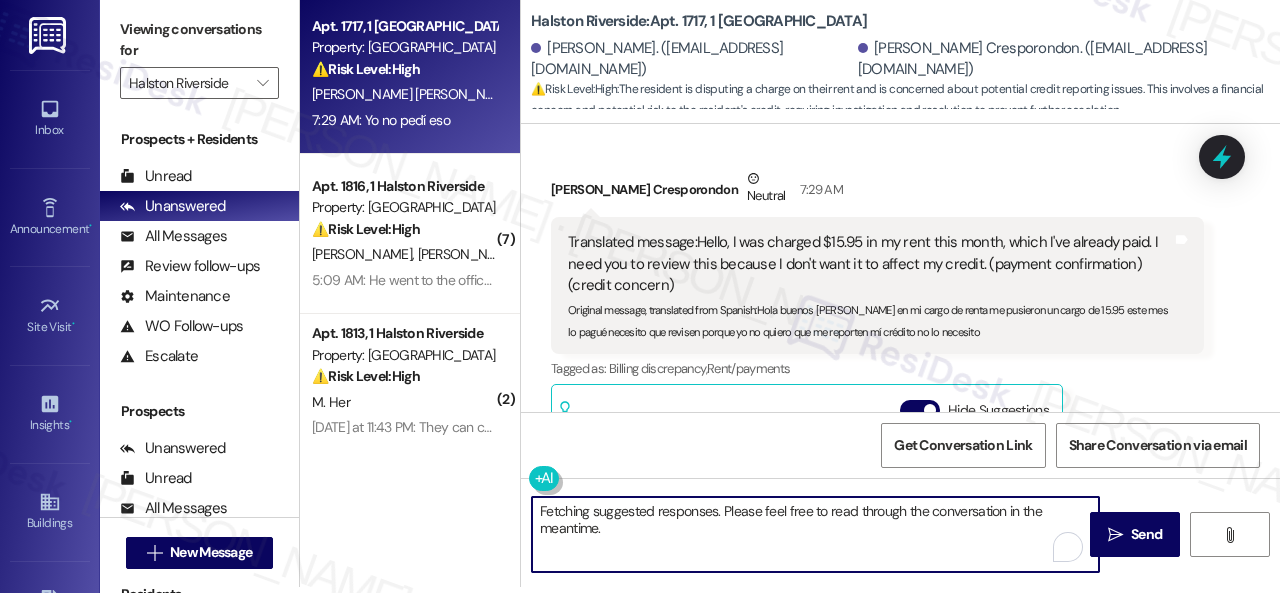 drag, startPoint x: 620, startPoint y: 534, endPoint x: 426, endPoint y: 469, distance: 204.59961 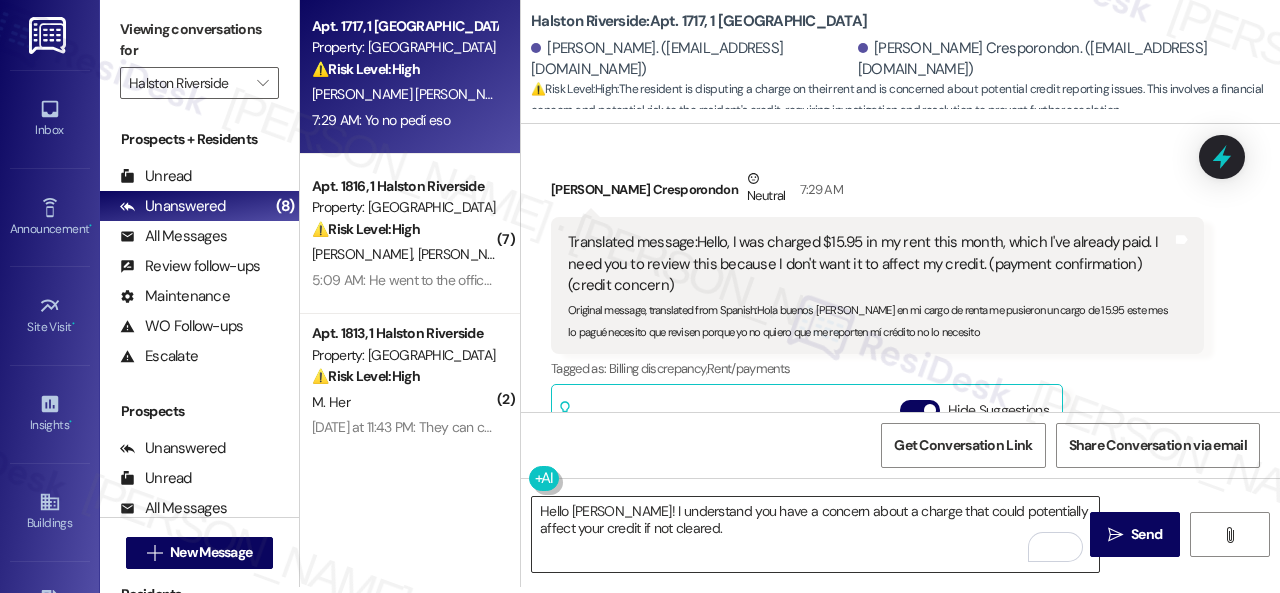 click on "Hello [PERSON_NAME]! I understand you have a concern about a charge that could potentially affect your credit if not cleared." at bounding box center [815, 534] 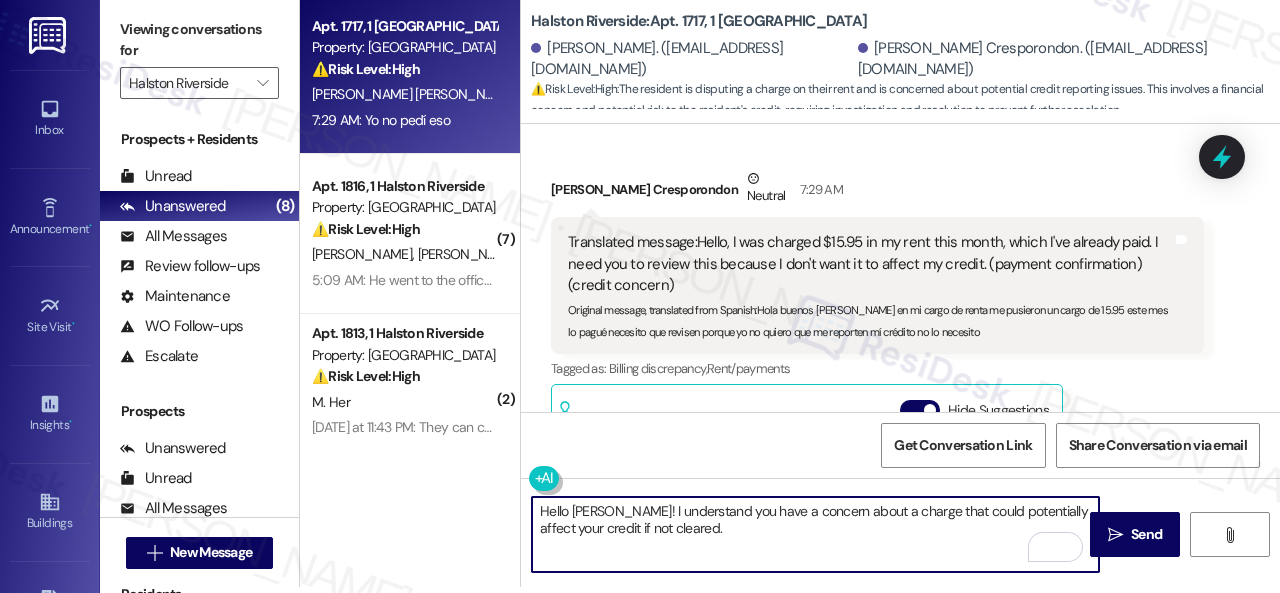 paste on "I will forward your concern to the site team and get back to you as soon as I receive a response. I appreciate your patience." 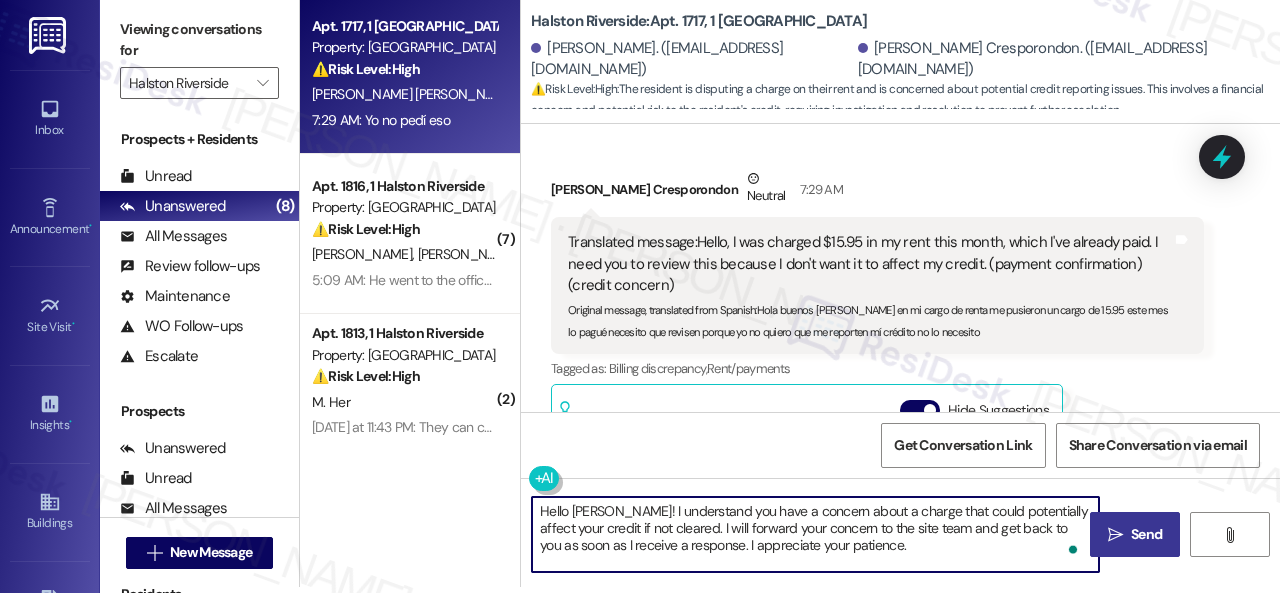 type on "Hello [PERSON_NAME]! I understand you have a concern about a charge that could potentially affect your credit if not cleared. I will forward your concern to the site team and get back to you as soon as I receive a response. I appreciate your patience." 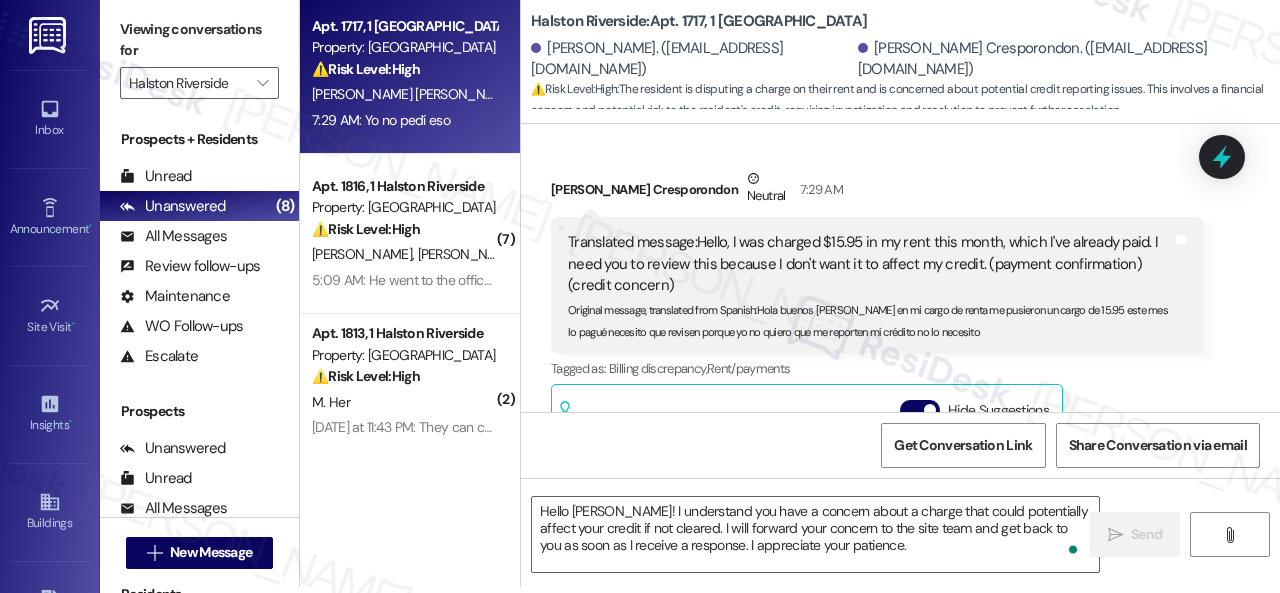 scroll, scrollTop: 0, scrollLeft: 0, axis: both 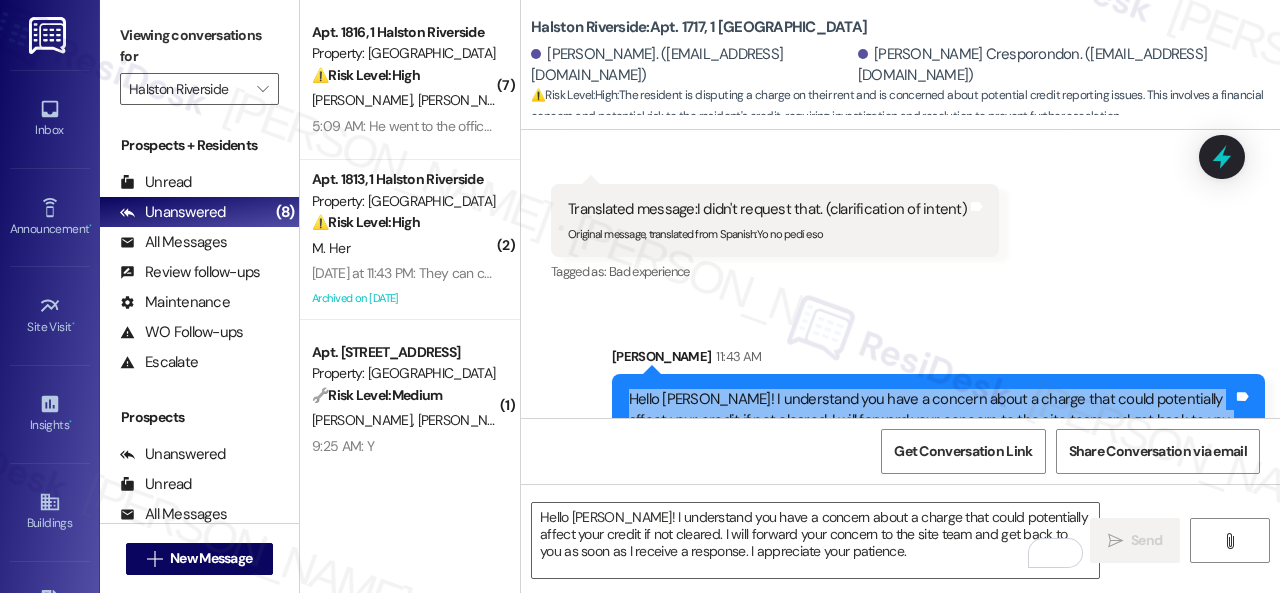 drag, startPoint x: 934, startPoint y: 382, endPoint x: 608, endPoint y: 333, distance: 329.66196 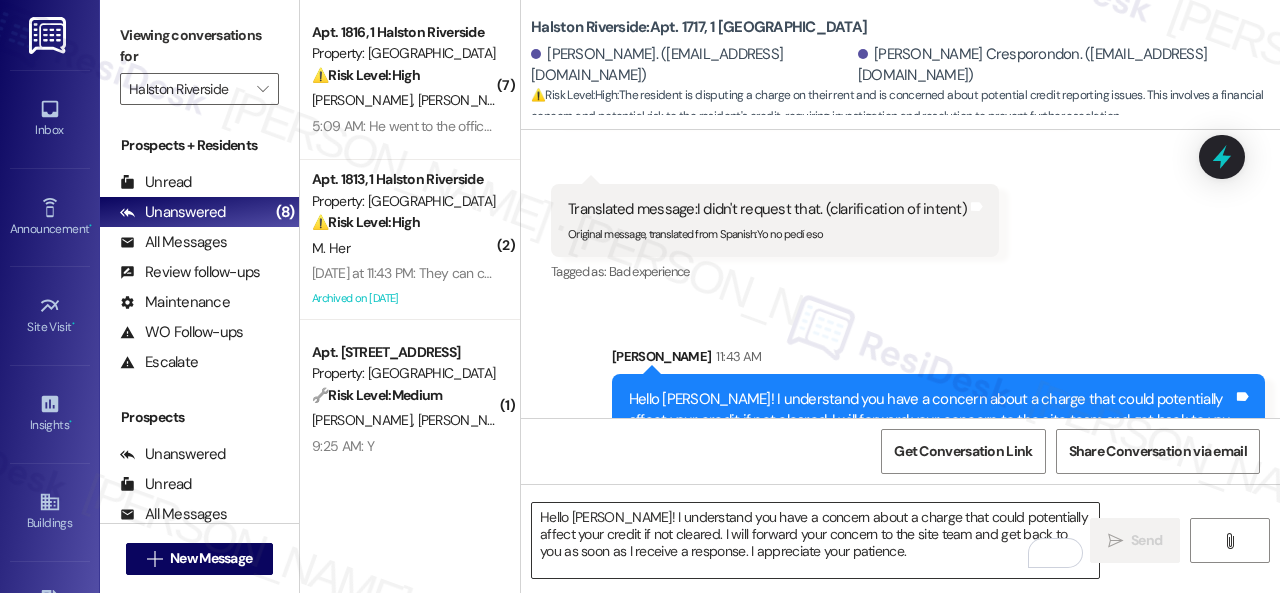 click on "Hello [PERSON_NAME]! I understand you have a concern about a charge that could potentially affect your credit if not cleared. I will forward your concern to the site team and get back to you as soon as I receive a response. I appreciate your patience." at bounding box center [815, 540] 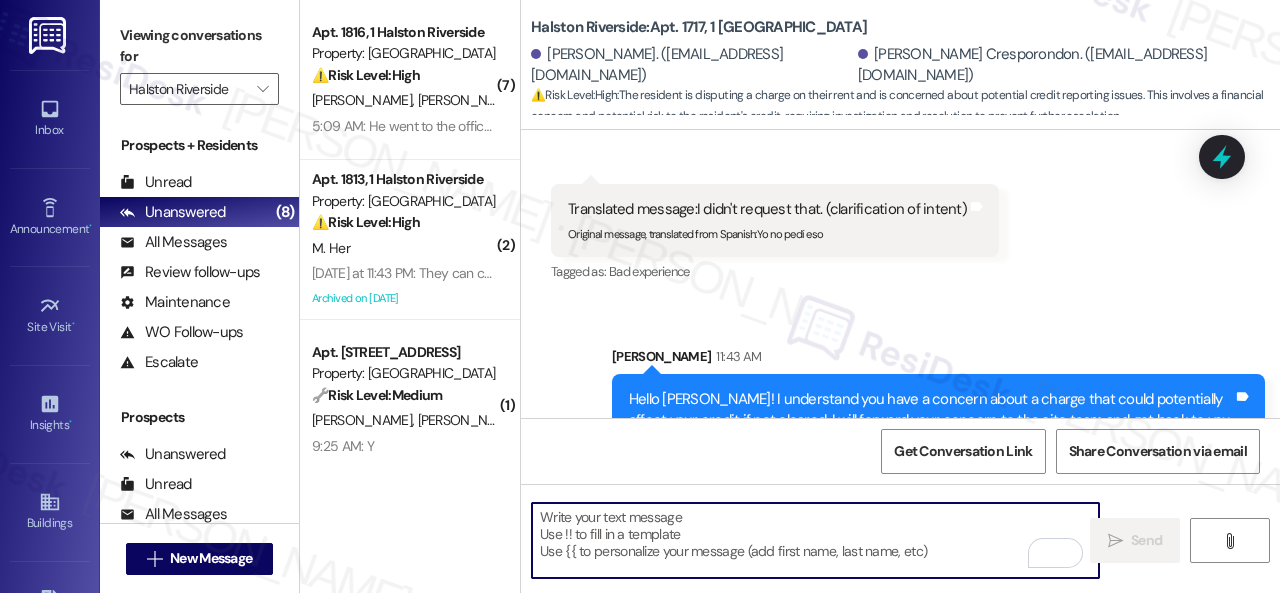 paste on "Hello [PERSON_NAME]! I understand you have a concern about a charge that could potentially affect your credit if not cleared. I will forward your concern to the site team and get back to you as soon as I receive a response. I appreciate your patience." 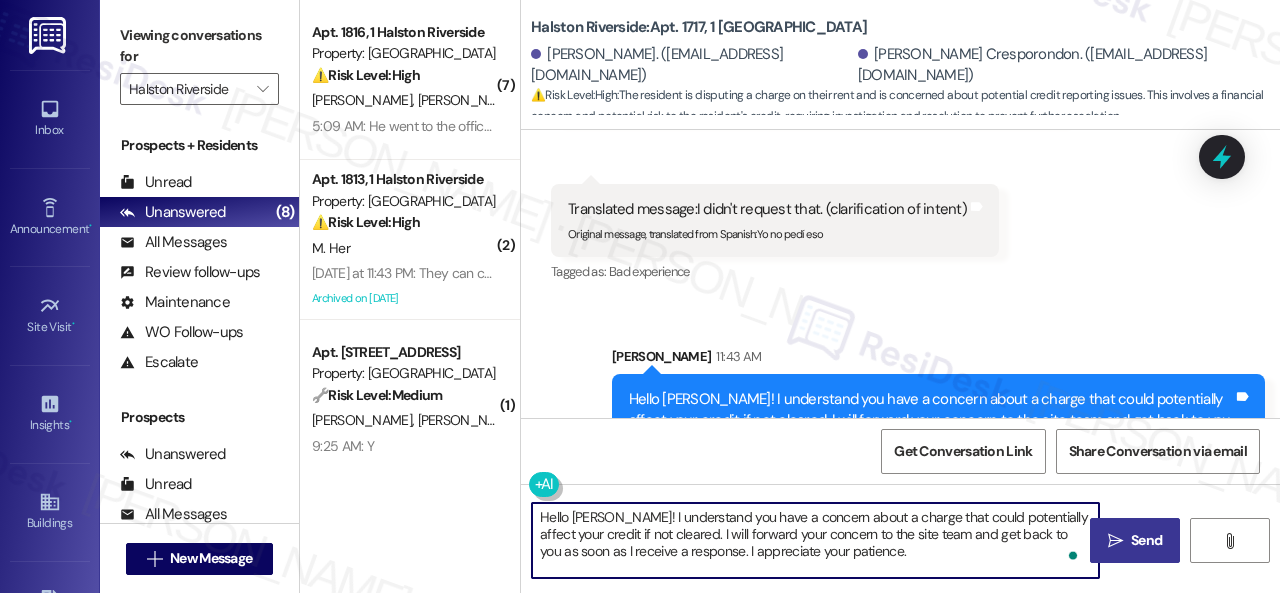 type on "Hello [PERSON_NAME]! I understand you have a concern about a charge that could potentially affect your credit if not cleared. I will forward your concern to the site team and get back to you as soon as I receive a response. I appreciate your patience." 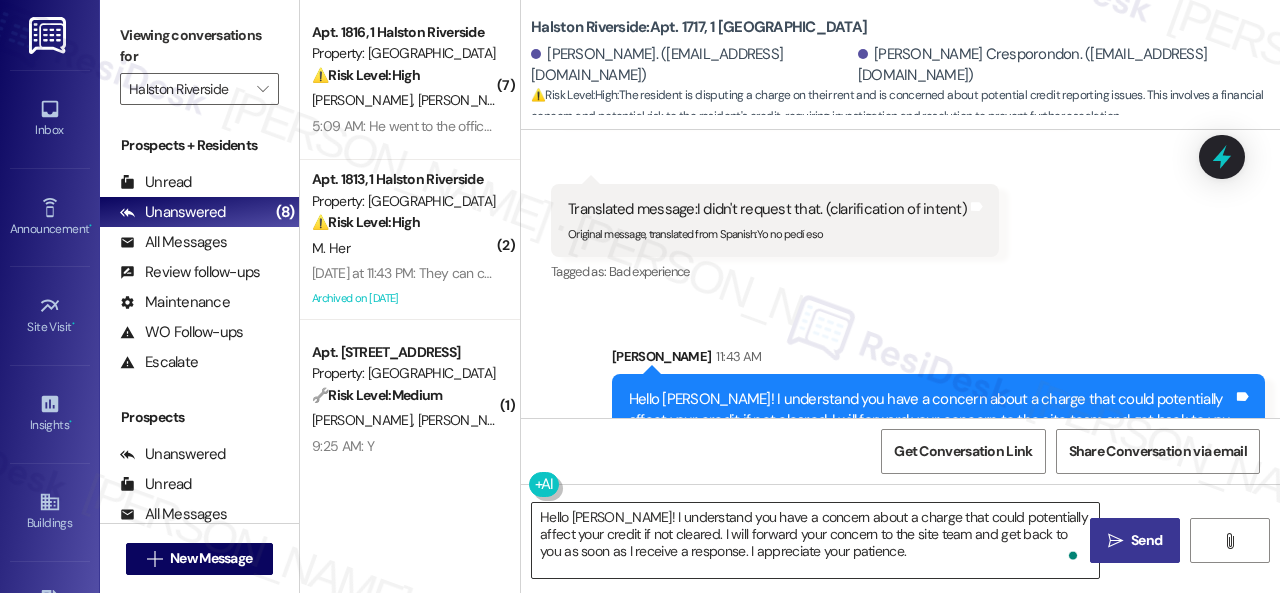 click on "Hello [PERSON_NAME]! I understand you have a concern about a charge that could potentially affect your credit if not cleared. I will forward your concern to the site team and get back to you as soon as I receive a response. I appreciate your patience." at bounding box center [815, 540] 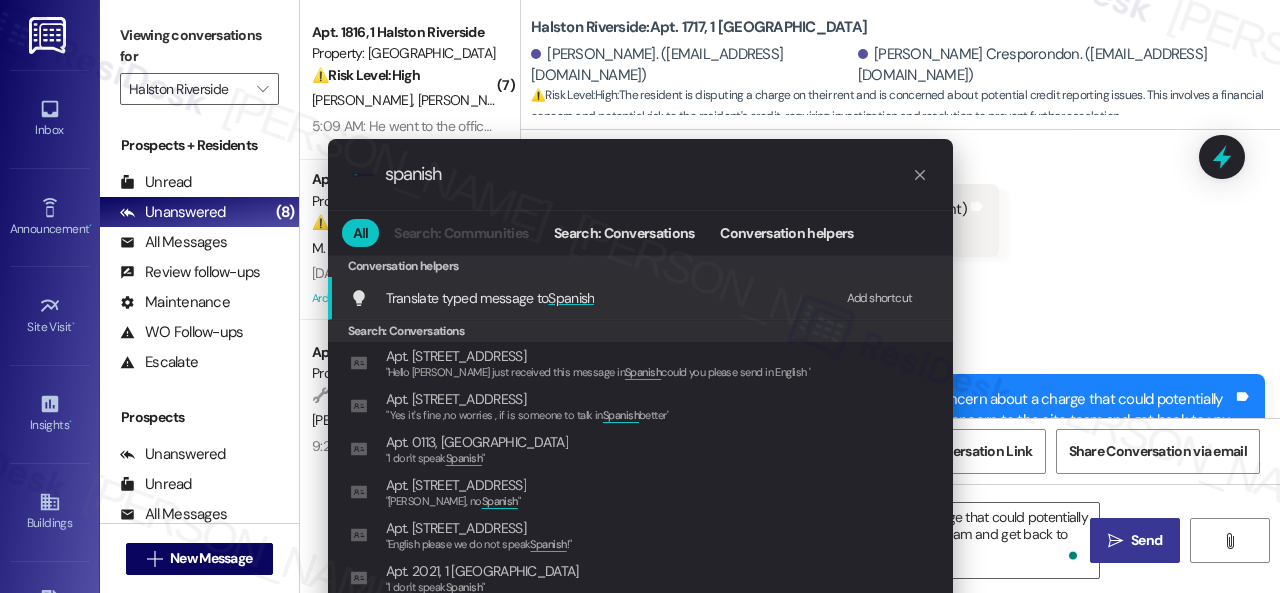 type on "spanish" 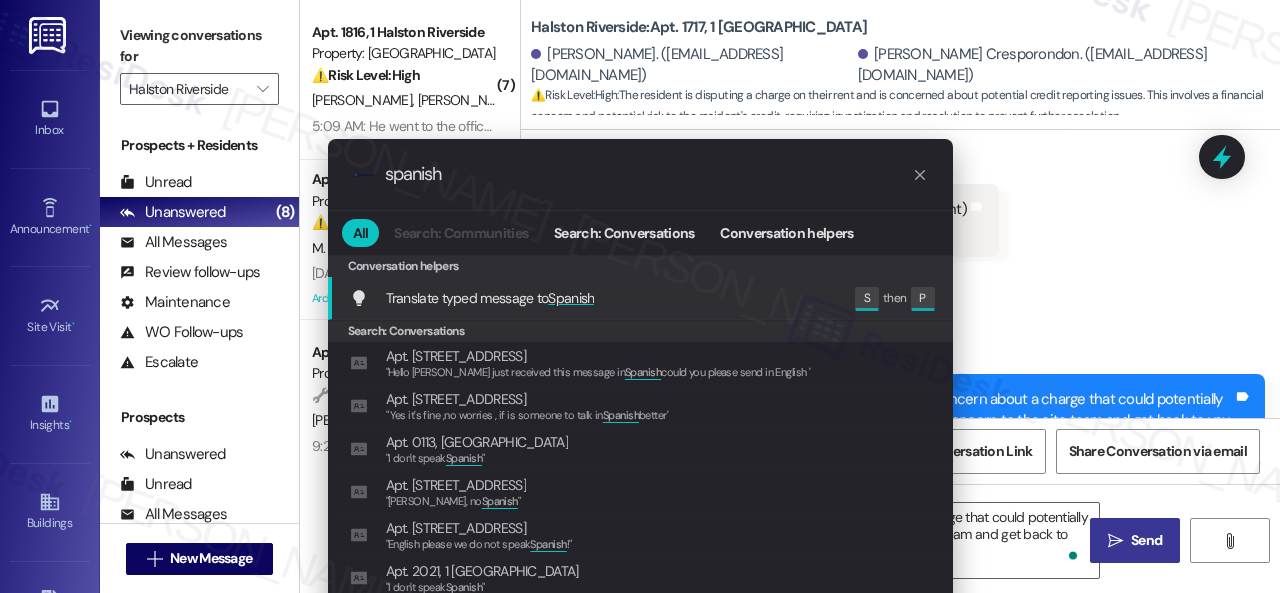 click on "Translate typed message to  Spanish" at bounding box center [490, 298] 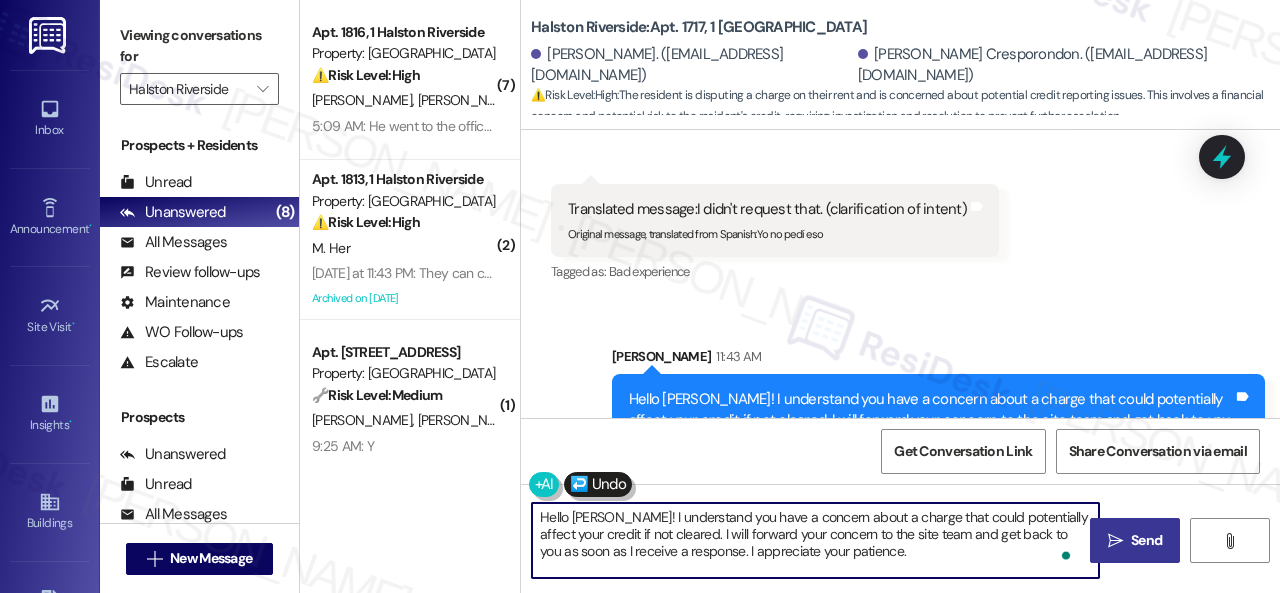 scroll, scrollTop: 23, scrollLeft: 0, axis: vertical 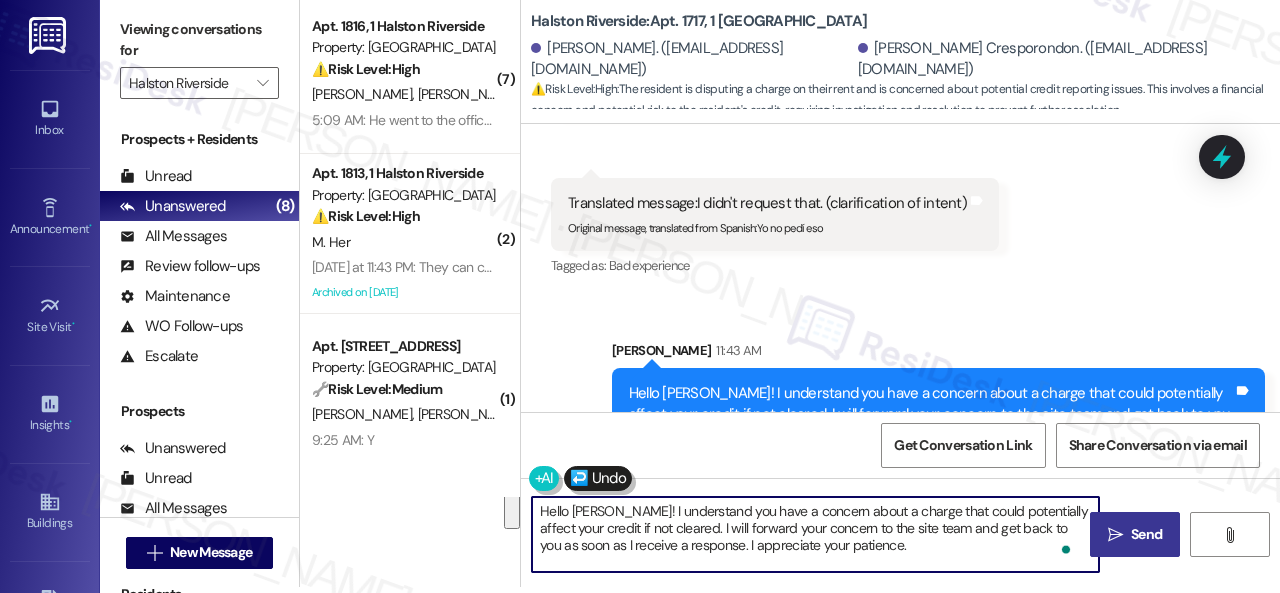 drag, startPoint x: 847, startPoint y: 516, endPoint x: 1045, endPoint y: 632, distance: 229.47766 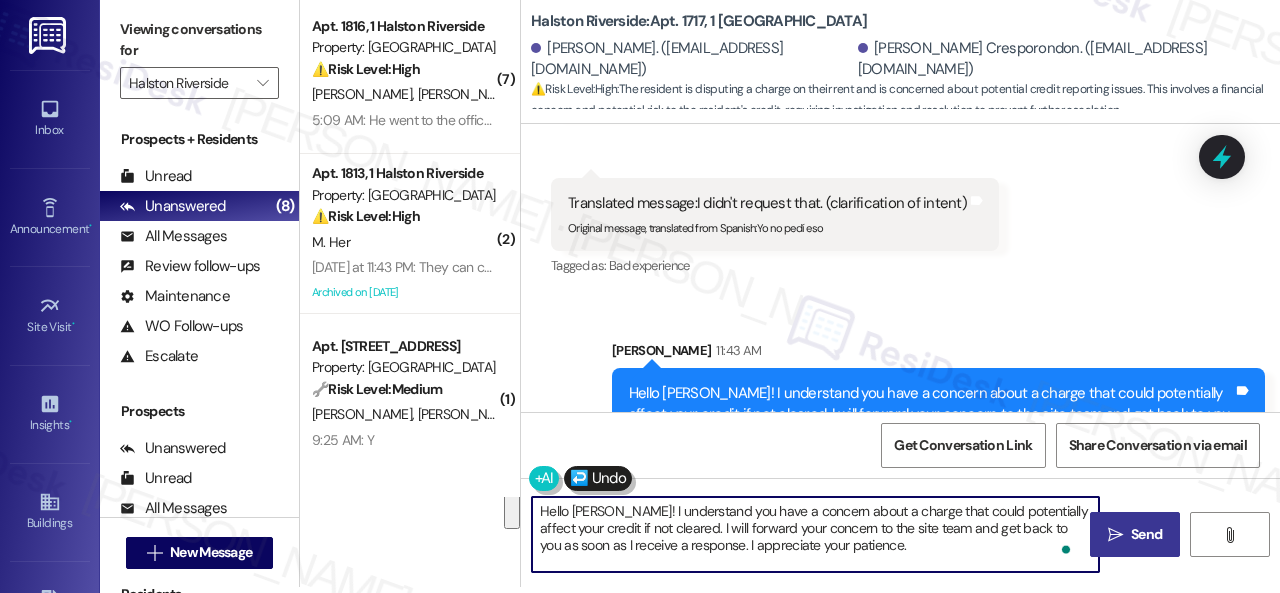 click on "Inbox   Go to Inbox Announcement   • Send A Text Announcement Site Visit   • Go to Site Visit Insights   • Go to Insights Buildings   Go to Buildings Leads   Go to Leads Templates   • Go to Templates Account   Go to Account Support   Go to Support Viewing conversations for [GEOGRAPHIC_DATA]  Prospects + Residents Unread (0) Unread: Any message you haven't read yet will show up here Unanswered (8) Unanswered: [PERSON_NAME] identifies open questions and unanswered conversations so you can respond to them. All Messages (undefined) All Messages: This is your inbox. All of your tenant messages will show up here. Review follow-ups (undefined) Review follow-ups: [PERSON_NAME] identifies open review candidates and conversations so you can respond to them. Maintenance (undefined) Maintenance: ResiDesk identifies conversations around maintenance or work orders from the last 14 days so you can respond to them. WO Follow-ups (undefined) Escalate (undefined) Prospects Unanswered (0) Unread (0) All Messages (undefined) (" at bounding box center (640, 296) 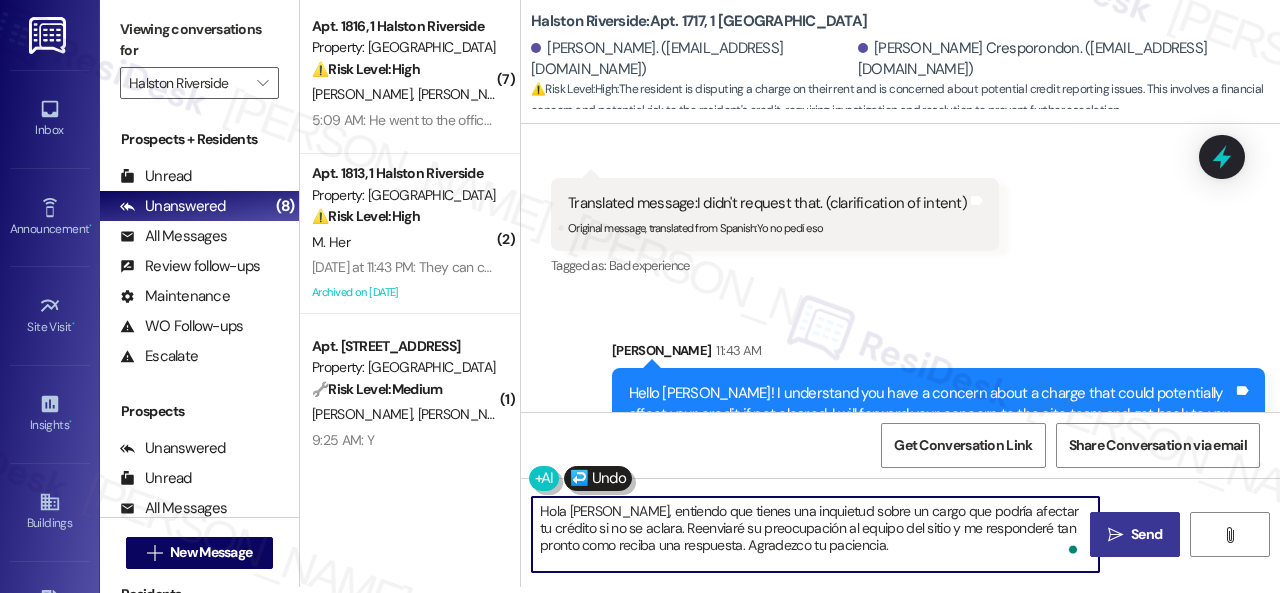 scroll, scrollTop: 0, scrollLeft: 0, axis: both 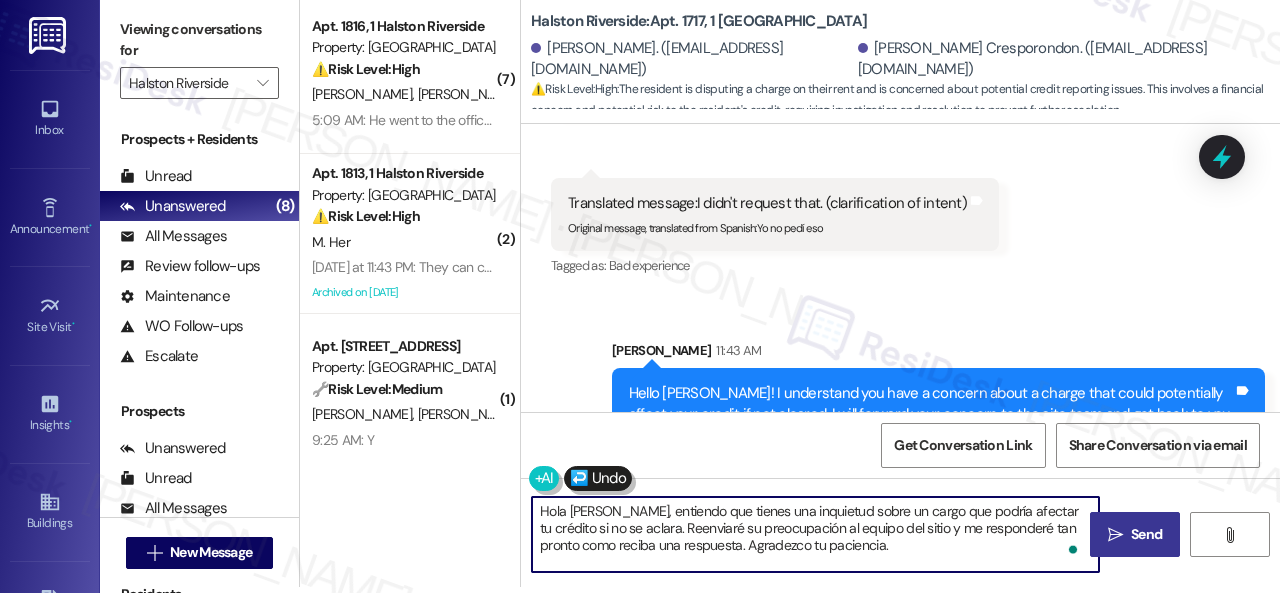 type on "Hola [PERSON_NAME], entiendo que tienes una inquietud sobre un cargo que podría afectar tu crédito si no se aclara. Reenviaré su preocupación al equipo del sitio y me responderé tan pronto como reciba una respuesta. Agradezco tu paciencia." 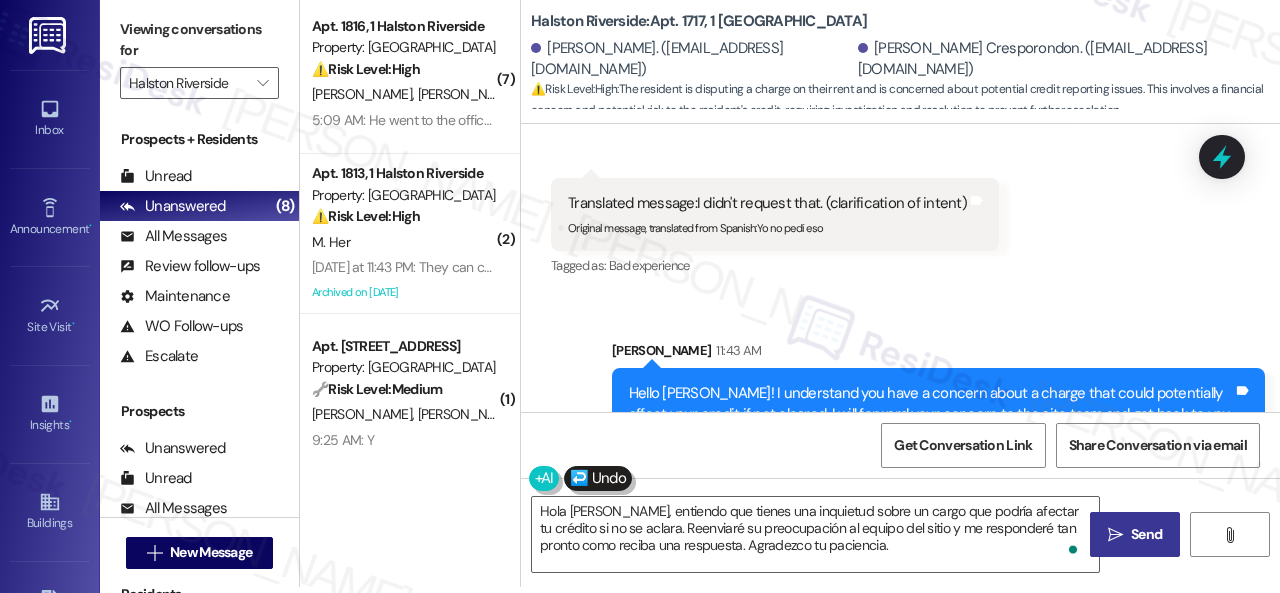 click on " Send" at bounding box center (1135, 534) 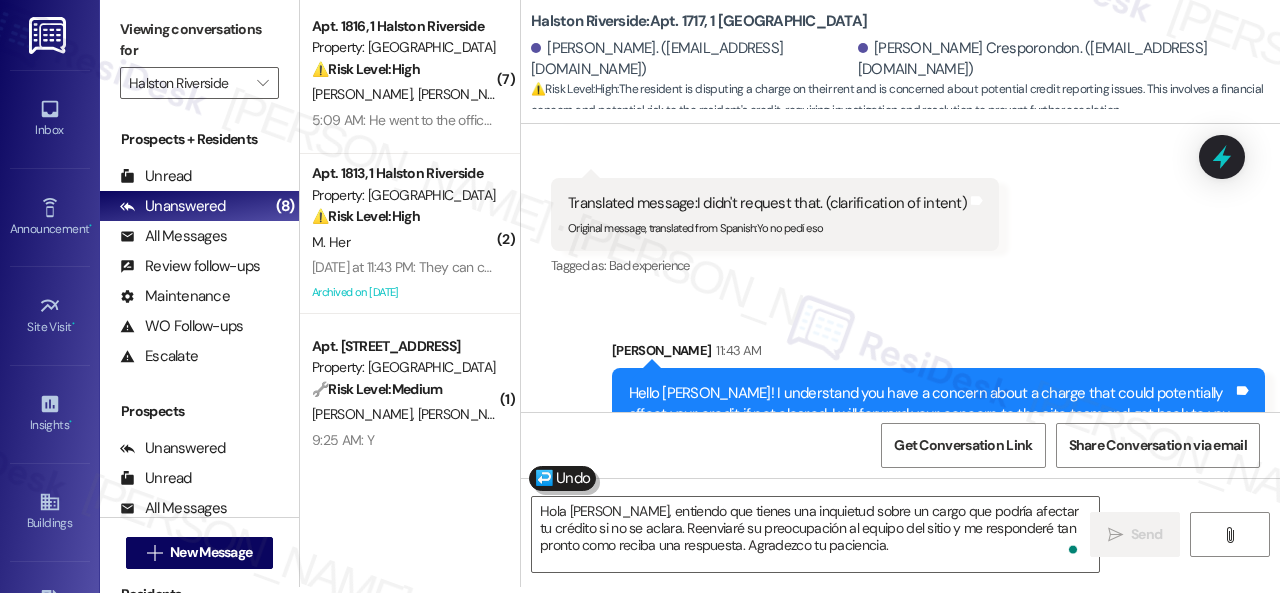 scroll, scrollTop: 0, scrollLeft: 0, axis: both 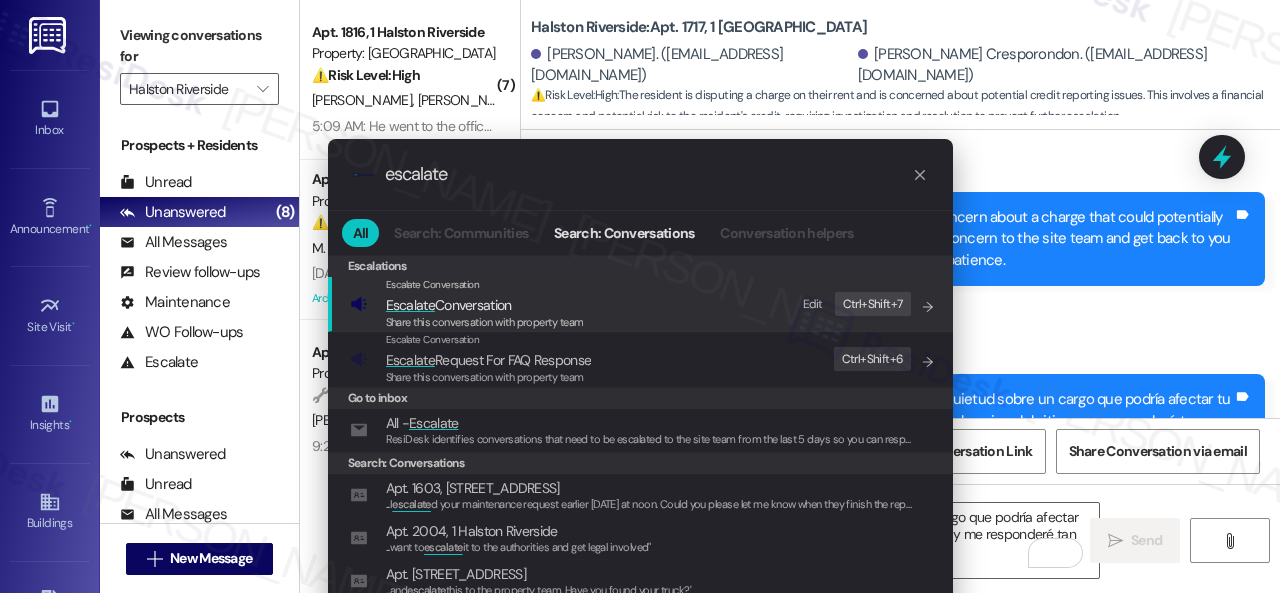 type on "escalate" 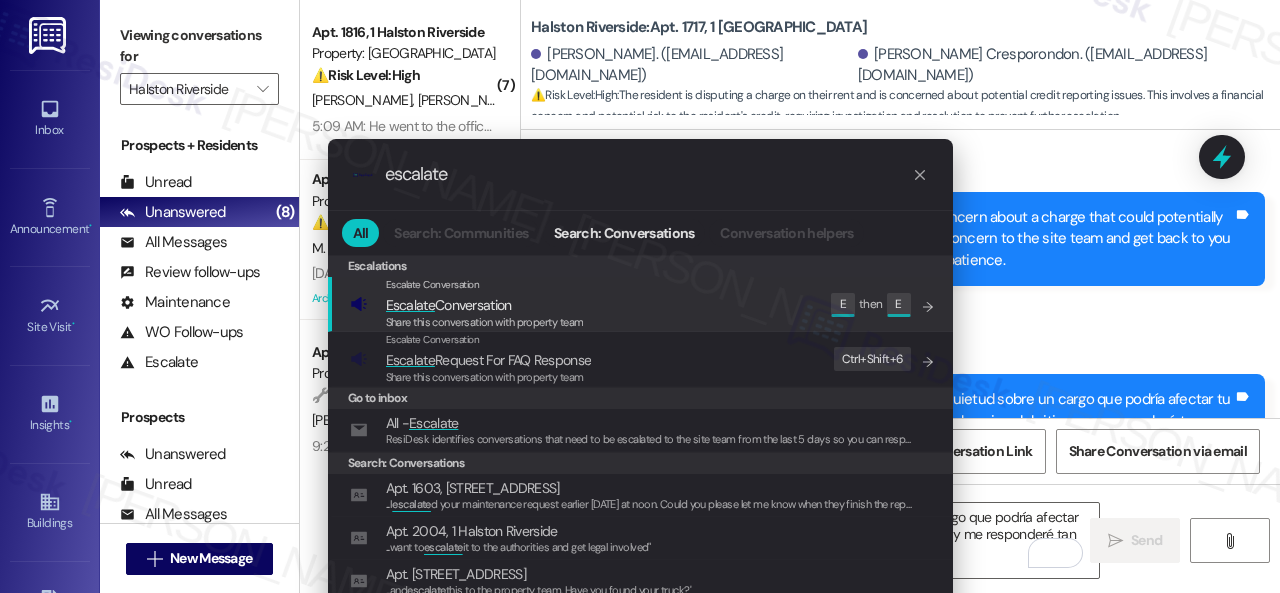 click 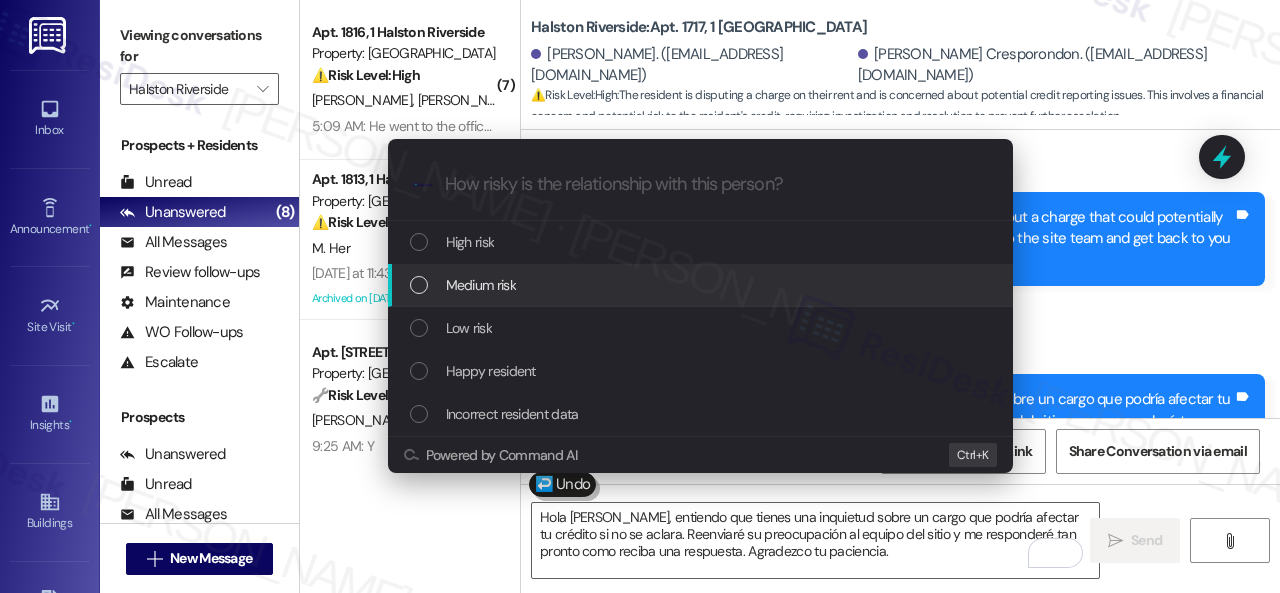 click on "Medium risk" at bounding box center (481, 285) 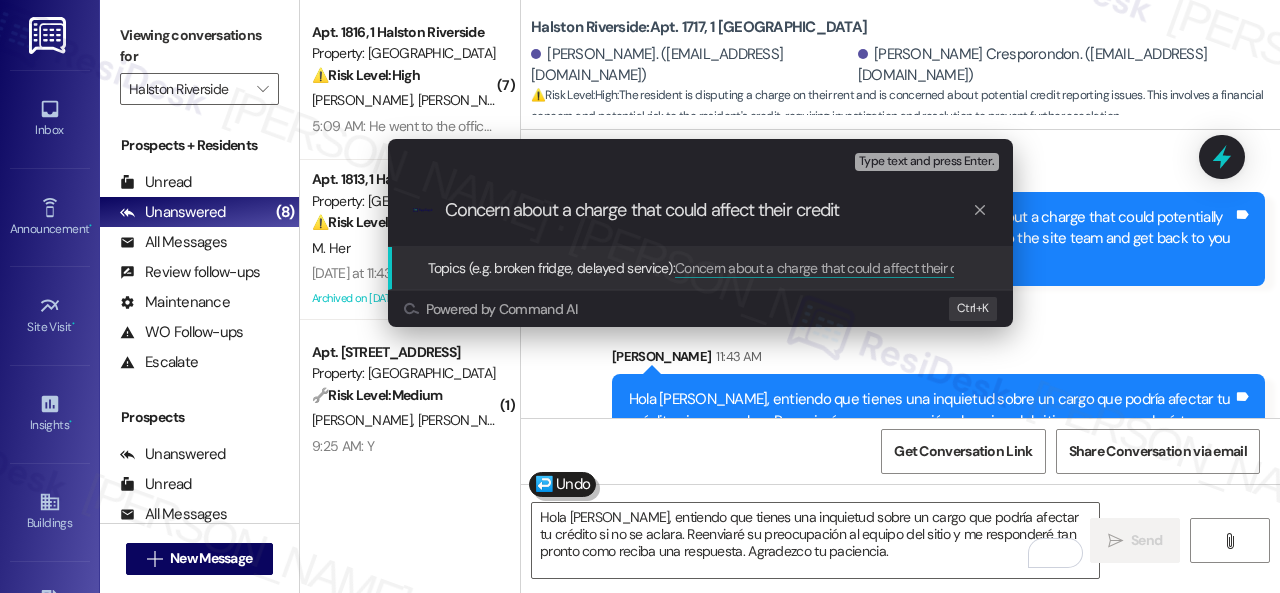 type on "Concern about a charge that could affect their credit." 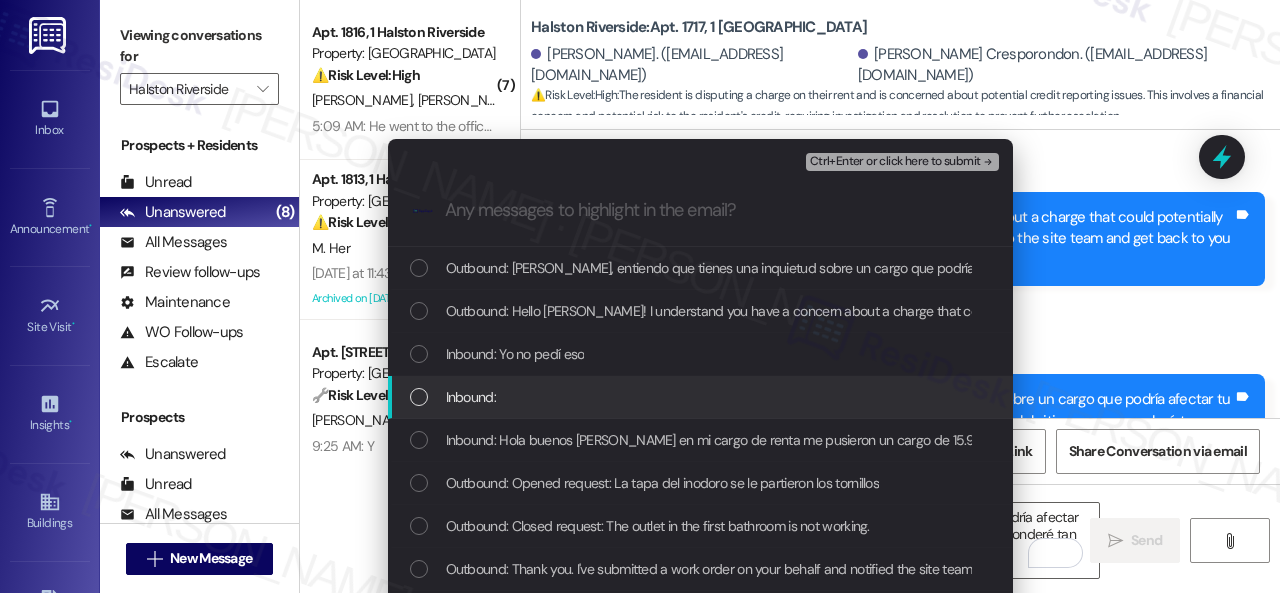 click on "Inbound:" at bounding box center [471, 397] 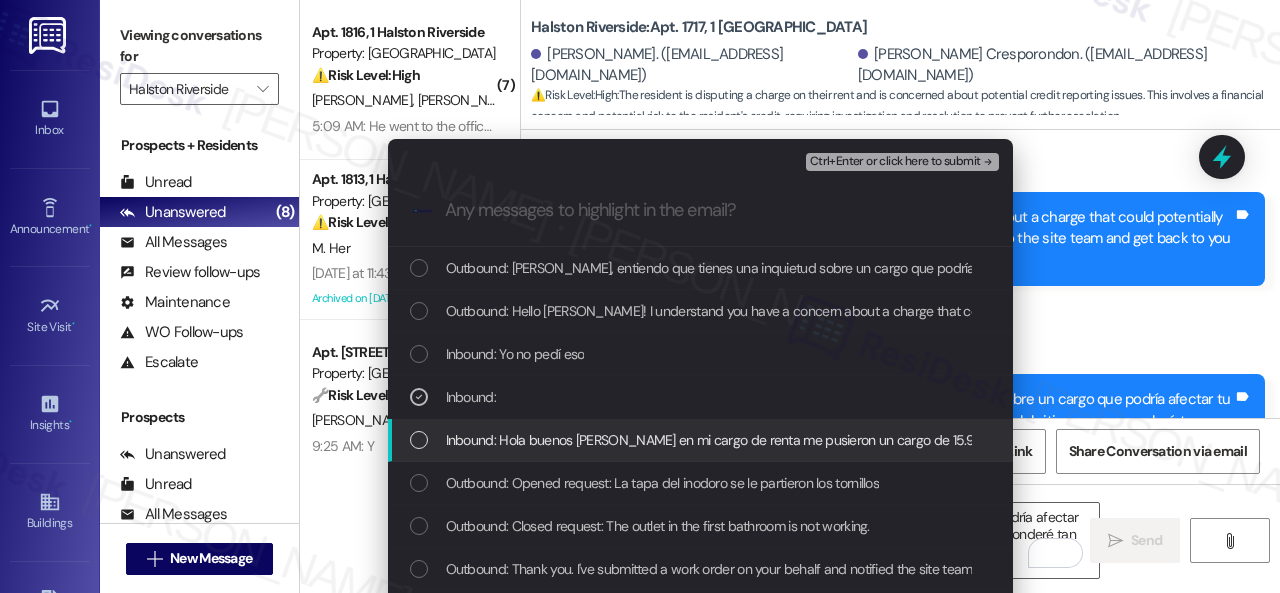 click on "Inbound: Hola buenos [PERSON_NAME] en mi cargo de renta me pusieron un cargo de 15.95 este mes lo pagué necesito que revisen porque yo no quiero que me reporten mí crédito no lo necesito" at bounding box center [1015, 440] 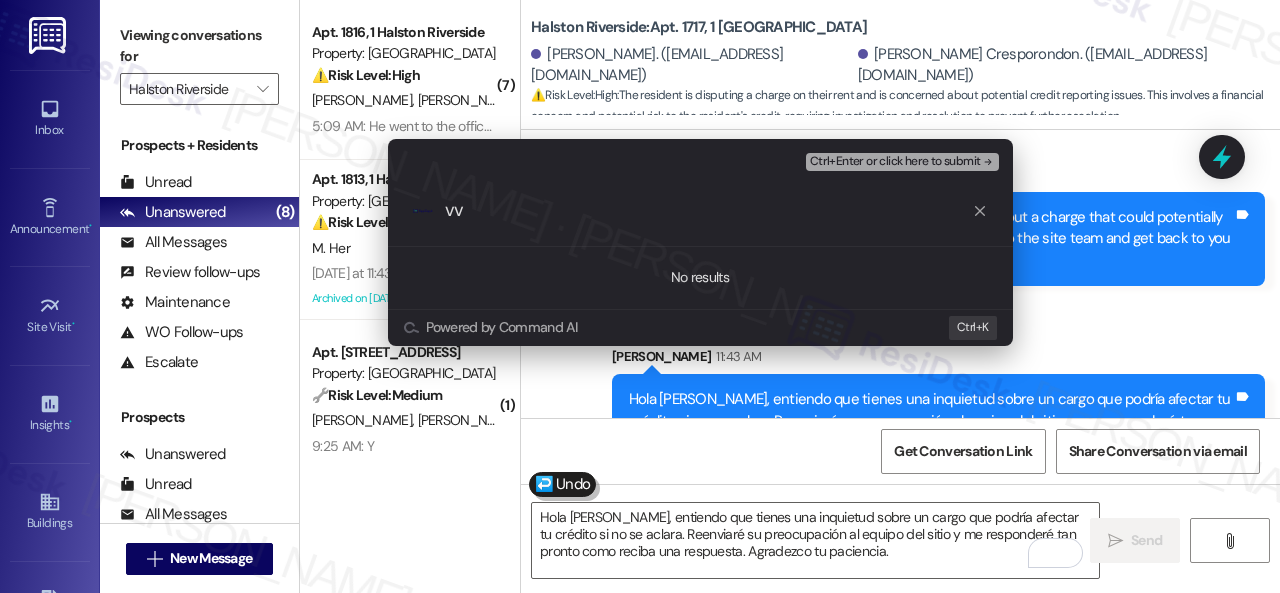 type on "vv" 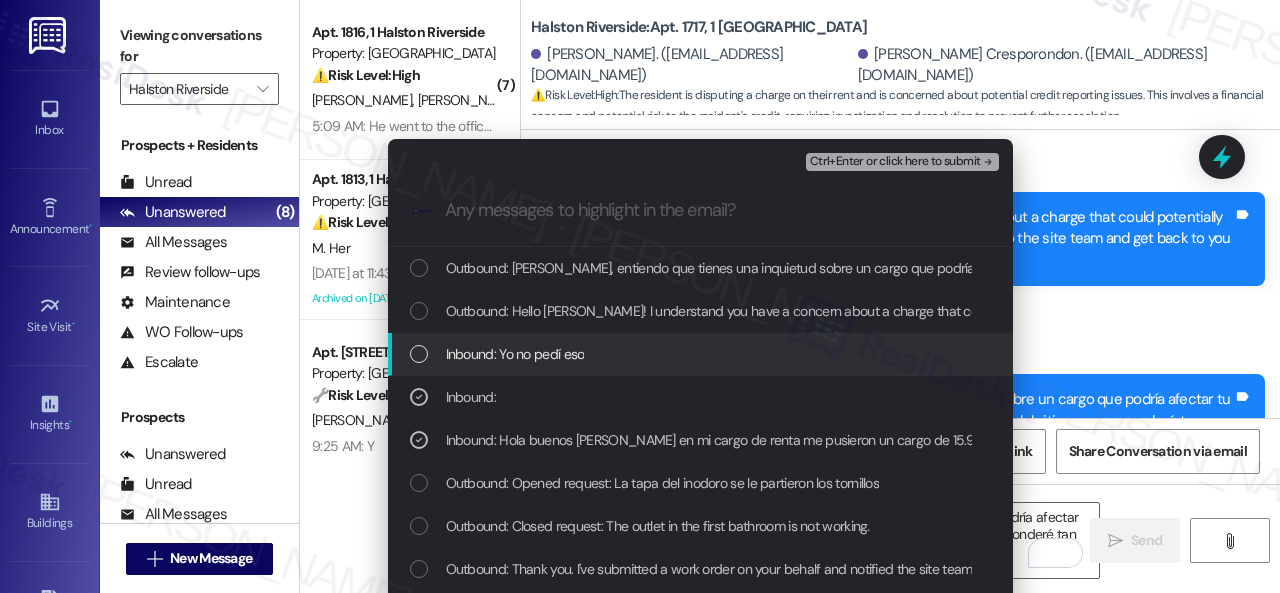 click on "Inbound: Yo no pedí eso" at bounding box center (515, 354) 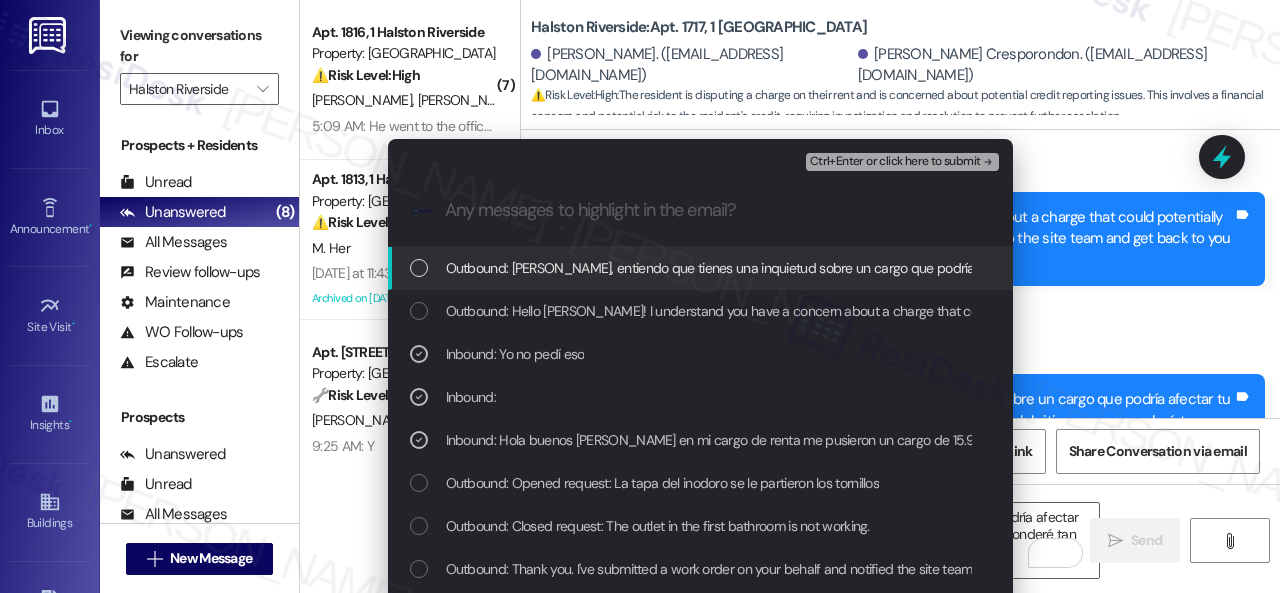 click on "Ctrl+Enter or click here to submit" at bounding box center [895, 162] 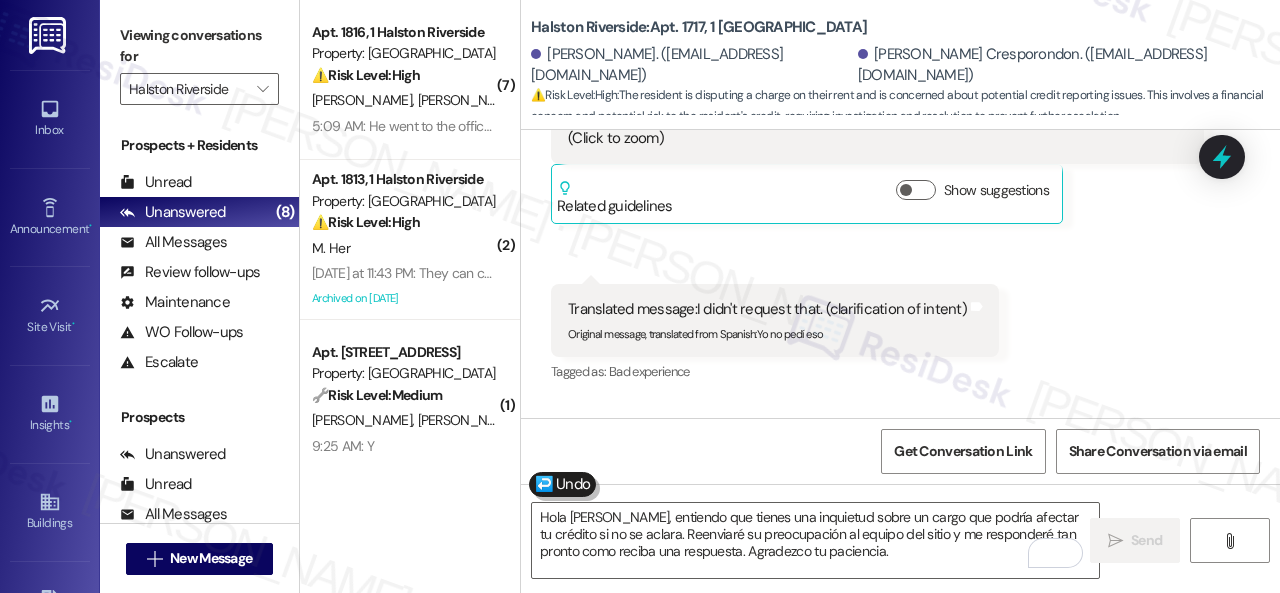 scroll, scrollTop: 4674, scrollLeft: 0, axis: vertical 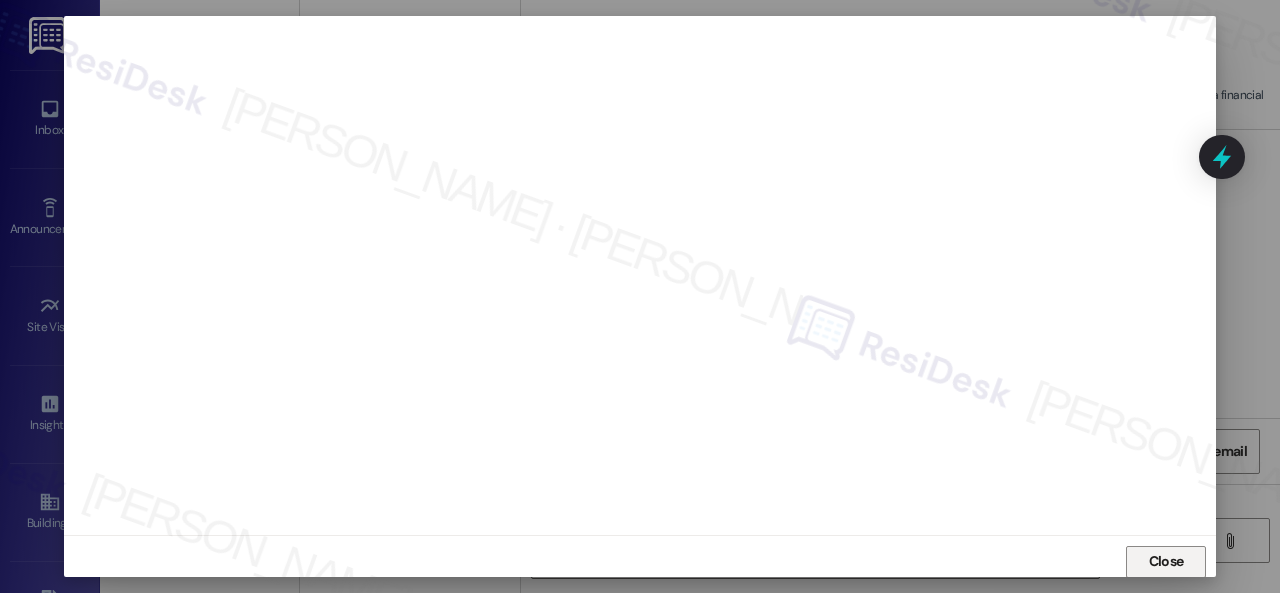 click on "Close" at bounding box center (1166, 561) 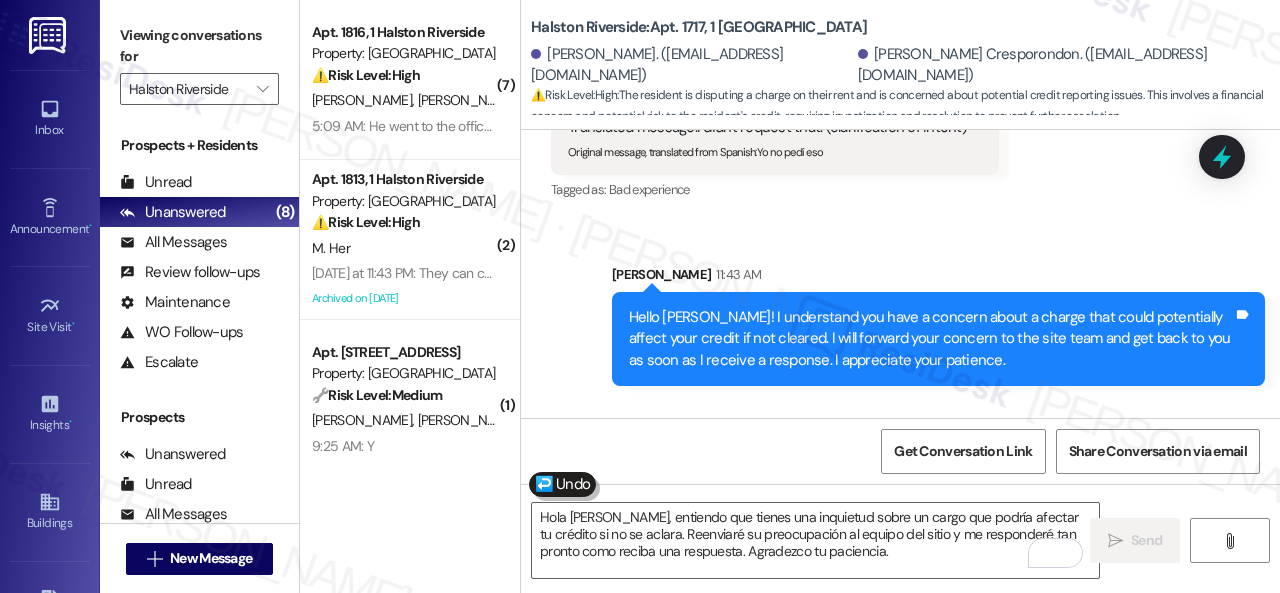 scroll, scrollTop: 4974, scrollLeft: 0, axis: vertical 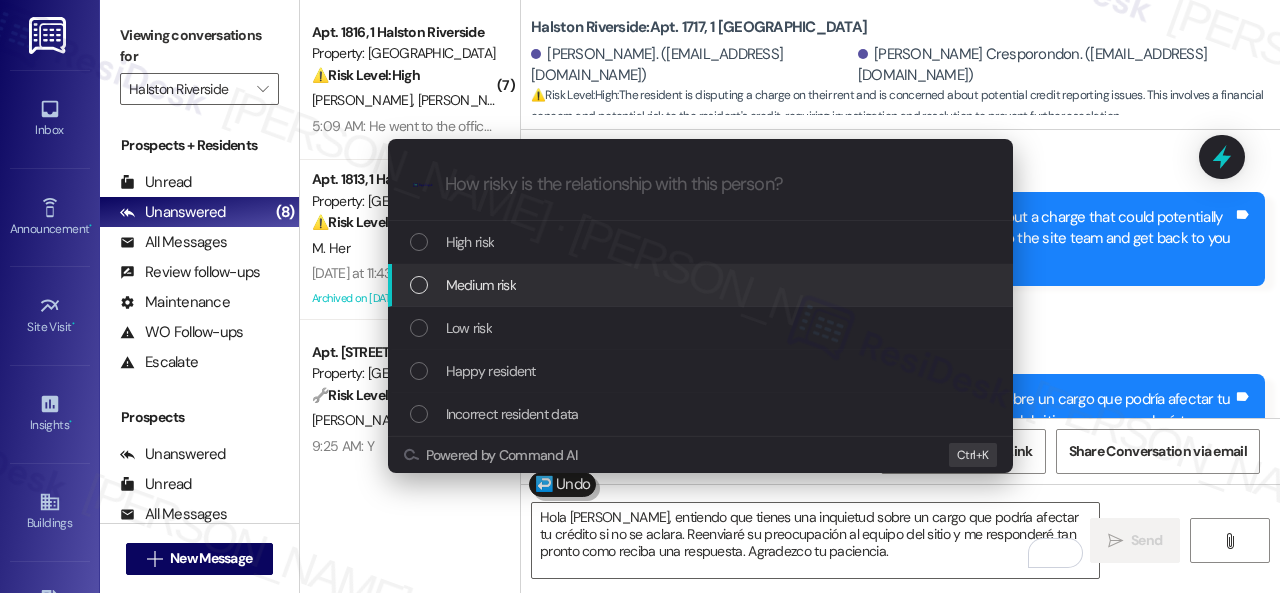 click on "Medium risk" at bounding box center (481, 285) 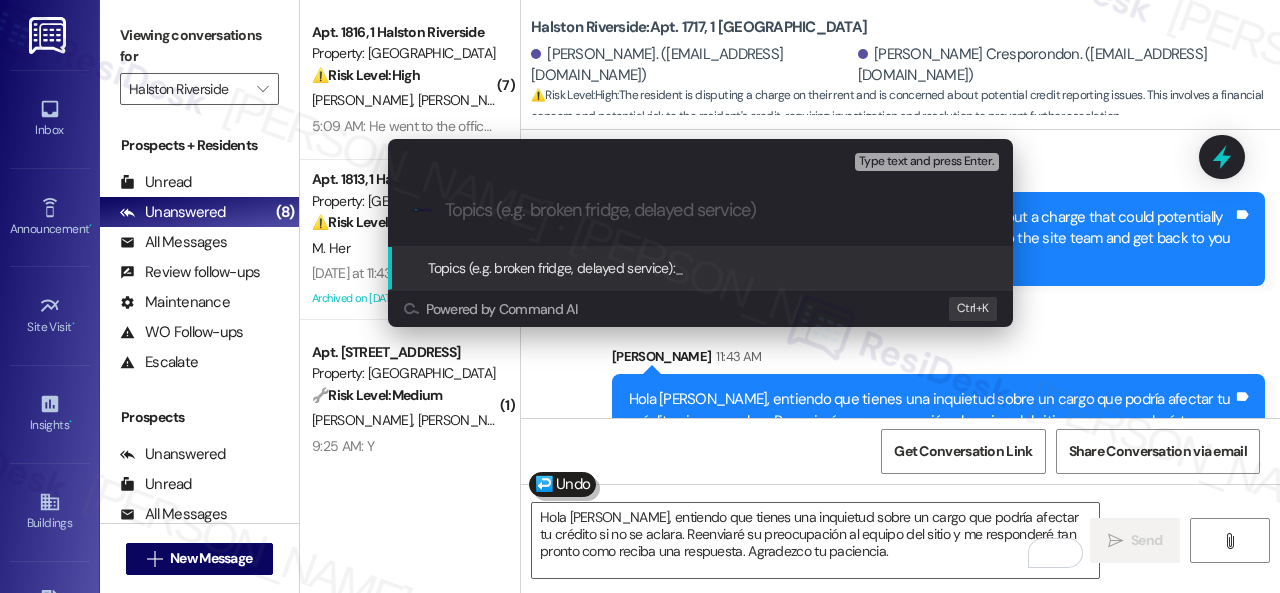 paste on "Concern about a charge that could affect their credit." 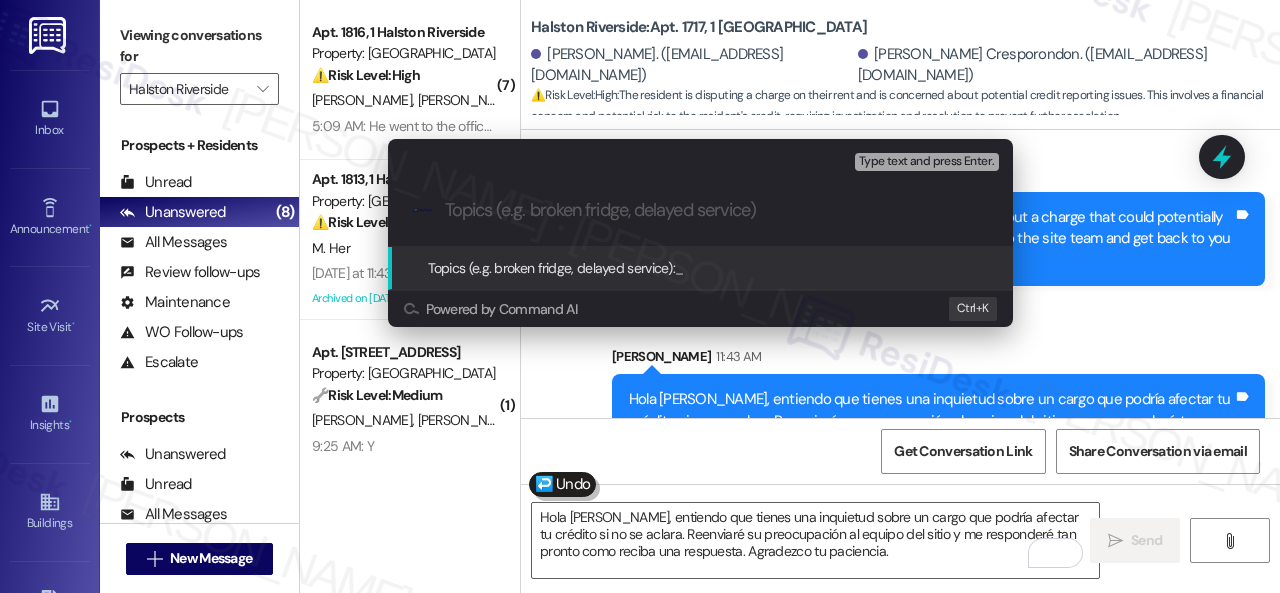 type on "Concern about a charge that could affect their credit." 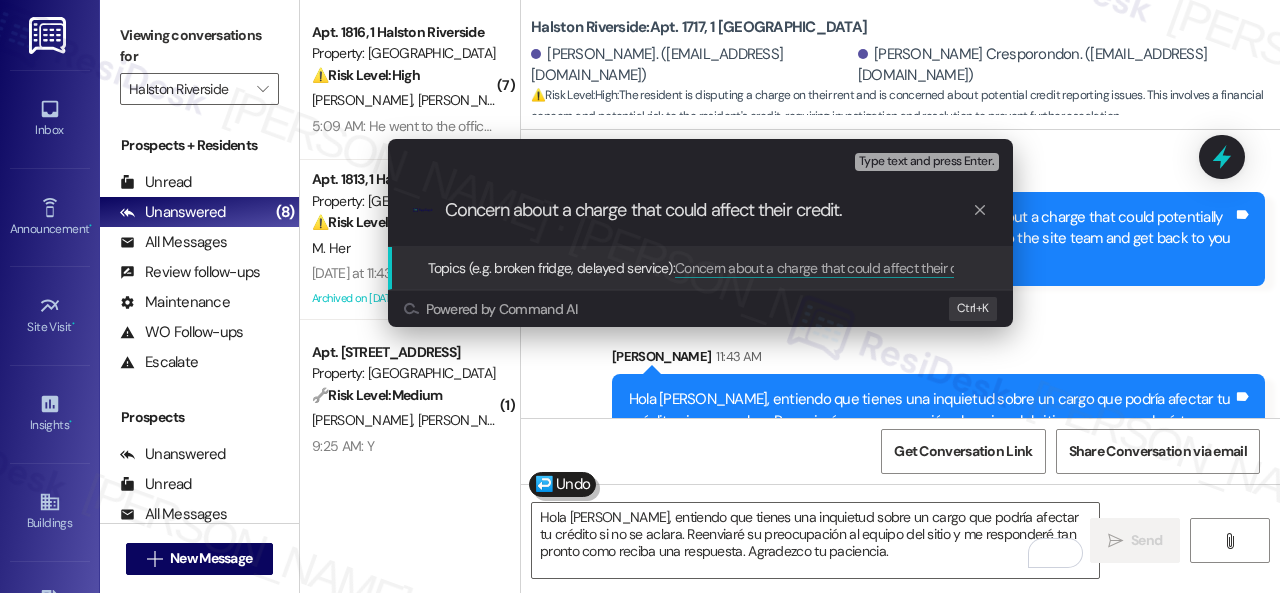 type 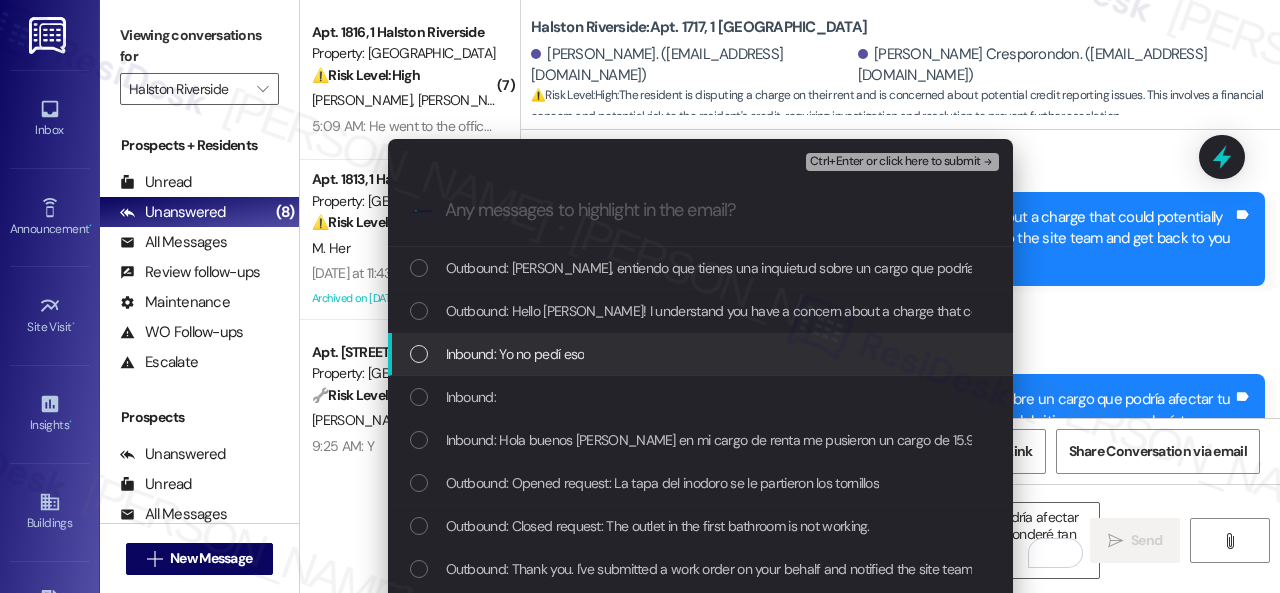drag, startPoint x: 530, startPoint y: 364, endPoint x: 472, endPoint y: 404, distance: 70.45566 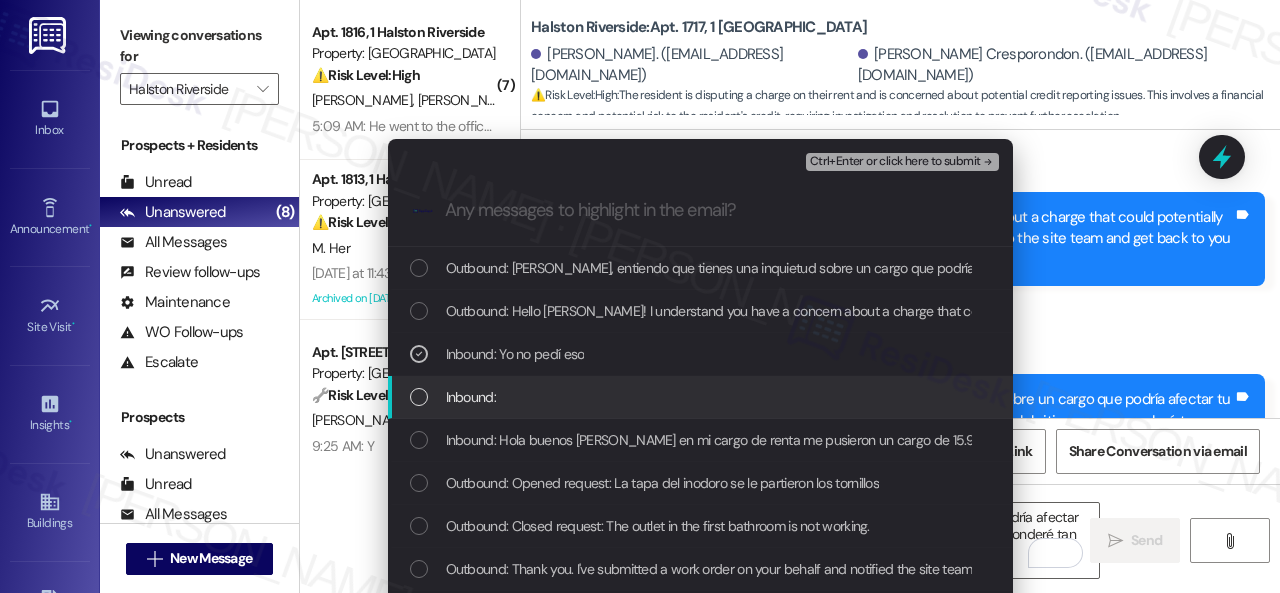 click on "Inbound:" at bounding box center (471, 397) 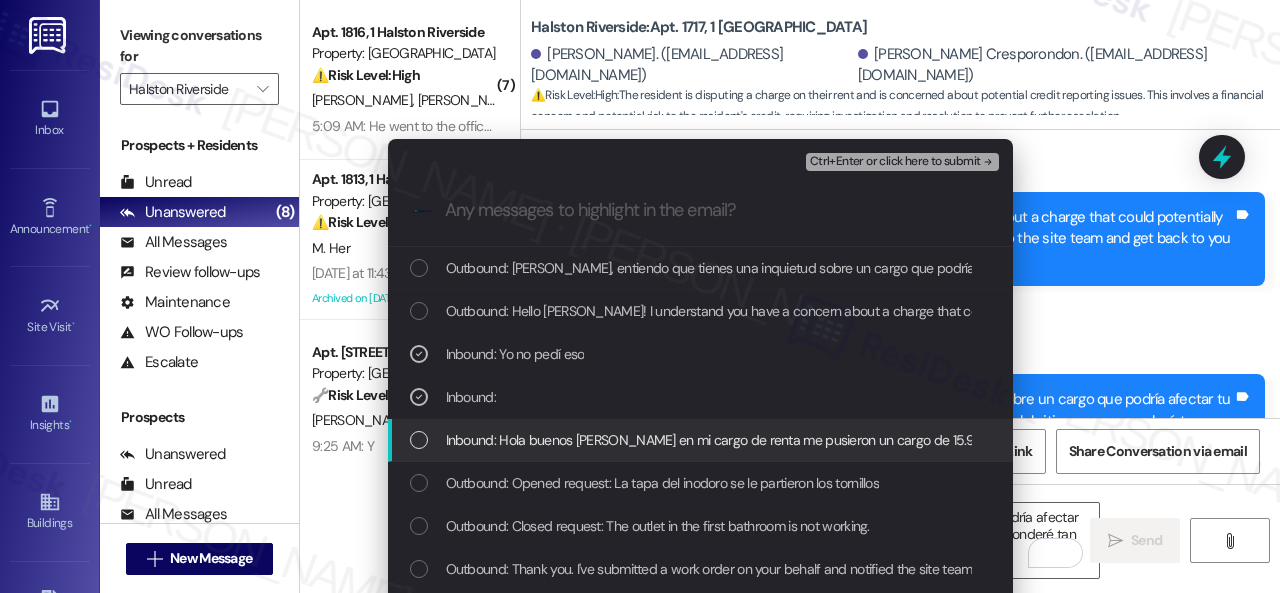 drag, startPoint x: 488, startPoint y: 445, endPoint x: 519, endPoint y: 424, distance: 37.44329 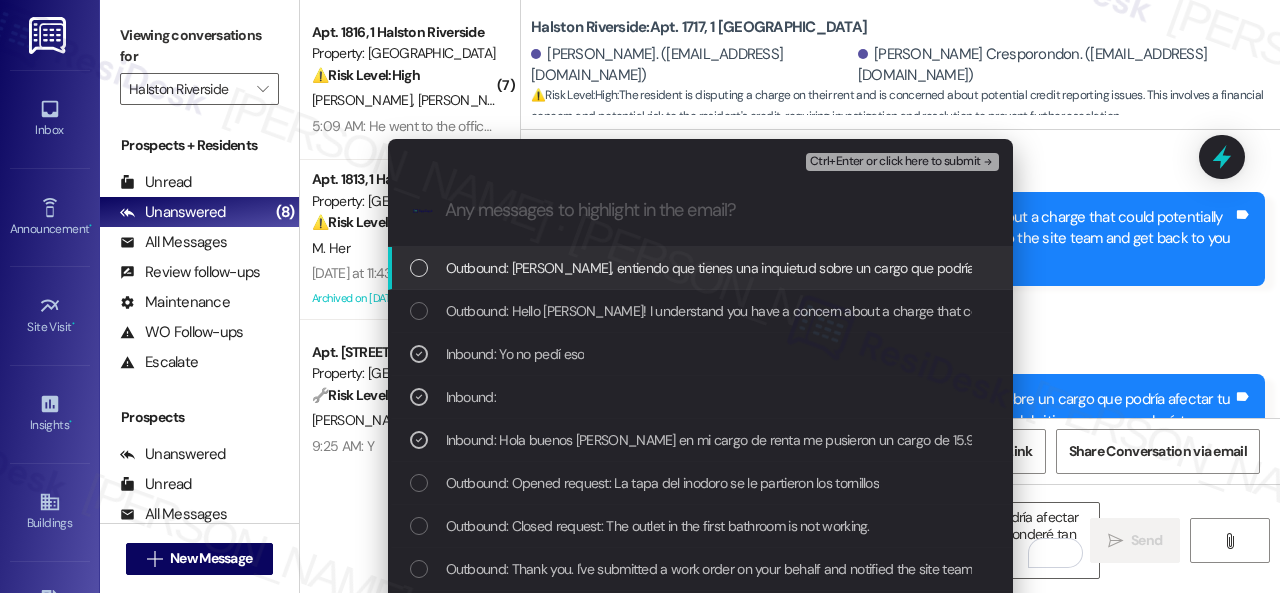 click on "Ctrl+Enter or click here to submit" at bounding box center [895, 162] 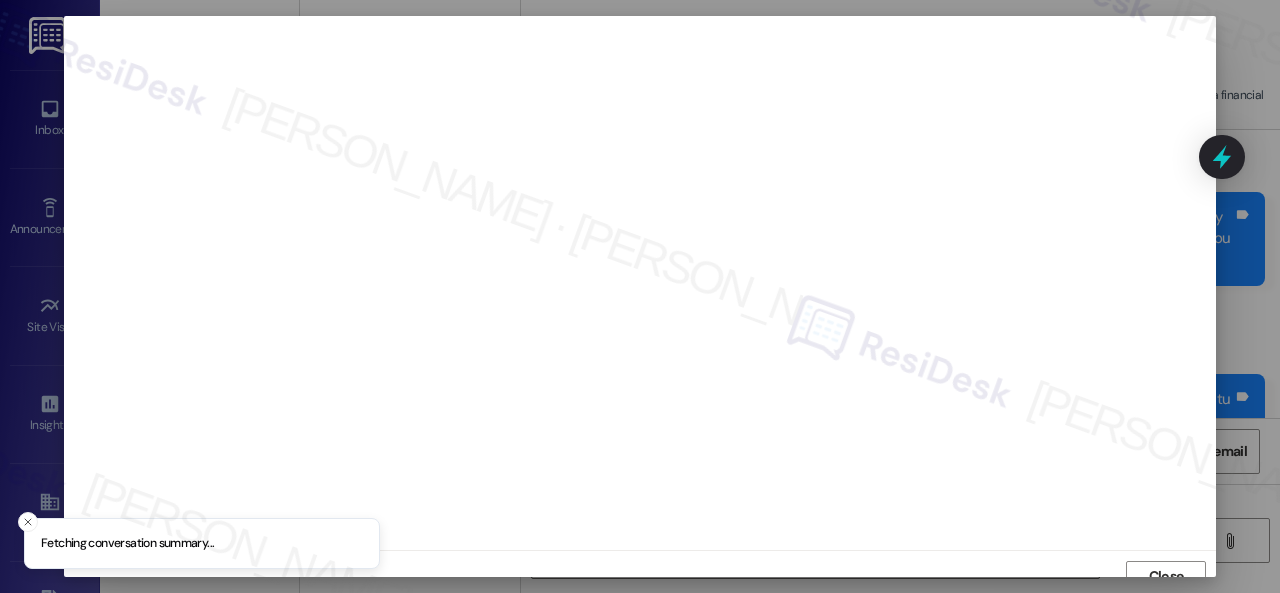 scroll, scrollTop: 15, scrollLeft: 0, axis: vertical 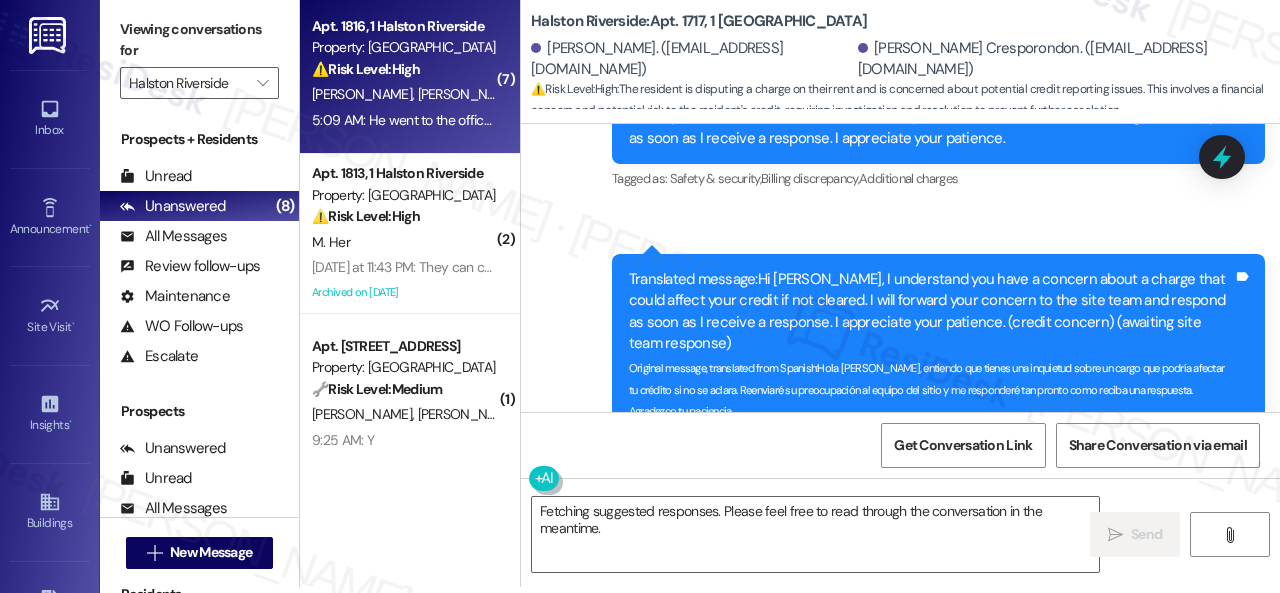 click on "[PERSON_NAME] [PERSON_NAME]" at bounding box center [404, 94] 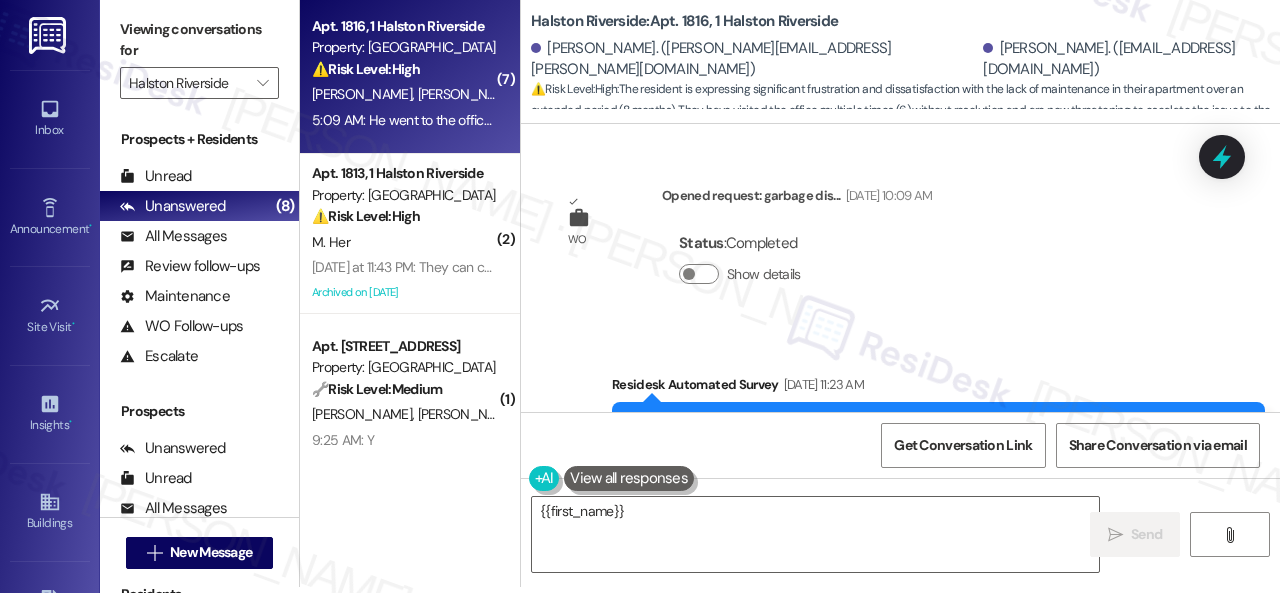 scroll, scrollTop: 12080, scrollLeft: 0, axis: vertical 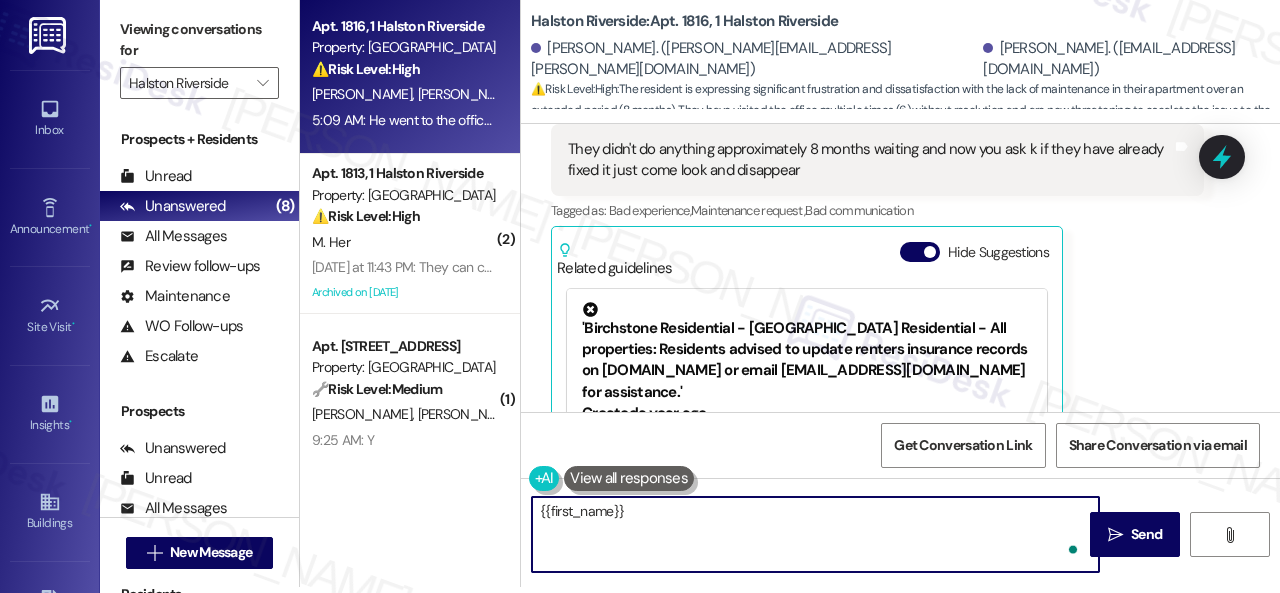 drag, startPoint x: 668, startPoint y: 550, endPoint x: 456, endPoint y: 497, distance: 218.5246 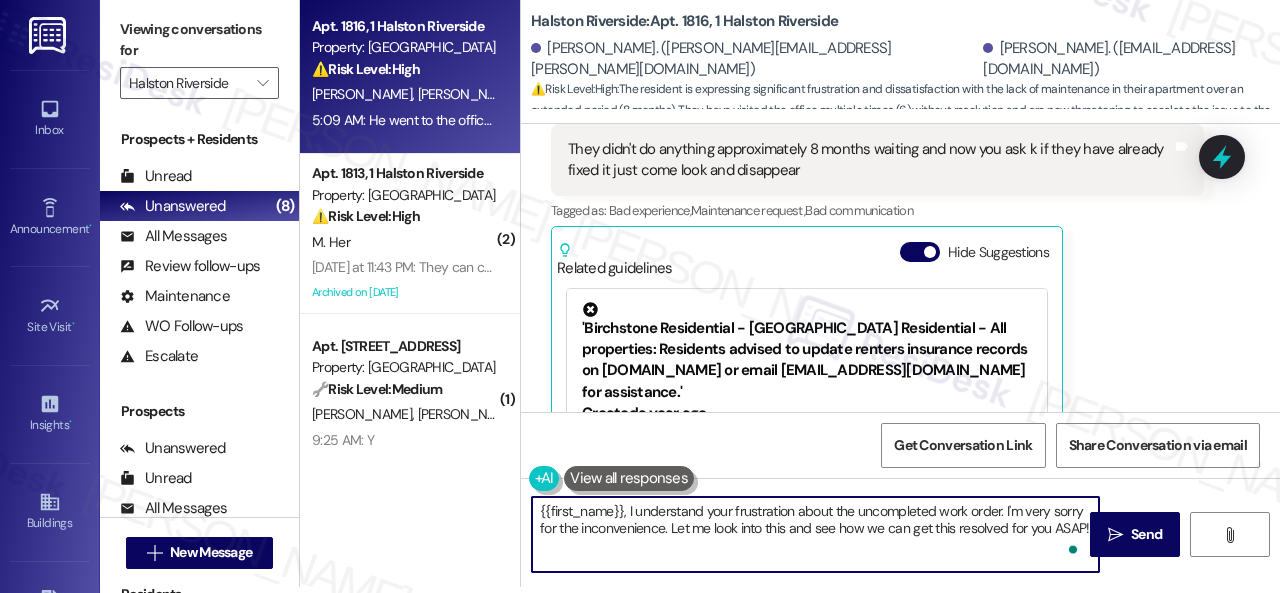 paste on "I'm sorry to hear the issue hasn't been resolved yet. We apologize for the delay and any inconvenience this may have caused. Have you already submitted a new work order? If so, may I have the work order number so I can follow up with the site team? If not, I'll be happy to submit a new work order on your behalf. Please provide as much detail as possible and include photos if available. Also, can the maintenance team enter your apartment even if you are not home? Are there any pets they should be concerned about?" 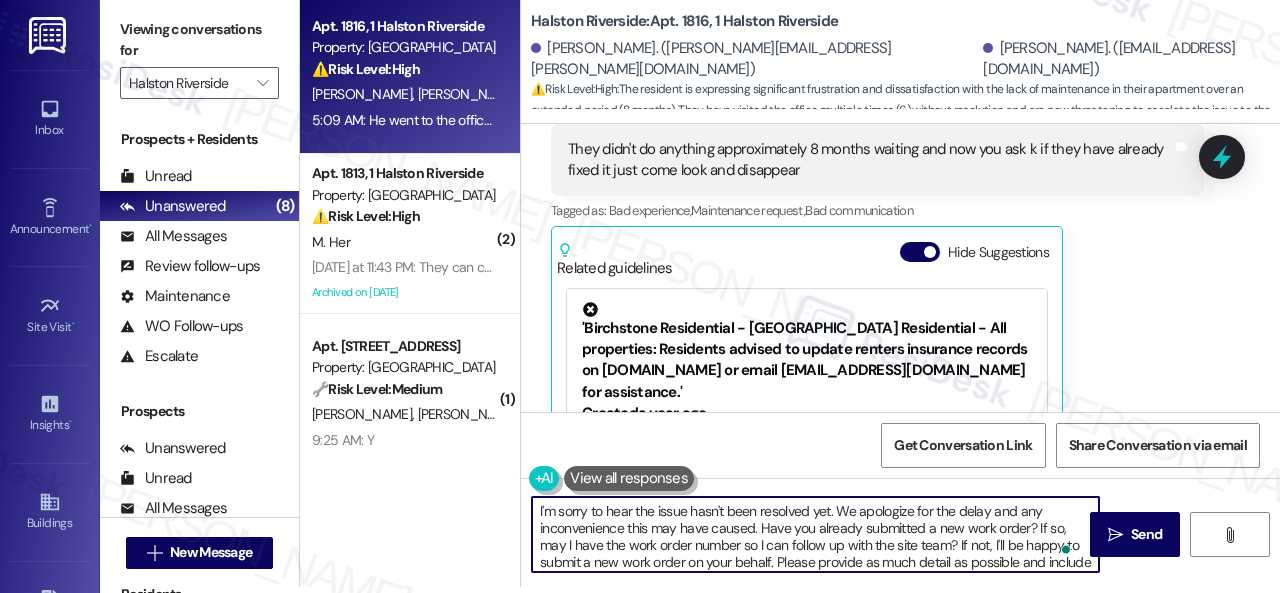 scroll, scrollTop: 34, scrollLeft: 0, axis: vertical 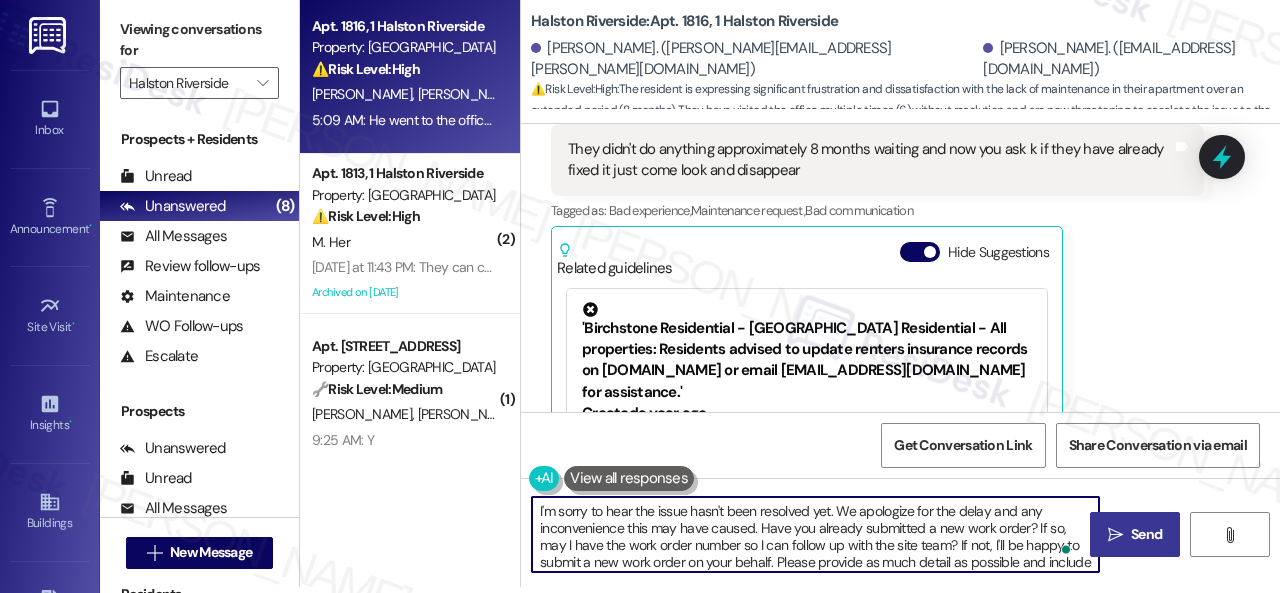 type on "I'm sorry to hear the issue hasn't been resolved yet. We apologize for the delay and any inconvenience this may have caused. Have you already submitted a new work order? If so, may I have the work order number so I can follow up with the site team? If not, I'll be happy to submit a new work order on your behalf. Please provide as much detail as possible and include photos if available. Also, can the maintenance team enter your apartment even if you are not home? Are there any pets they should be concerned about?" 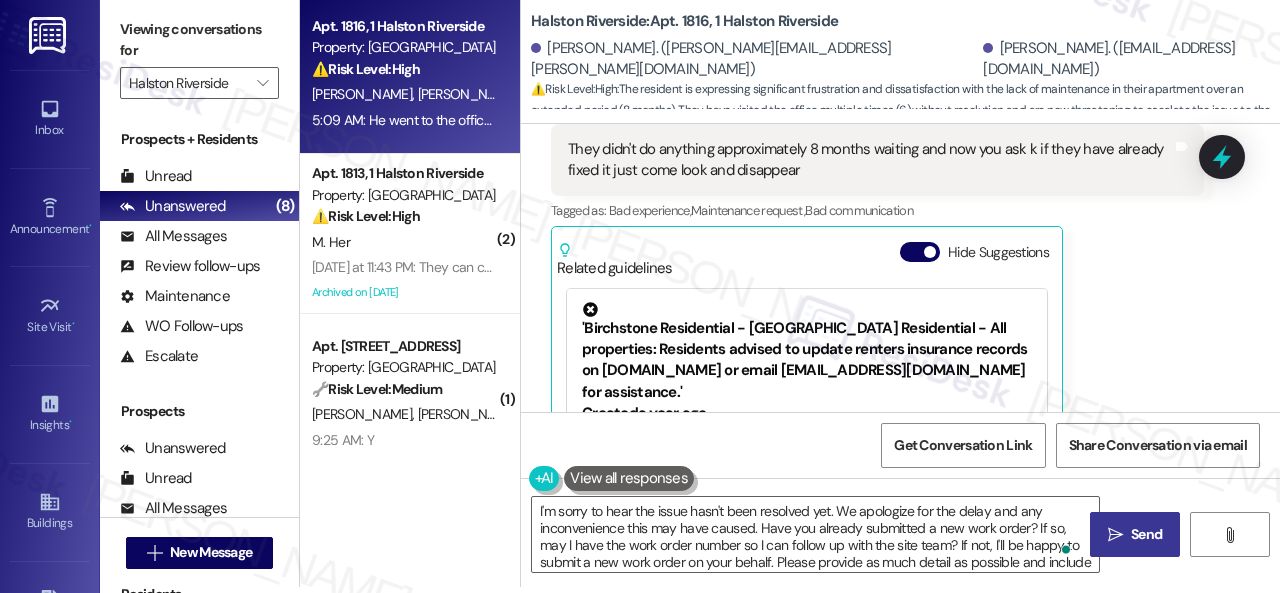 click on "Send" at bounding box center (1146, 534) 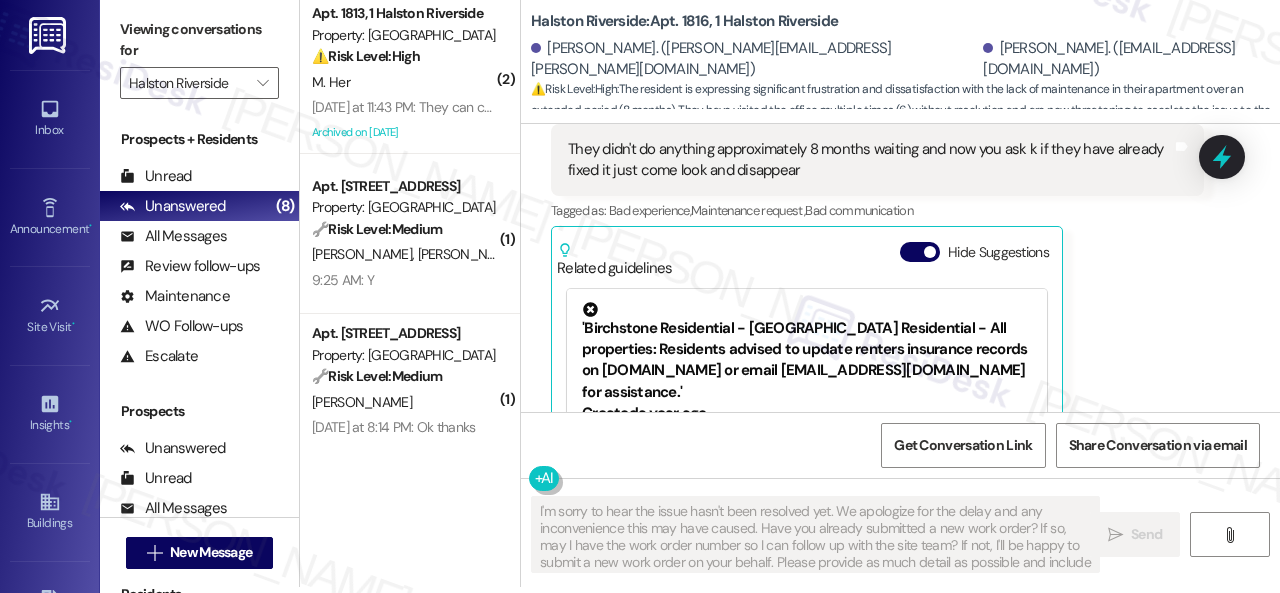 scroll, scrollTop: 0, scrollLeft: 0, axis: both 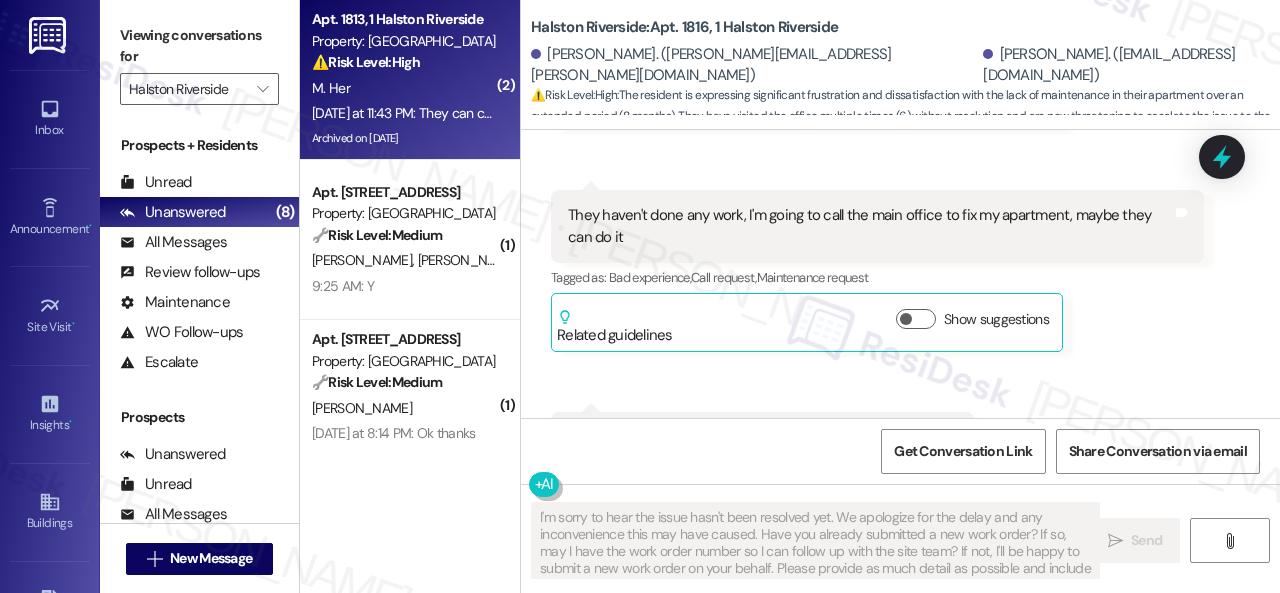 click on "M. Her" at bounding box center (404, 88) 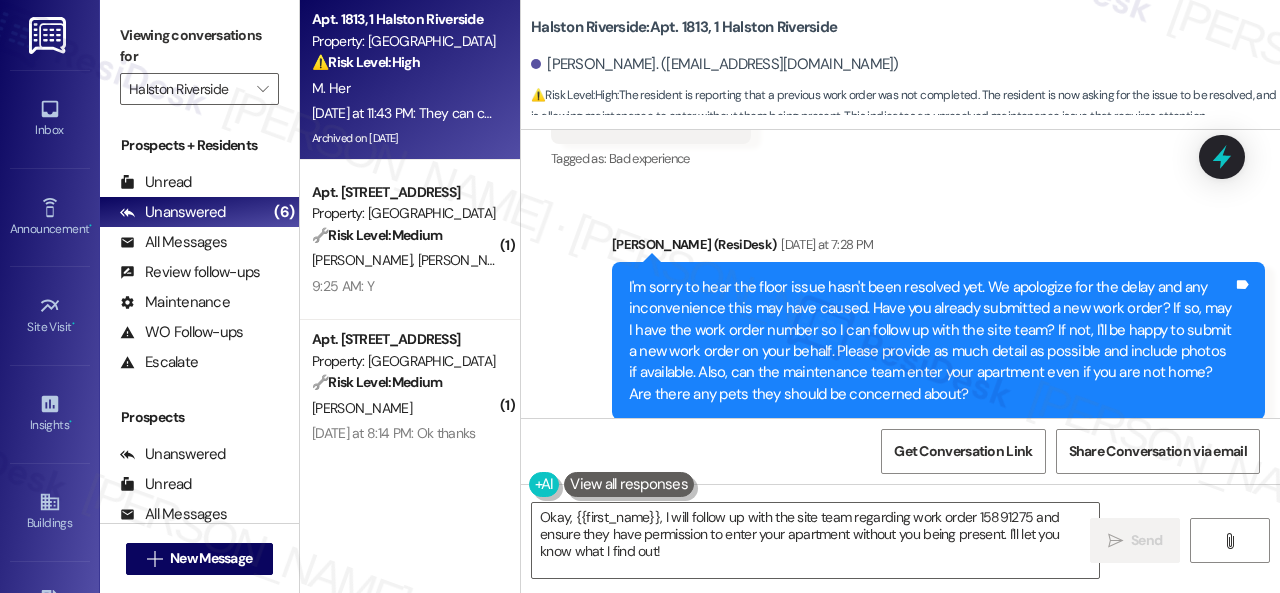 scroll, scrollTop: 21963, scrollLeft: 0, axis: vertical 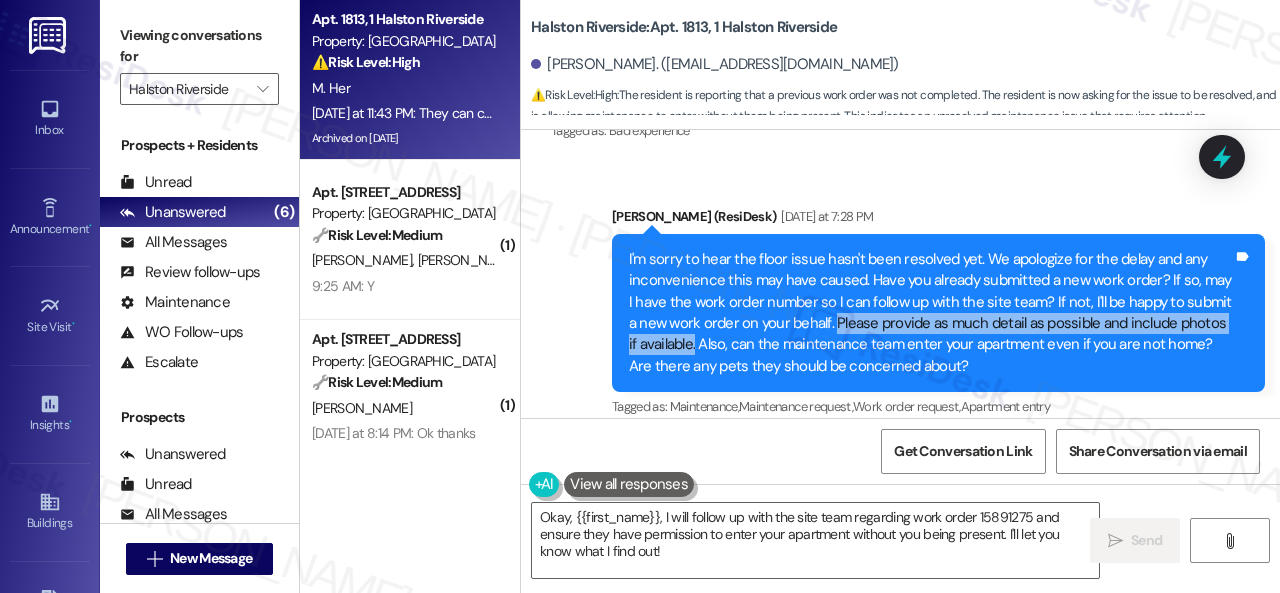 drag, startPoint x: 830, startPoint y: 261, endPoint x: 694, endPoint y: 297, distance: 140.68404 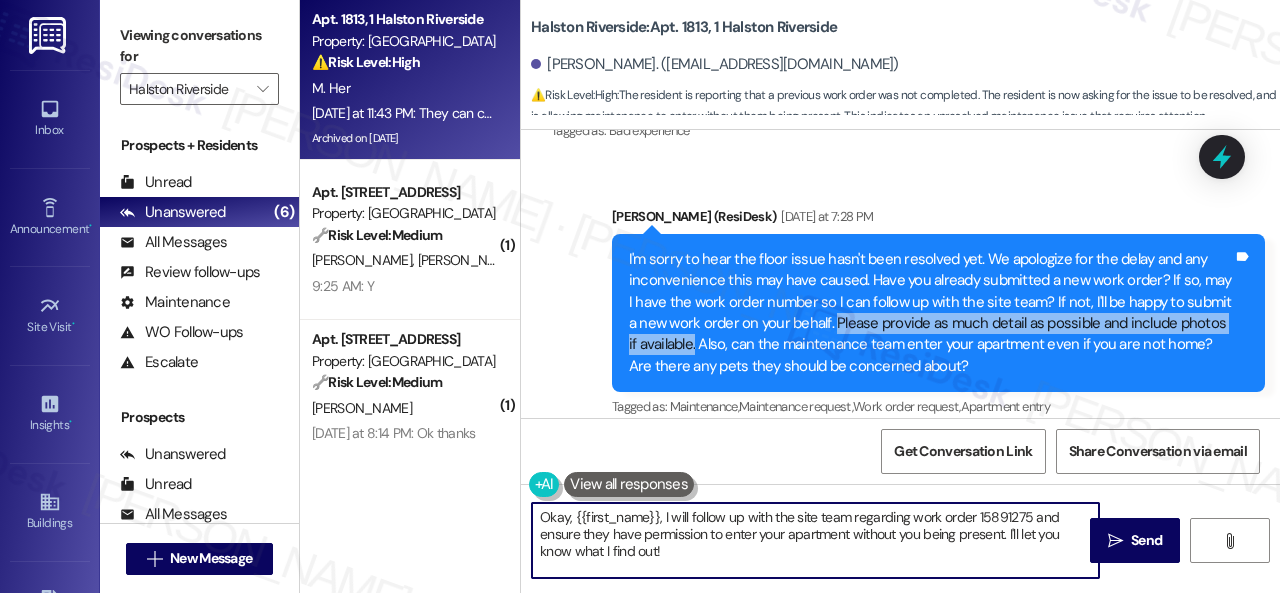 drag, startPoint x: 686, startPoint y: 561, endPoint x: 470, endPoint y: 497, distance: 225.28204 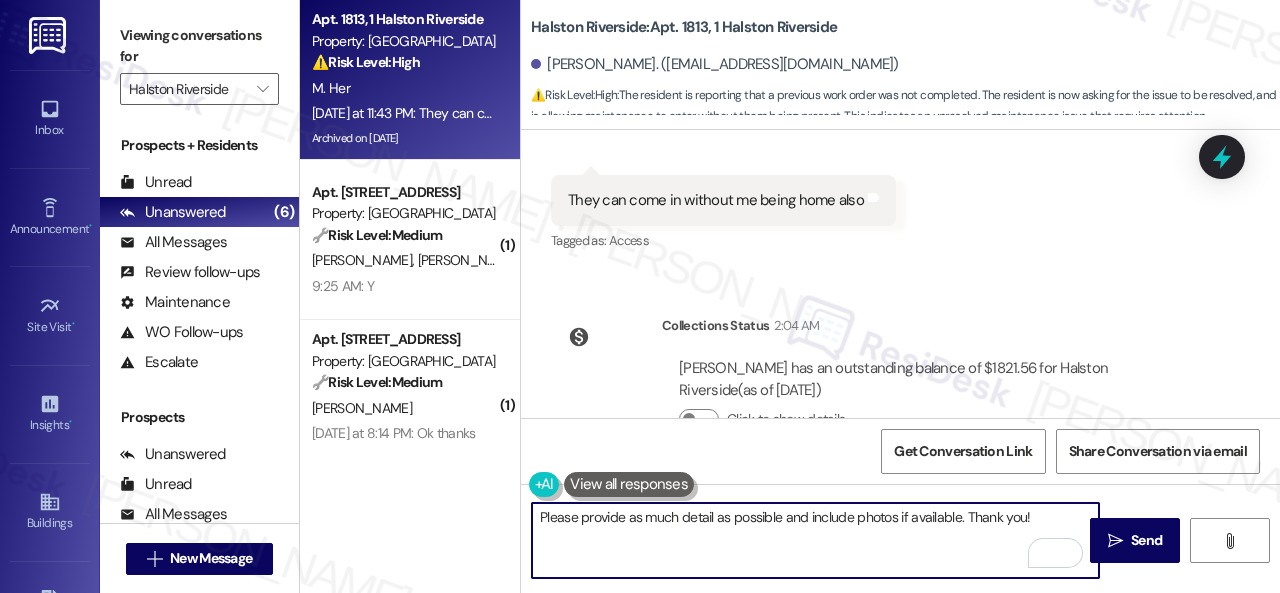 scroll, scrollTop: 22463, scrollLeft: 0, axis: vertical 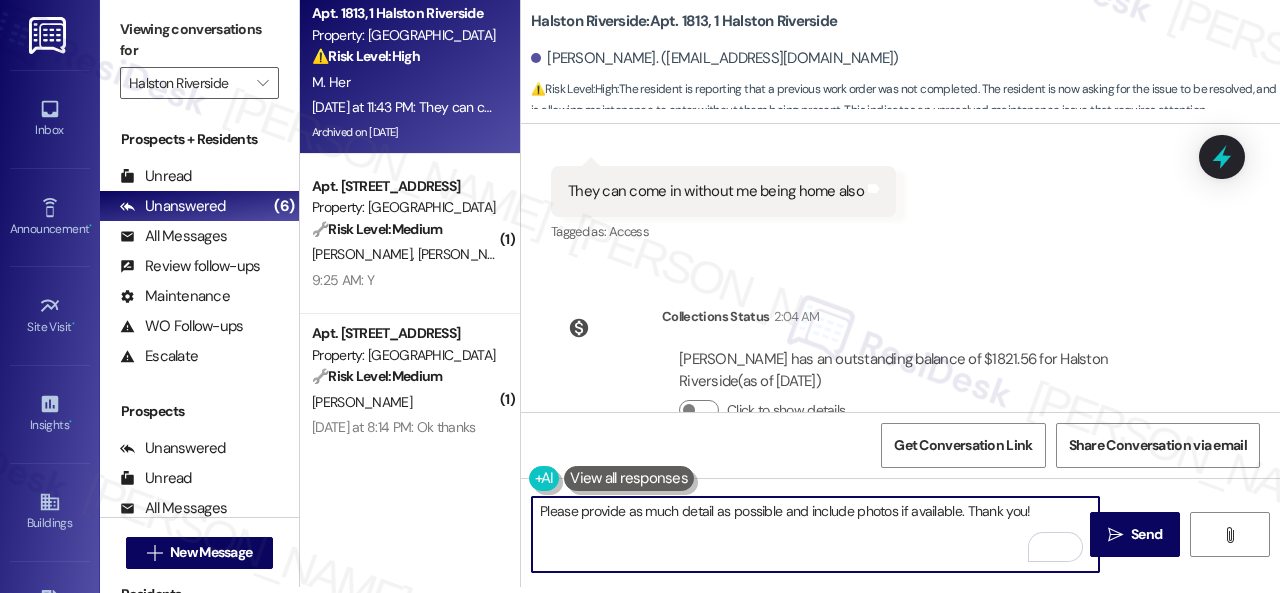 click on "Please provide as much detail as possible and include photos if available. Thank you!" at bounding box center [815, 534] 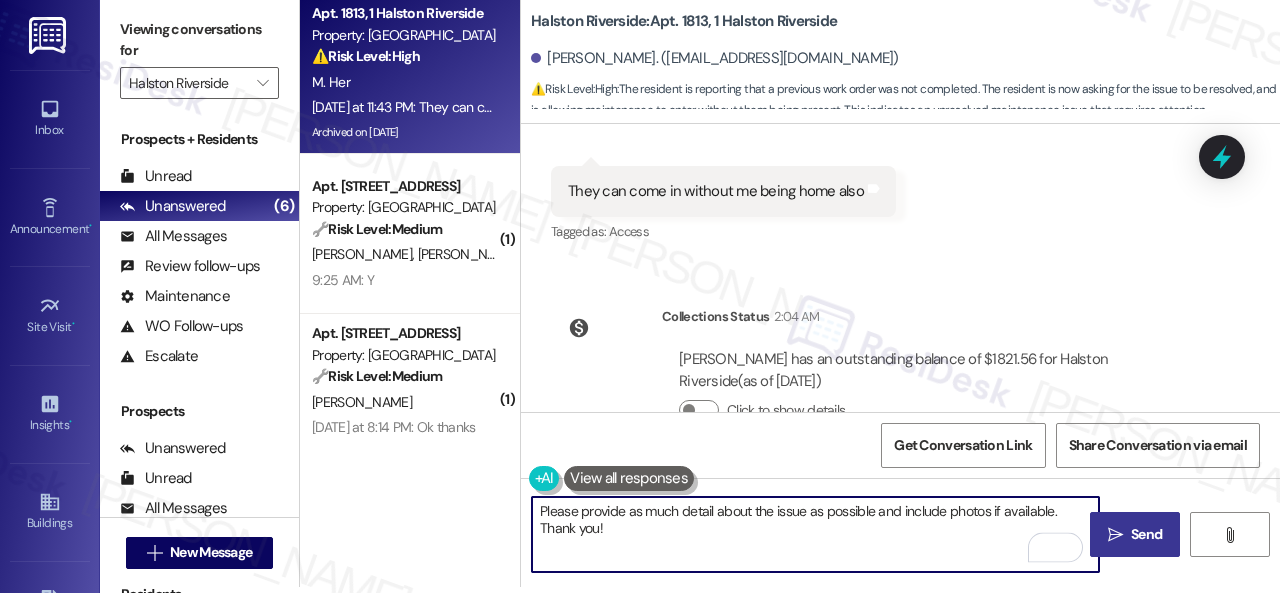 type on "Please provide as much detail about the issue as possible and include photos if available. Thank you!" 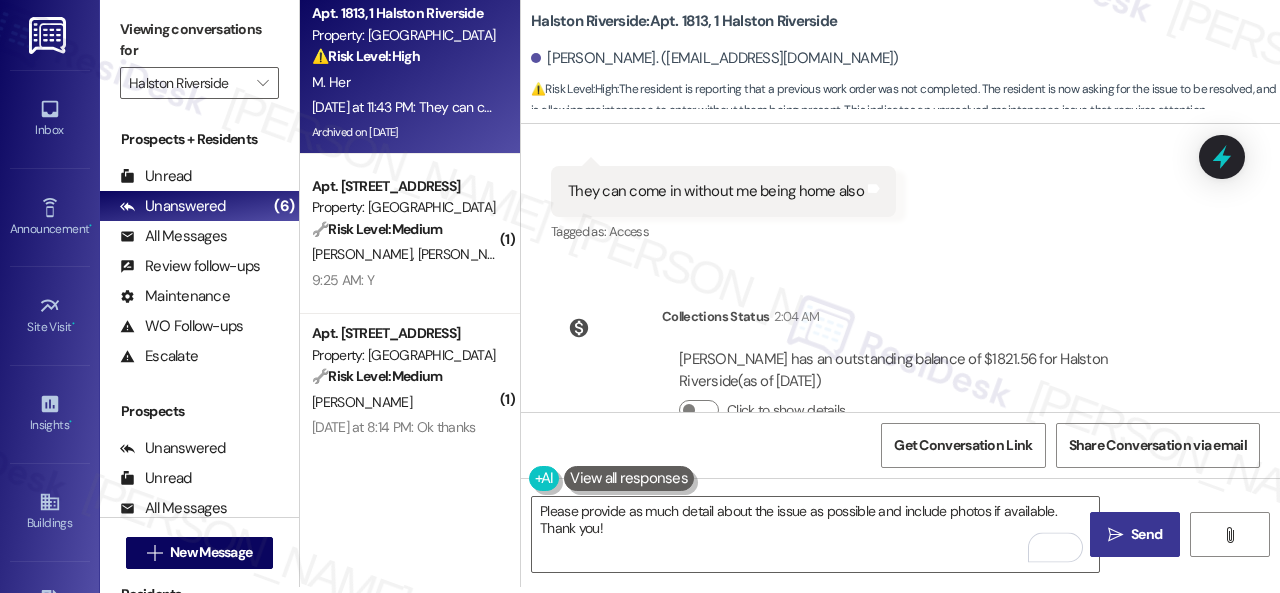 drag, startPoint x: 1110, startPoint y: 533, endPoint x: 1120, endPoint y: 539, distance: 11.661903 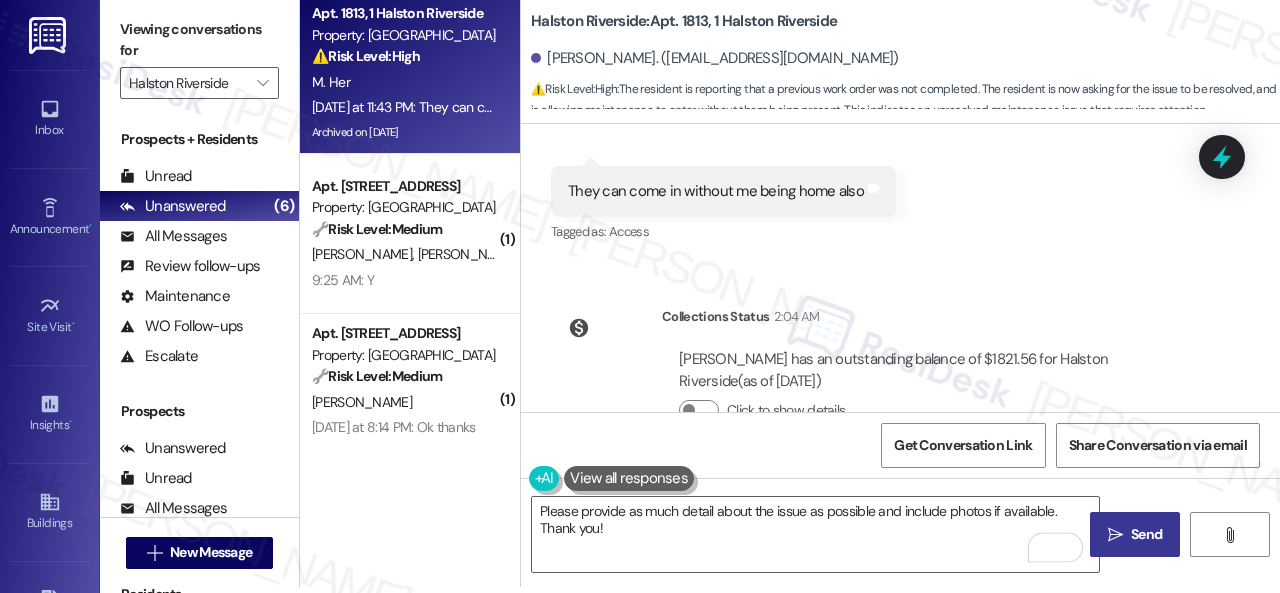 click on " Send" at bounding box center (1135, 534) 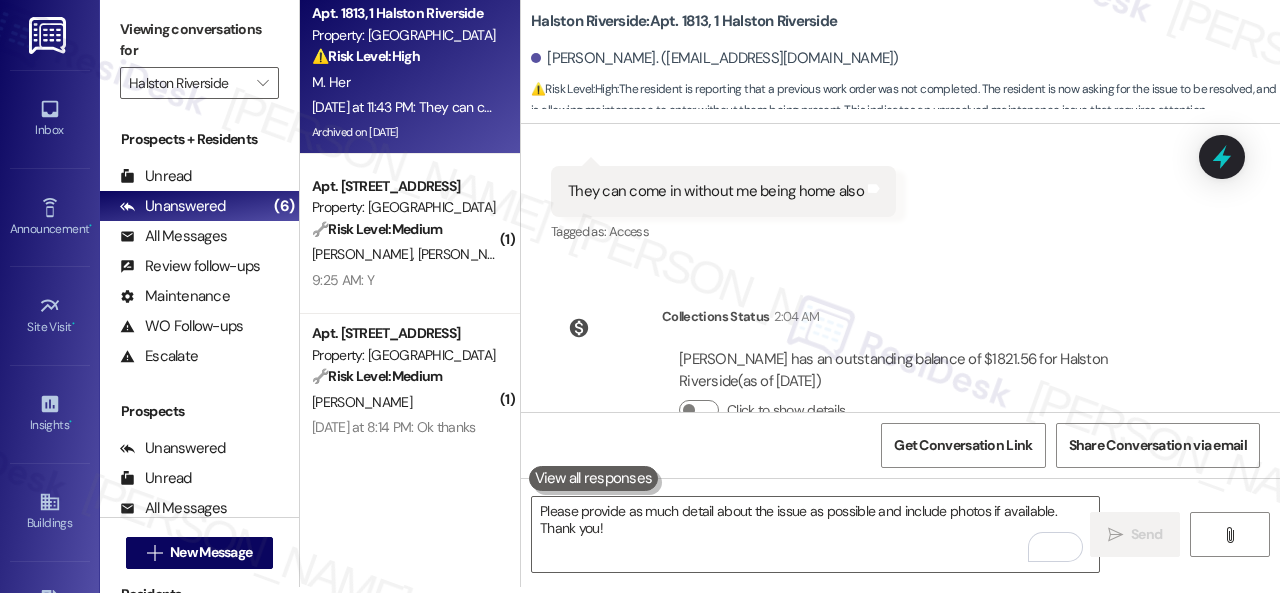 scroll, scrollTop: 0, scrollLeft: 0, axis: both 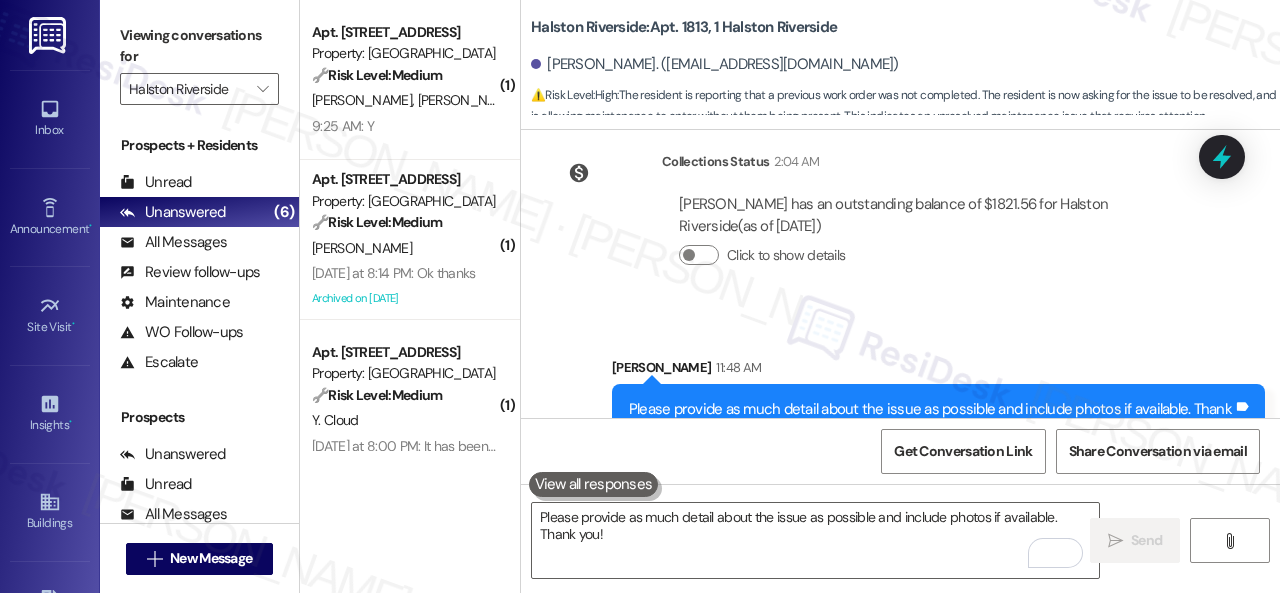 drag, startPoint x: 456, startPoint y: 111, endPoint x: 546, endPoint y: 191, distance: 120.41595 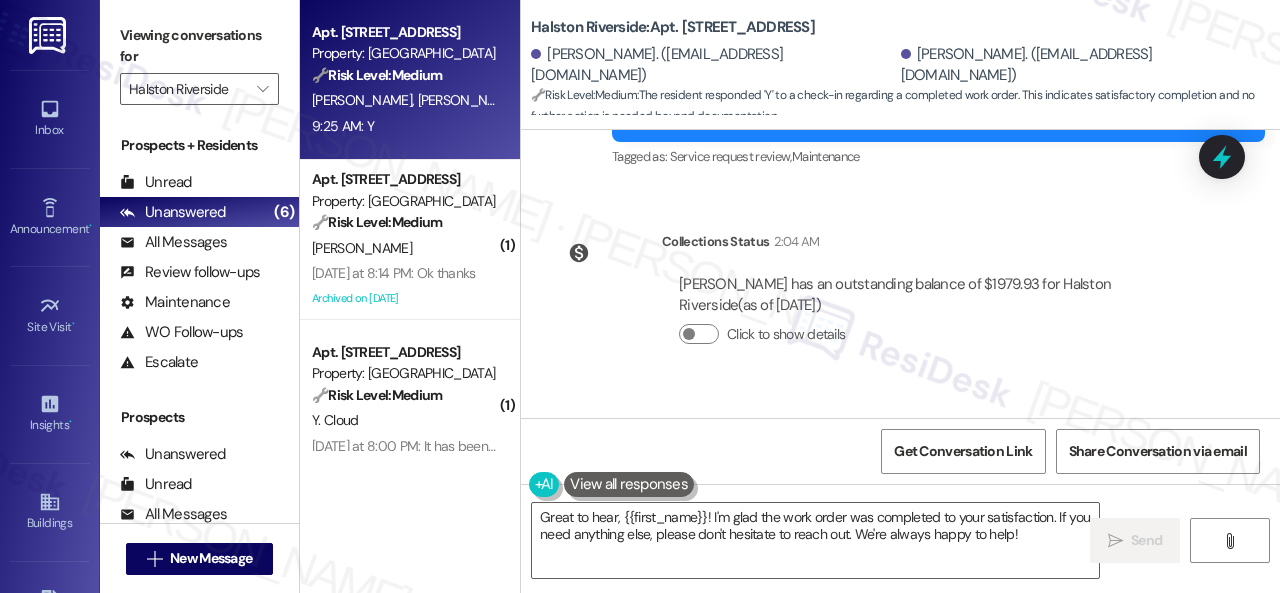 scroll, scrollTop: 13909, scrollLeft: 0, axis: vertical 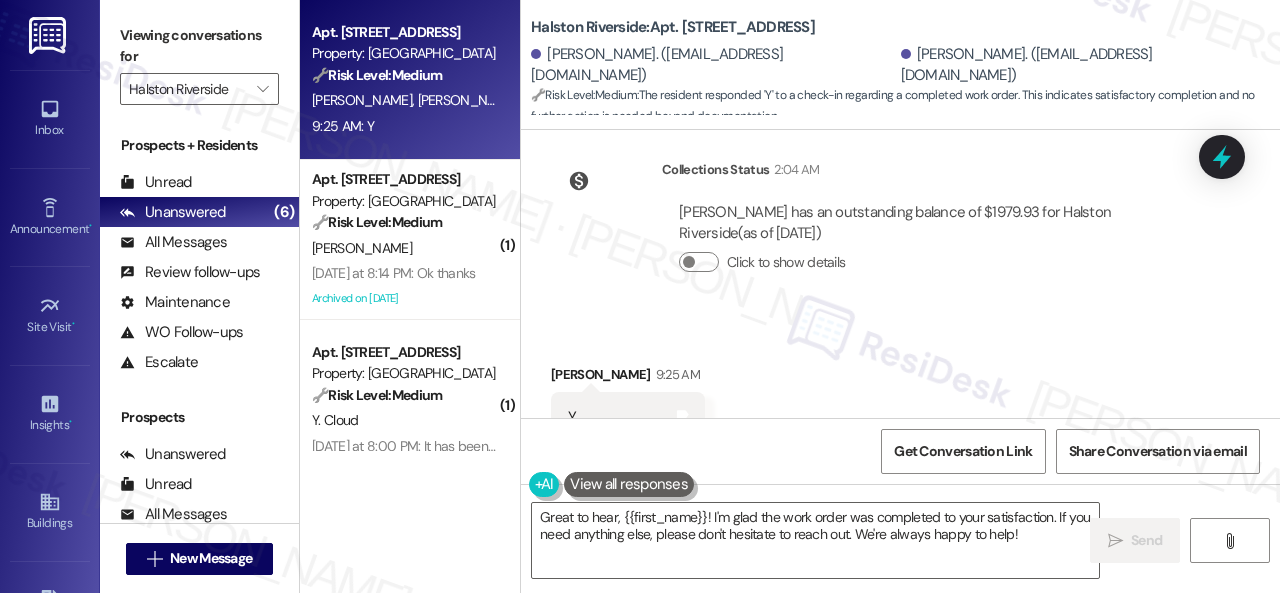 drag, startPoint x: 600, startPoint y: 261, endPoint x: 626, endPoint y: 291, distance: 39.698868 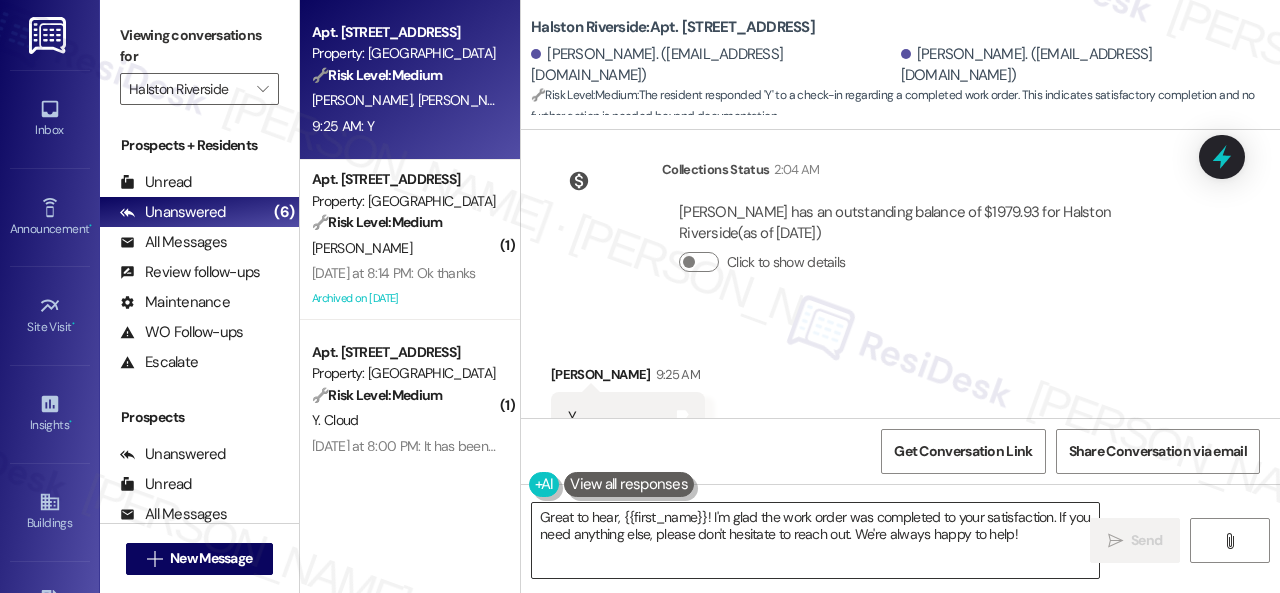 click on "Great to hear, {{first_name}}! I'm glad the work order was completed to your satisfaction. If you need anything else, please don't hesitate to reach out. We're always happy to help!" at bounding box center [815, 540] 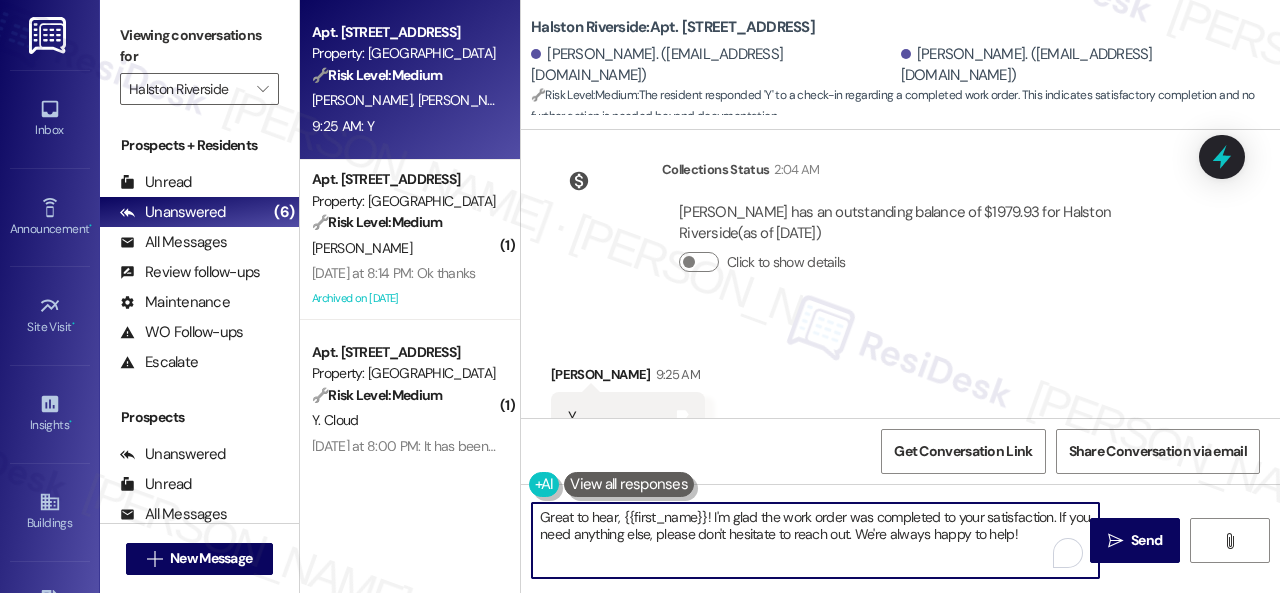 paste on "Awesome — glad everything’s sorted! If {{property}} was up to your expectations, just reply “Yes.” If not, no worries — feel free to share your thoughts. We’re always looking to get better" 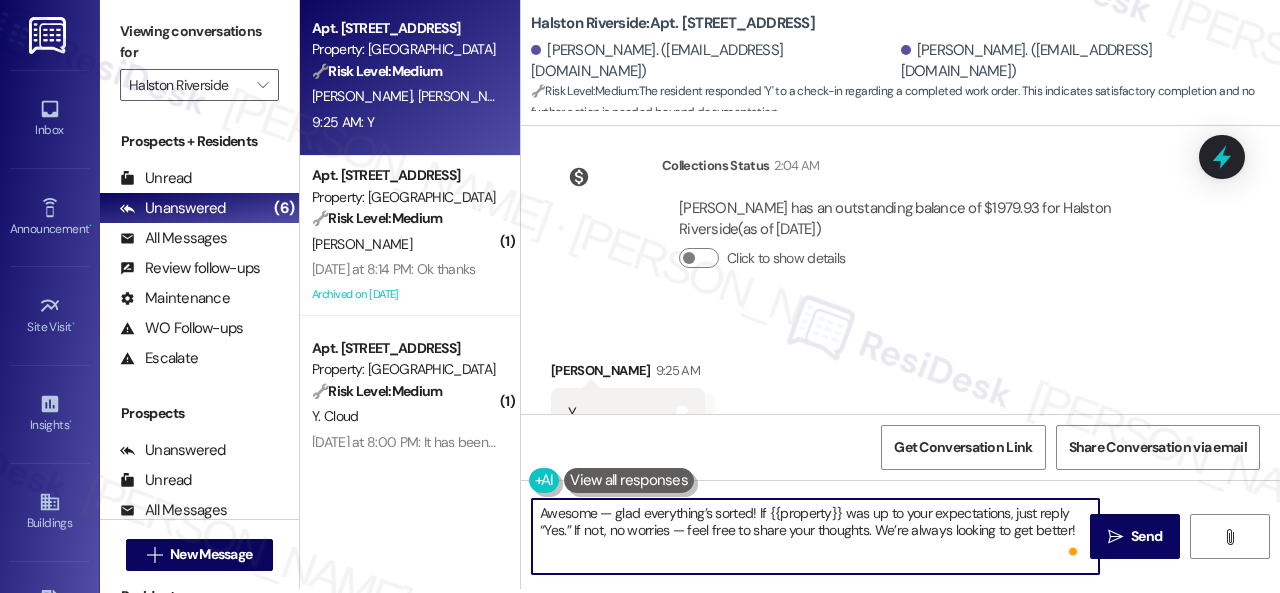scroll, scrollTop: 6, scrollLeft: 0, axis: vertical 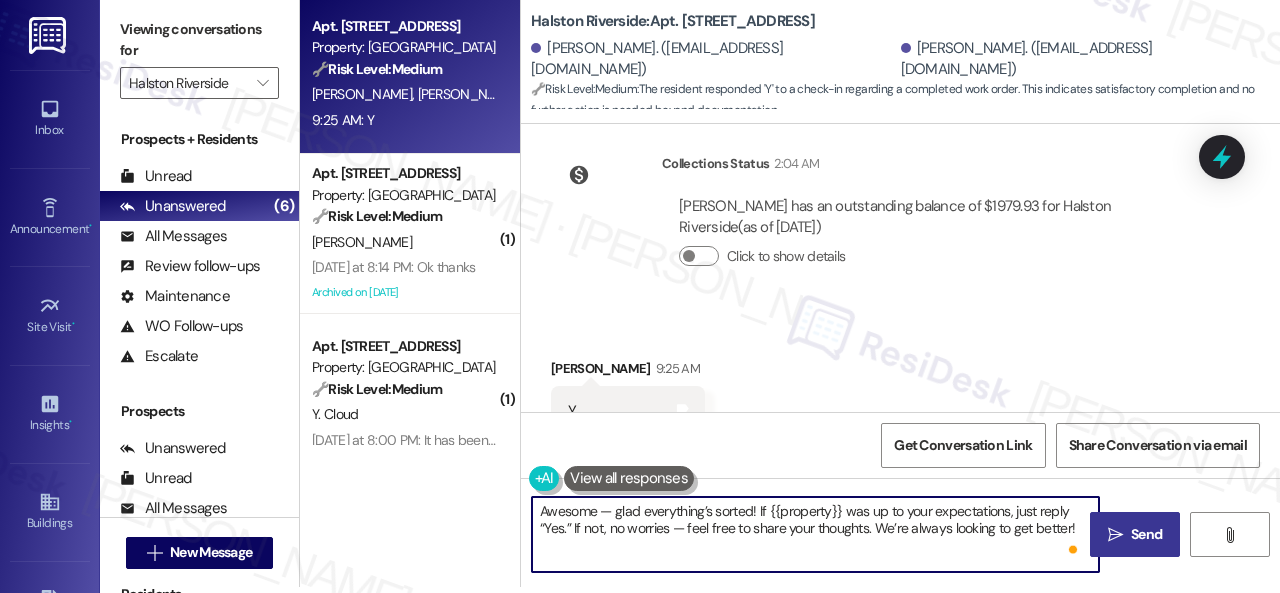 type on "Awesome — glad everything’s sorted! If {{property}} was up to your expectations, just reply “Yes.” If not, no worries — feel free to share your thoughts. We’re always looking to get better!" 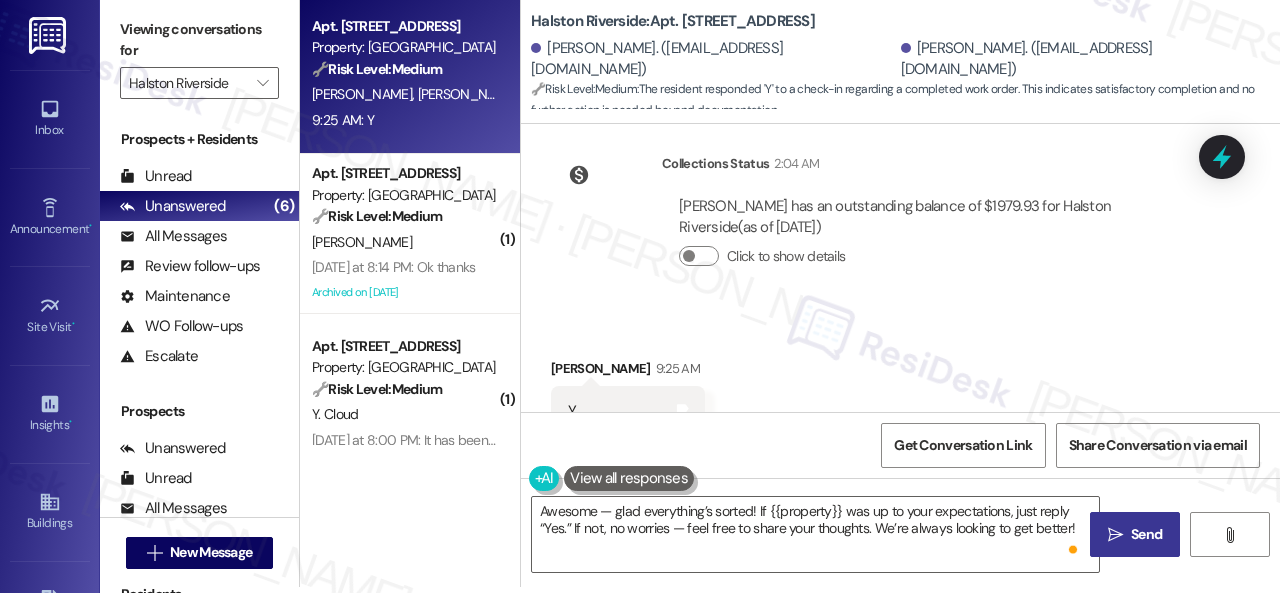 click on "Send" at bounding box center [1146, 534] 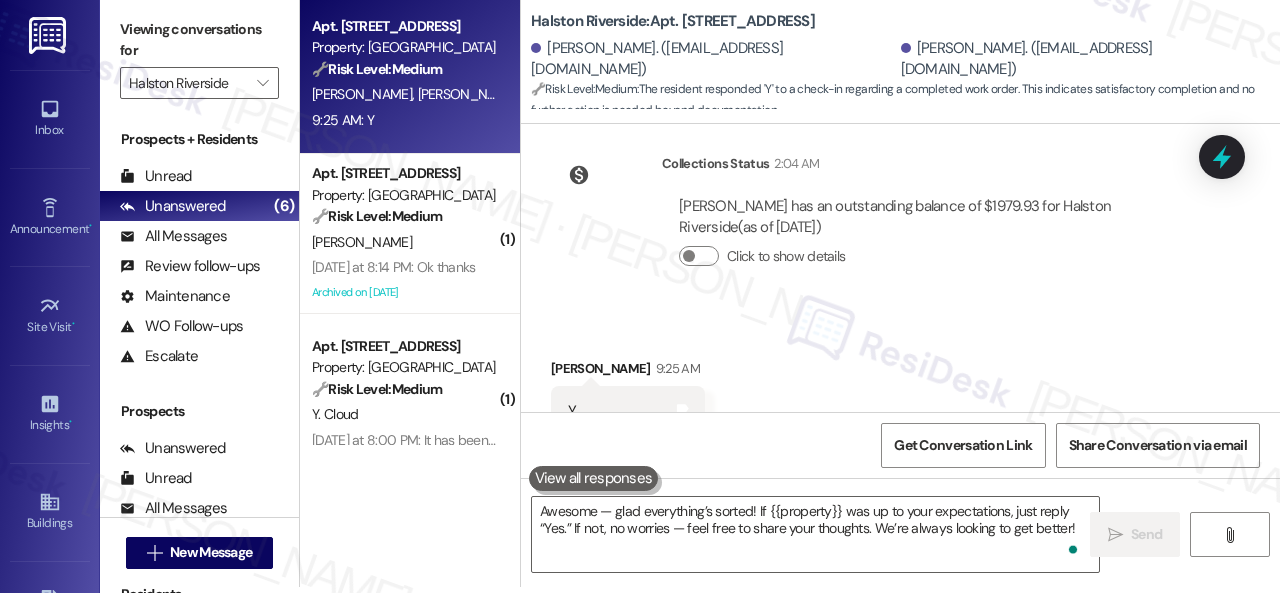 scroll, scrollTop: 0, scrollLeft: 0, axis: both 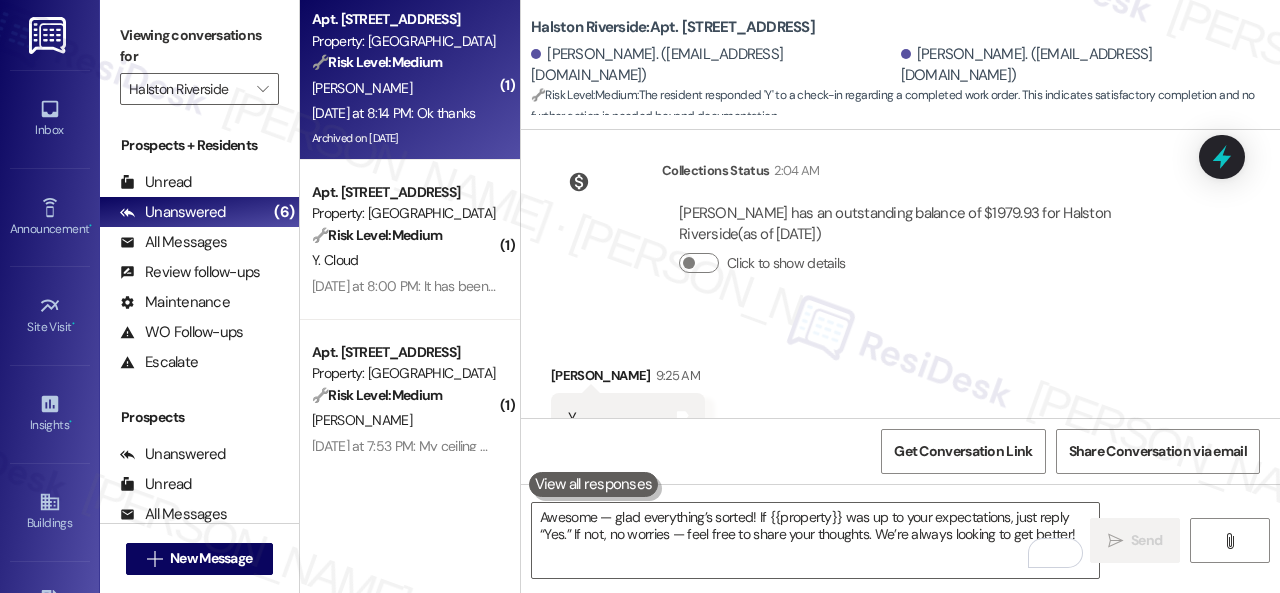 click on "[PERSON_NAME]" at bounding box center [404, 88] 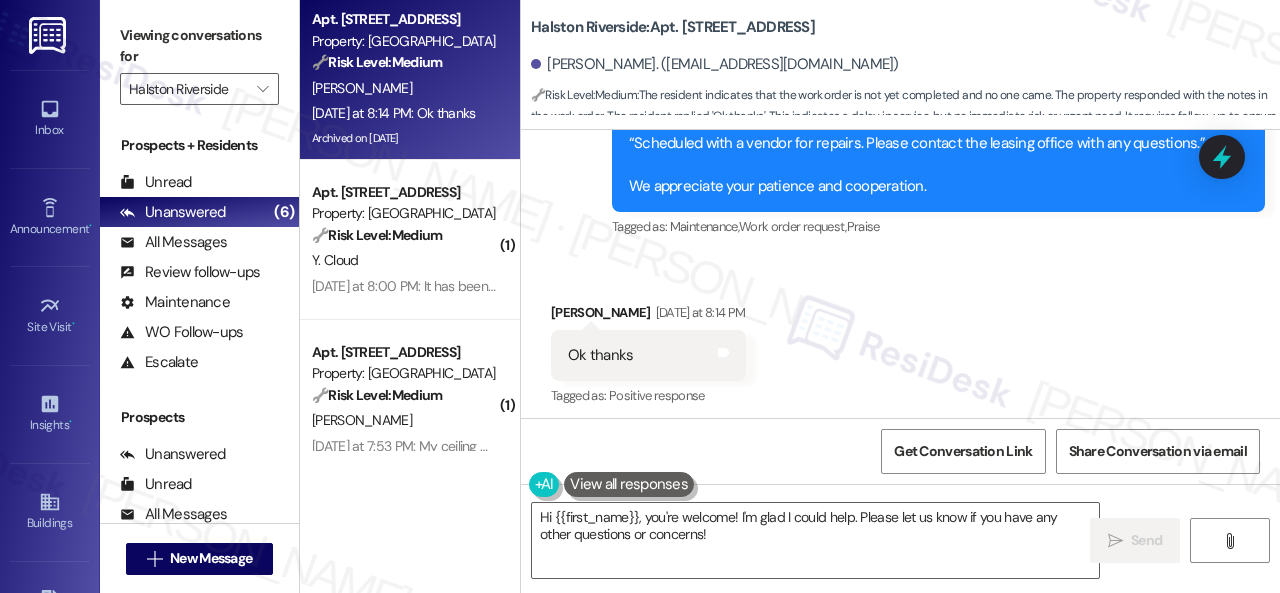 scroll, scrollTop: 22017, scrollLeft: 0, axis: vertical 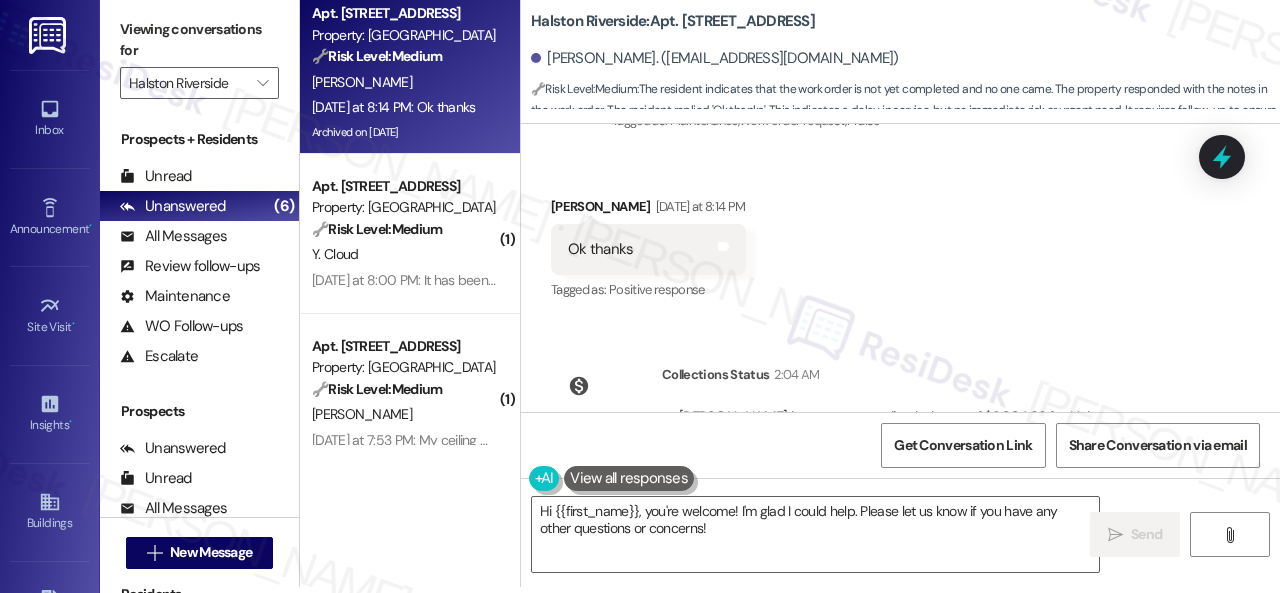 drag, startPoint x: 746, startPoint y: 533, endPoint x: 388, endPoint y: 471, distance: 363.32904 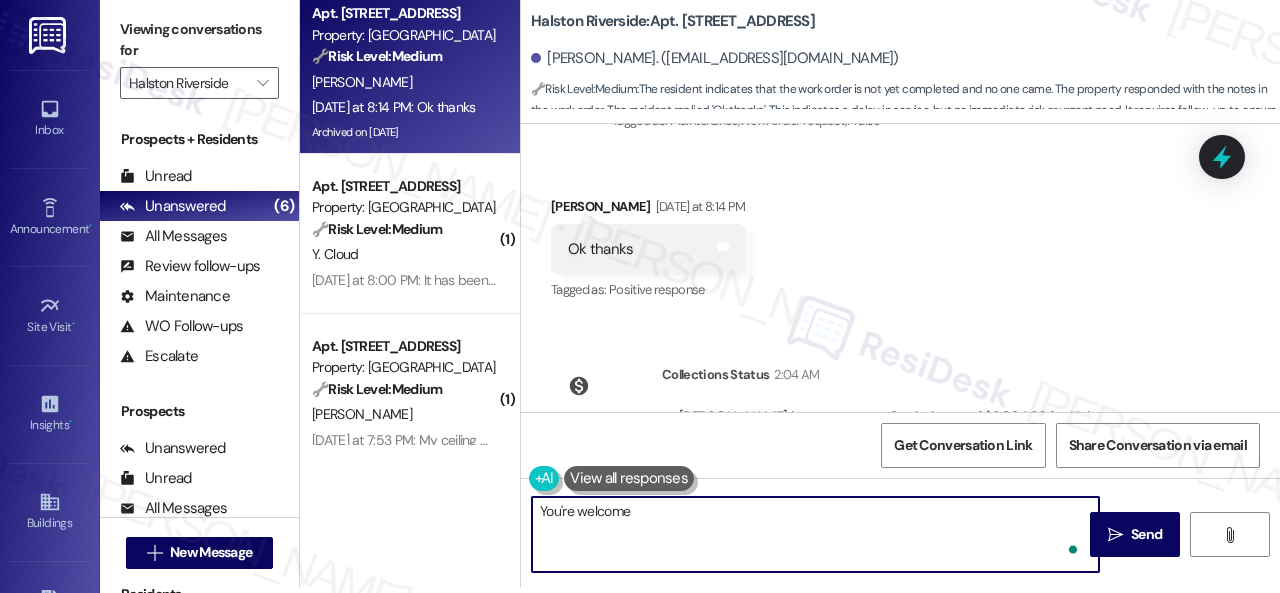 type on "You're welcome!" 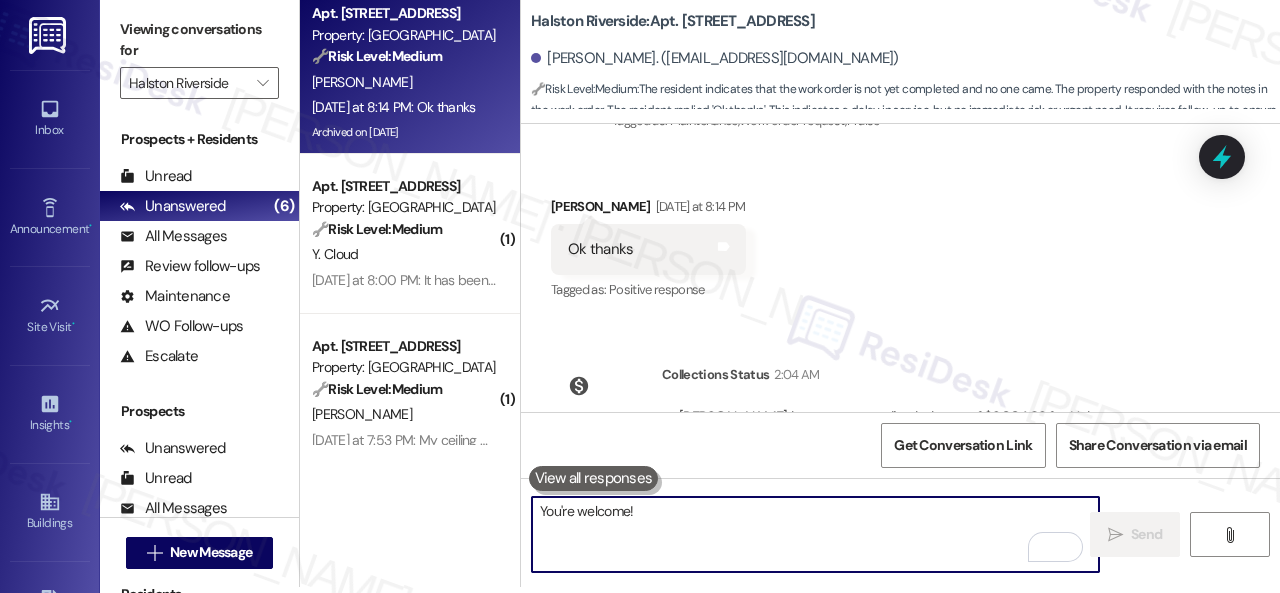 scroll, scrollTop: 0, scrollLeft: 0, axis: both 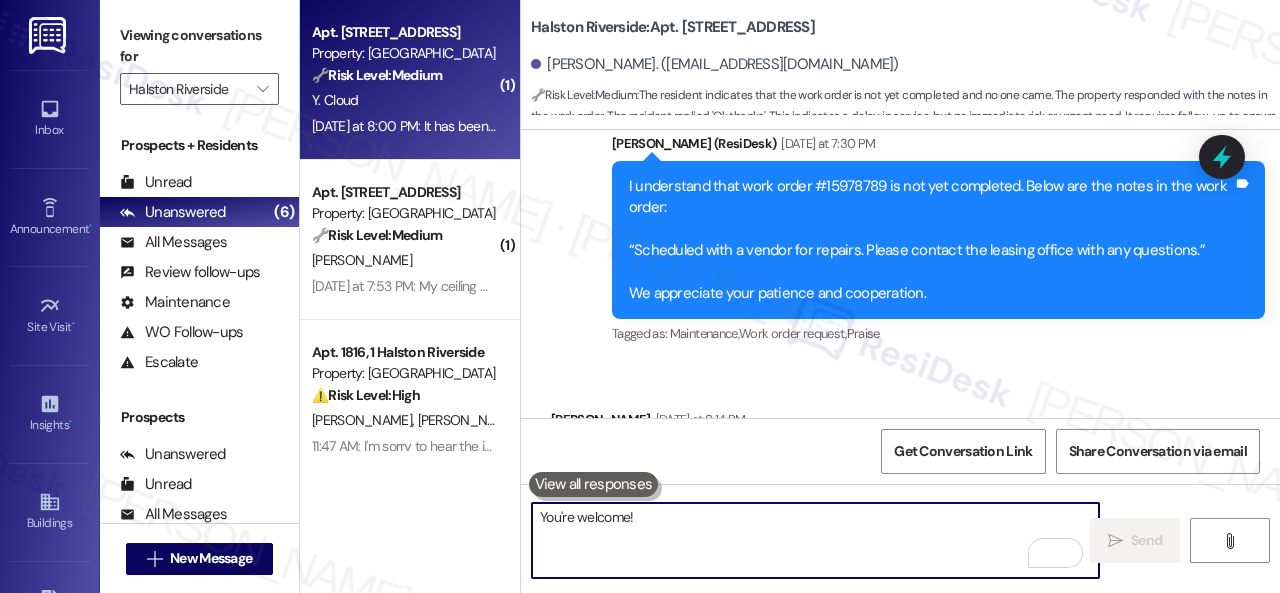 type 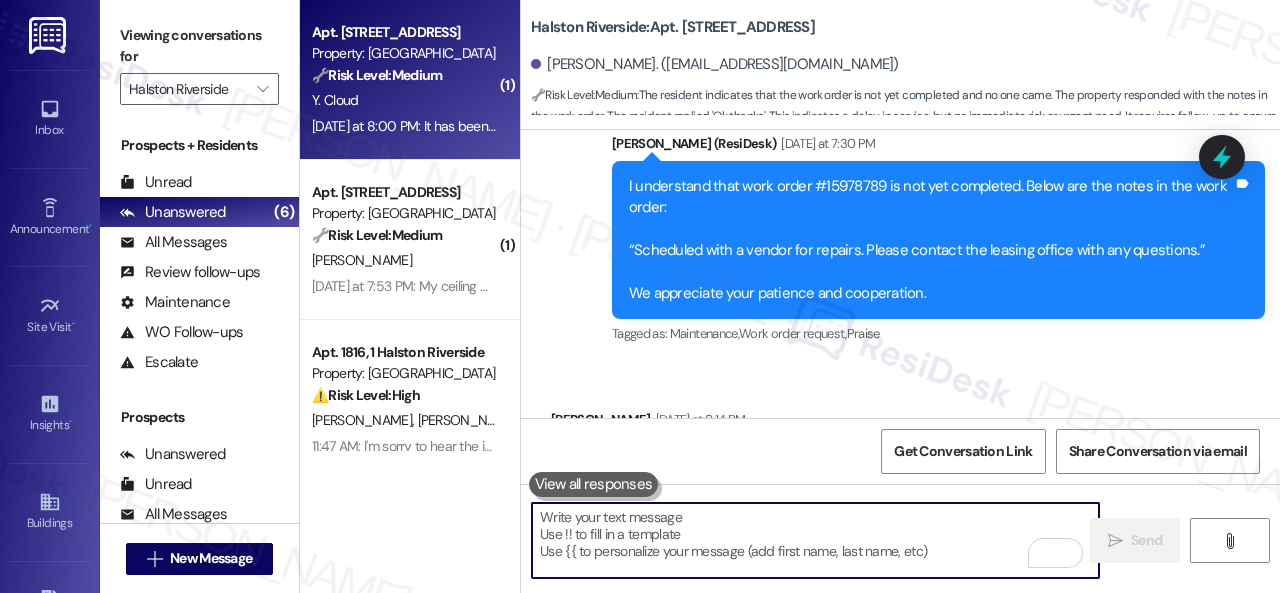 click on "Y. Cloud" at bounding box center (404, 100) 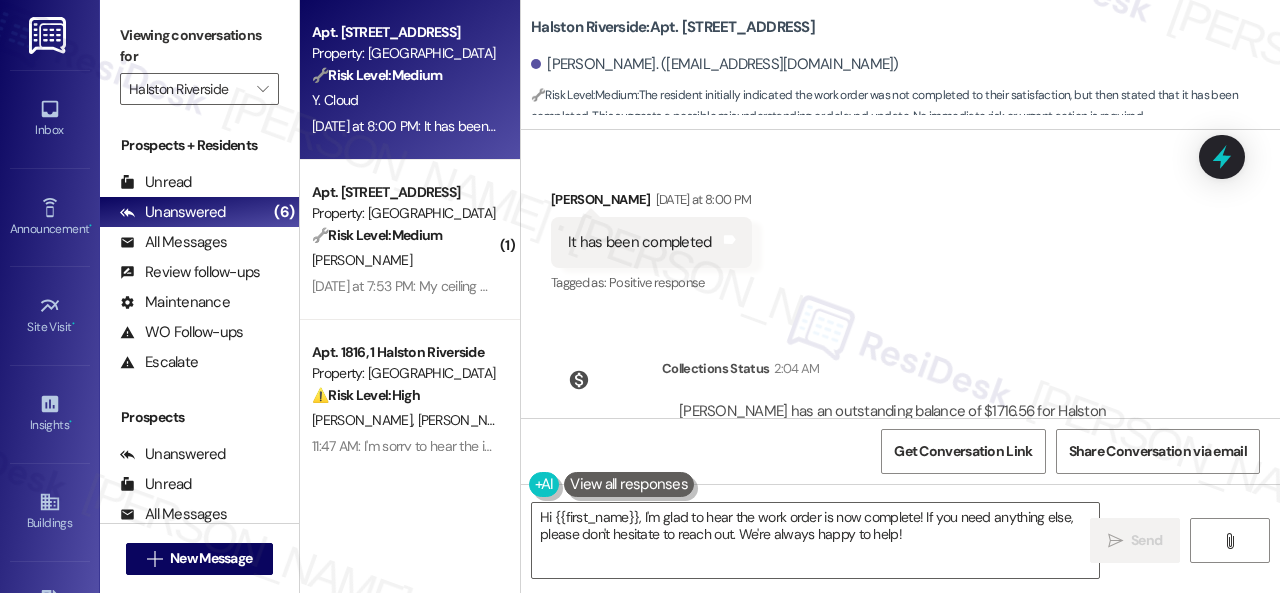 scroll, scrollTop: 8808, scrollLeft: 0, axis: vertical 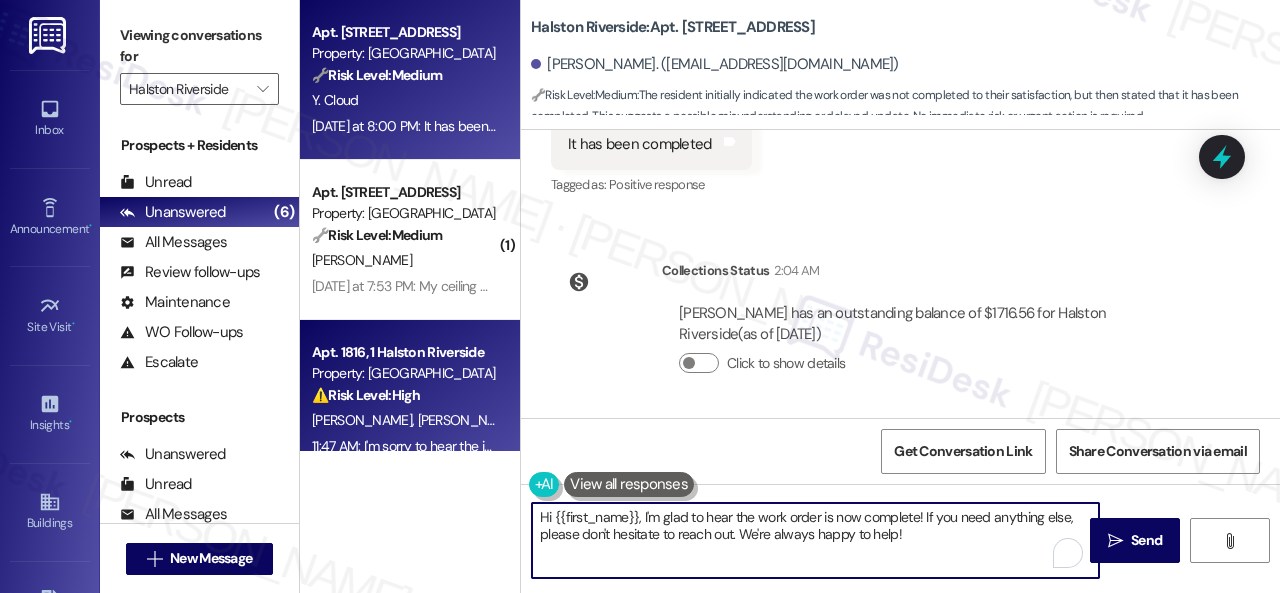 drag, startPoint x: 919, startPoint y: 535, endPoint x: 358, endPoint y: 439, distance: 569.15466 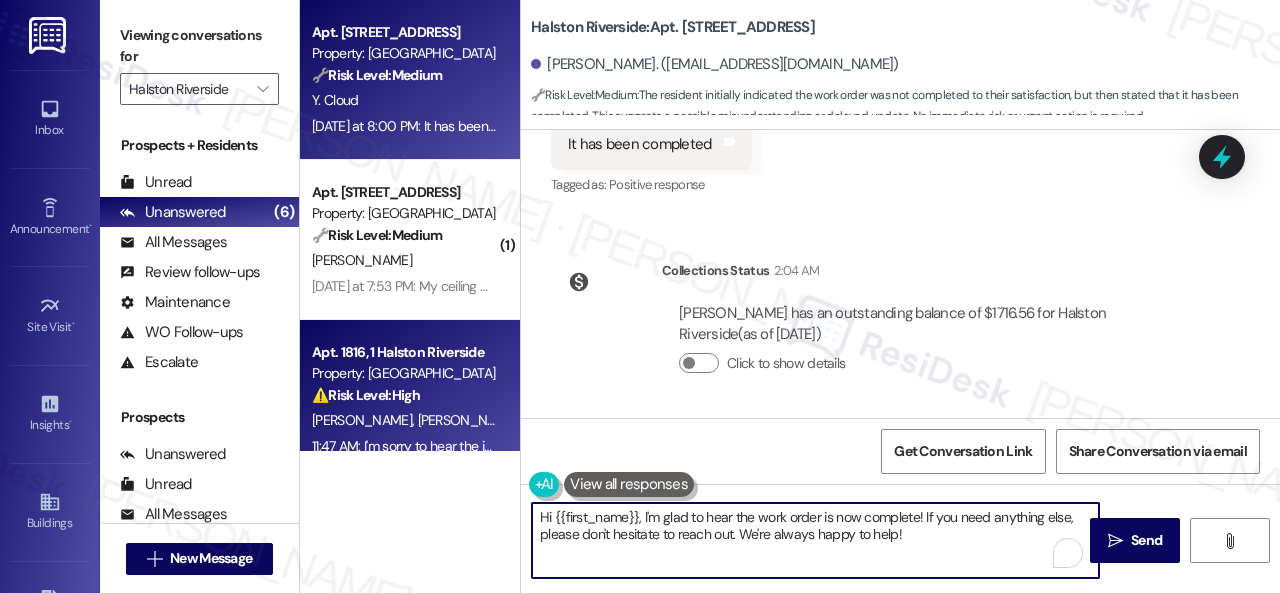 click on "Apt. [GEOGRAPHIC_DATA] Property: [GEOGRAPHIC_DATA] 🔧  Risk Level:  Medium The resident initially indicated the work order was not completed to their satisfaction, but then stated that it has been completed. This suggests a possible misunderstanding or delayed update. No immediate risk or urgent action is required. Y. Cloud [DATE] at 8:00 PM: It has been completed [DATE] at 8:00 PM: It has been completed ( 1 ) Apt. 1107, 1 [GEOGRAPHIC_DATA] Property: [GEOGRAPHIC_DATA] 🔧  Risk Level:  Medium The resident is reporting that a portion of the ceiling that was removed for repair was not repainted. This is a non-urgent maintenance issue related to asset preservation and resident satisfaction, but does not pose an immediate risk. [PERSON_NAME] [DATE] at 7:53 PM: My ceiling was painted all white. Maintenance can and already removed the part that was cracked. That's why you see the tan part. But no one had came back to repaint the part that was removed ( paint the ceiling back {tan part}) ⚠️ High" at bounding box center [790, 296] 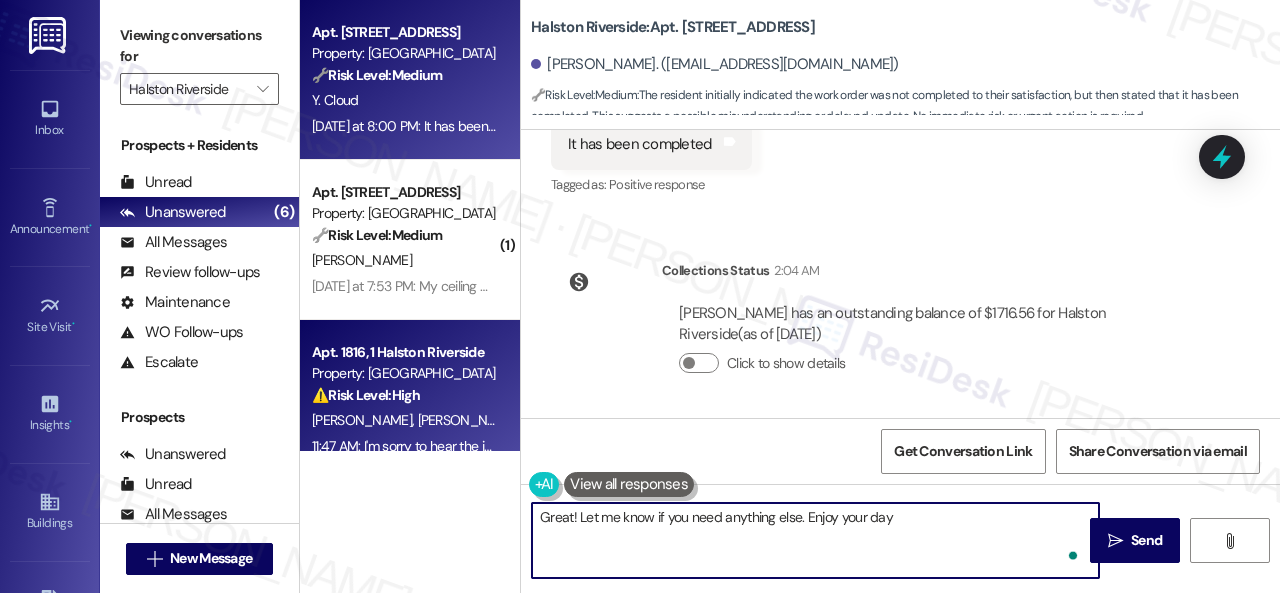 type on "Great! Let me know if you need anything else. Enjoy your day!" 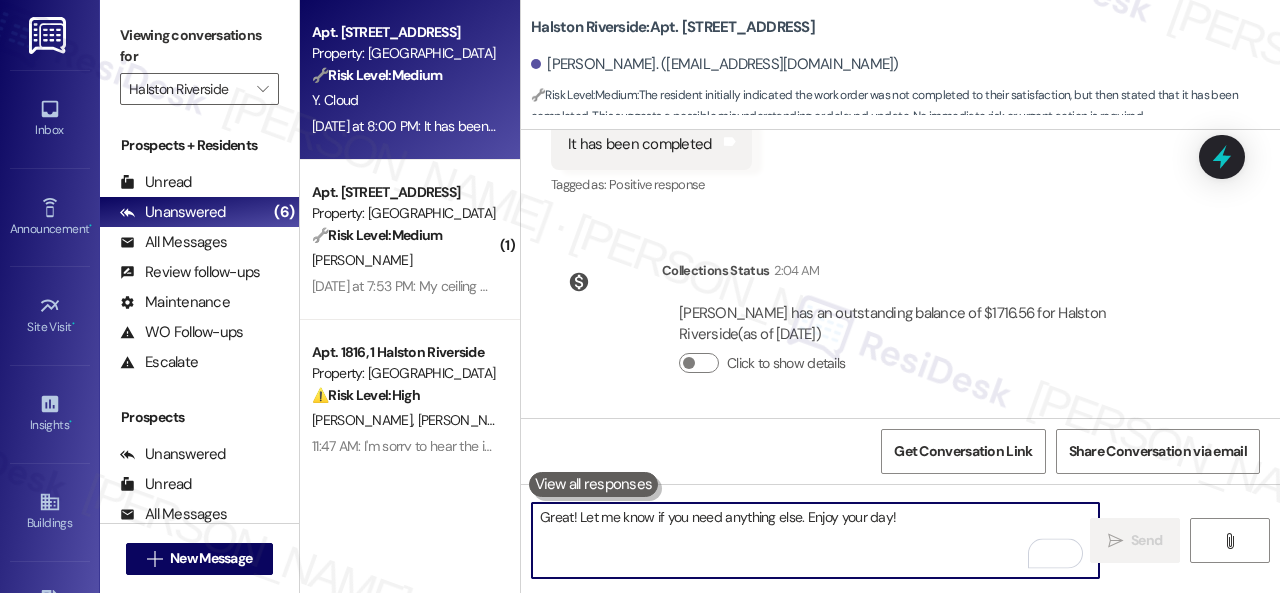 scroll, scrollTop: 8602, scrollLeft: 0, axis: vertical 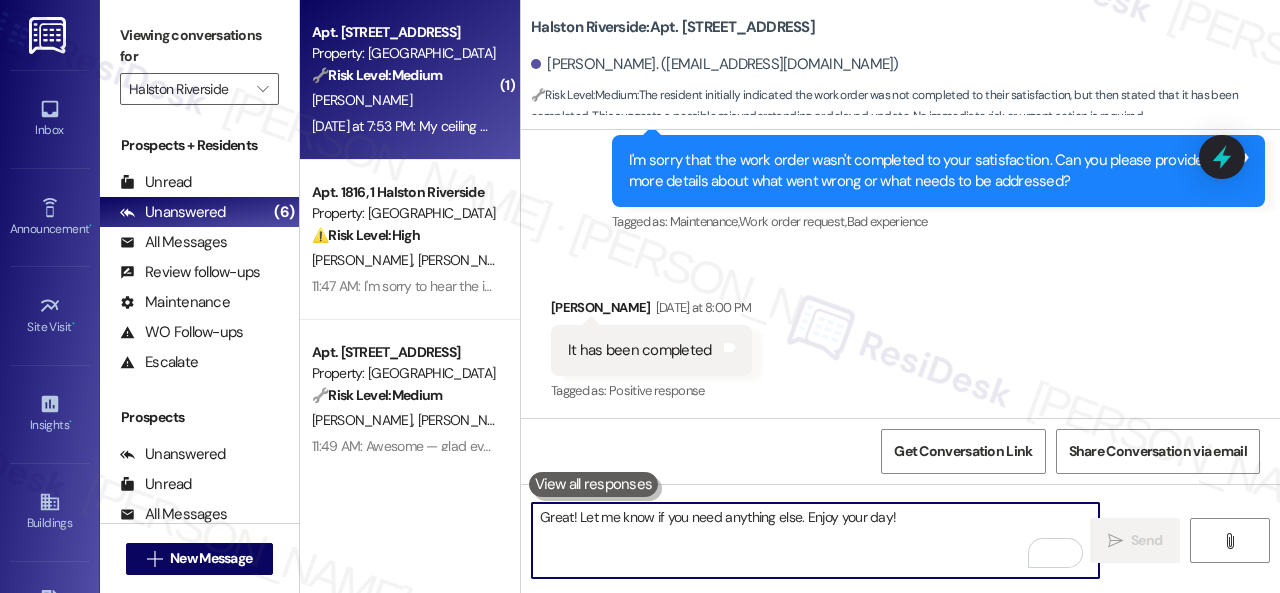 type 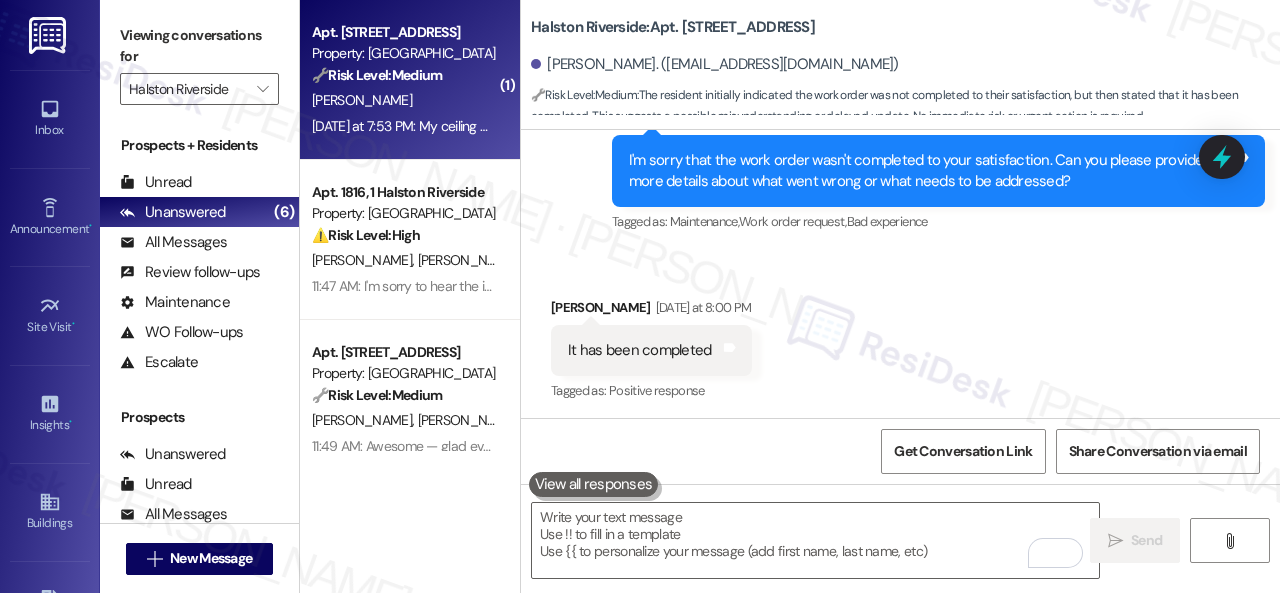click on "[DATE] at 7:53 PM: My ceiling was painted all white. Maintenance can and already removed the part that was cracked. That's why you see the tan part. But no one had came back to repaint the part that was removed ( paint the ceiling back {tan part}) [DATE] at 7:53 PM: My ceiling was painted all white. Maintenance can and already removed the part that was cracked. That's why you see the tan part. But no one had came back to repaint the part that was removed ( paint the ceiling back {tan part})" at bounding box center (404, 126) 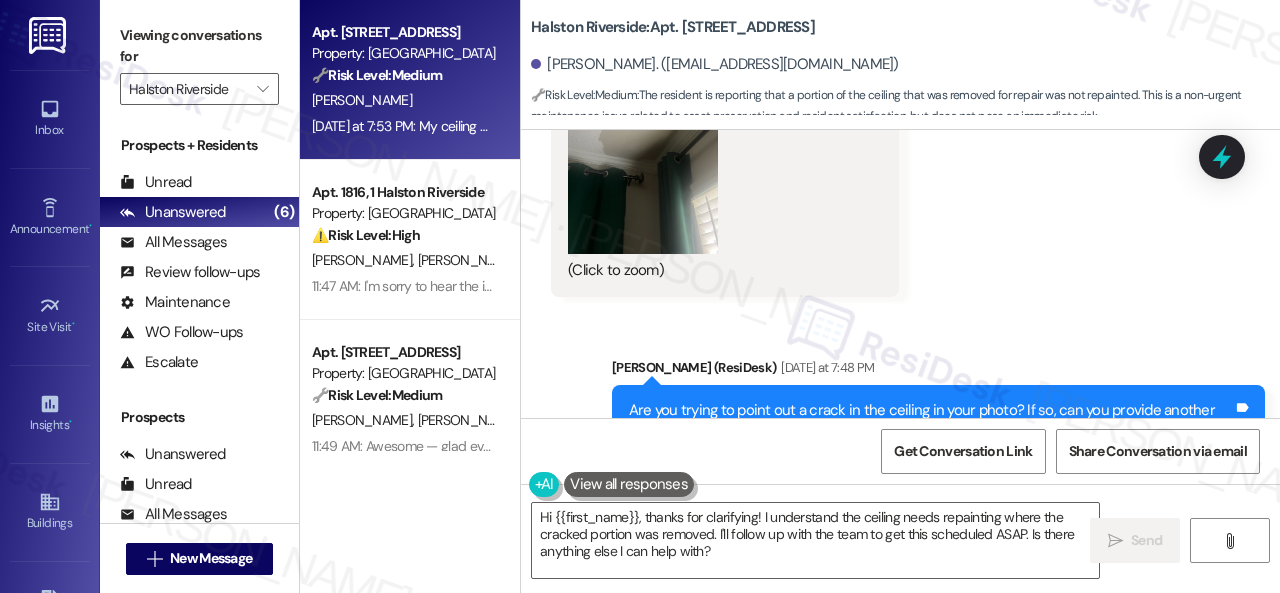 scroll, scrollTop: 5958, scrollLeft: 0, axis: vertical 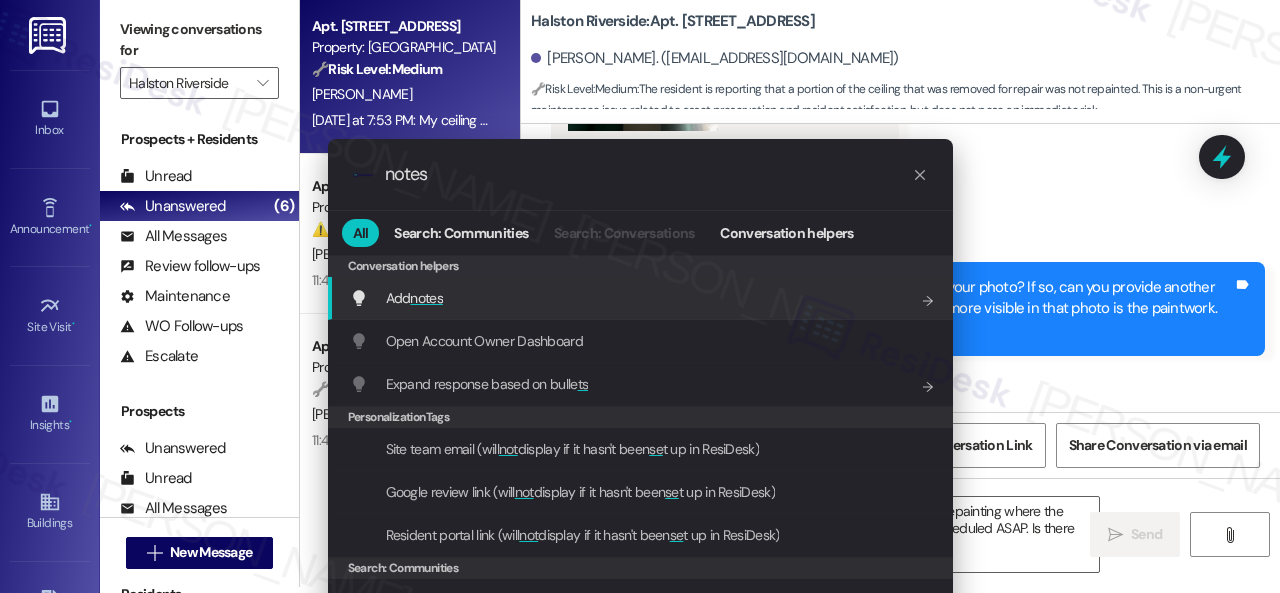 type on "notes" 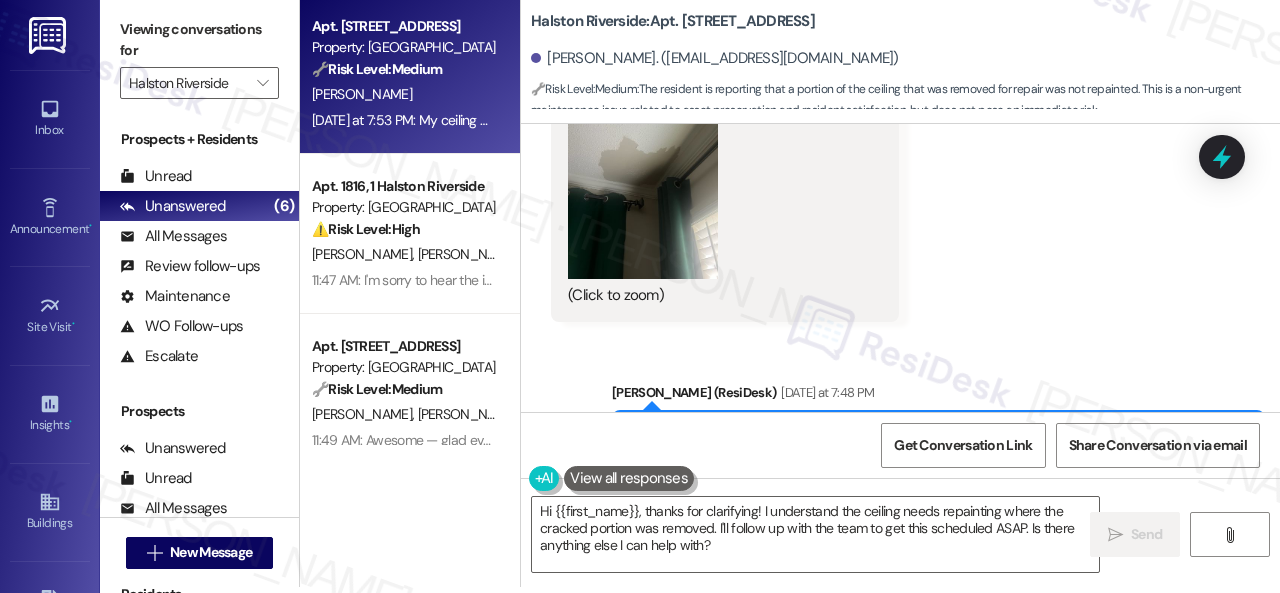 scroll, scrollTop: 5258, scrollLeft: 0, axis: vertical 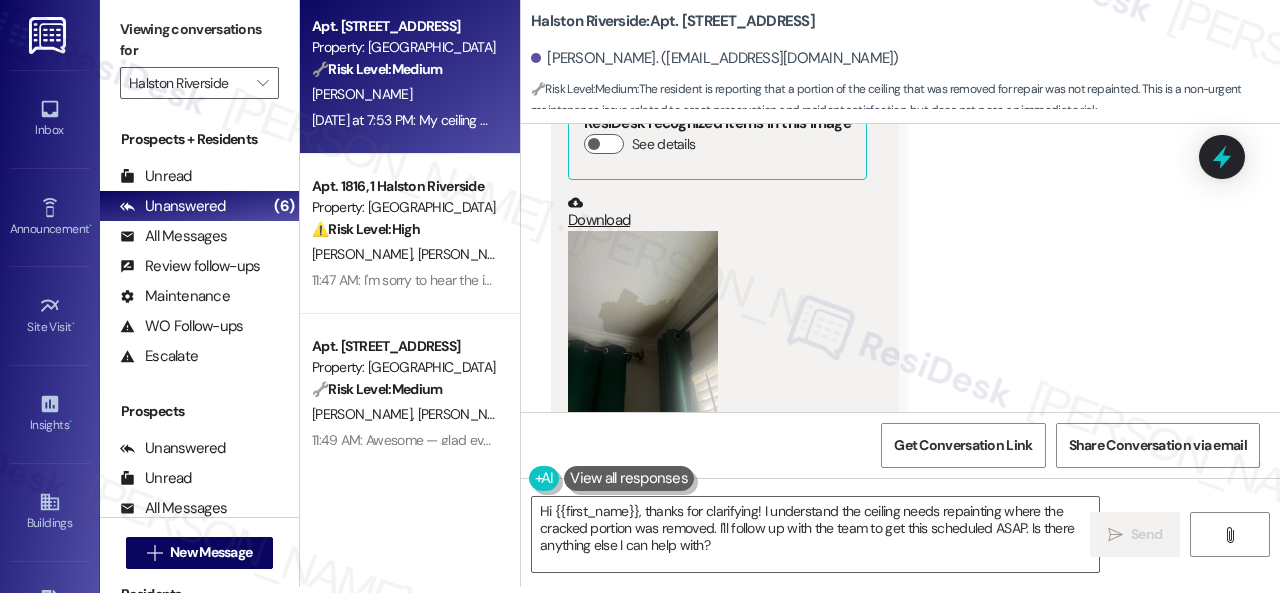 click at bounding box center [643, 331] 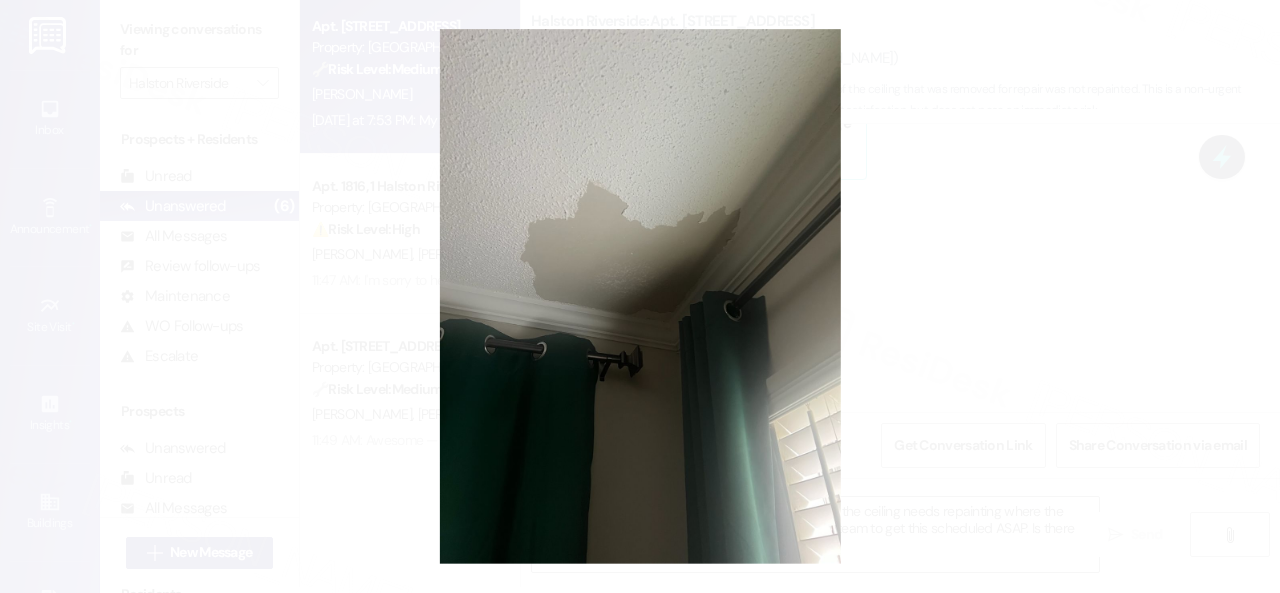 type 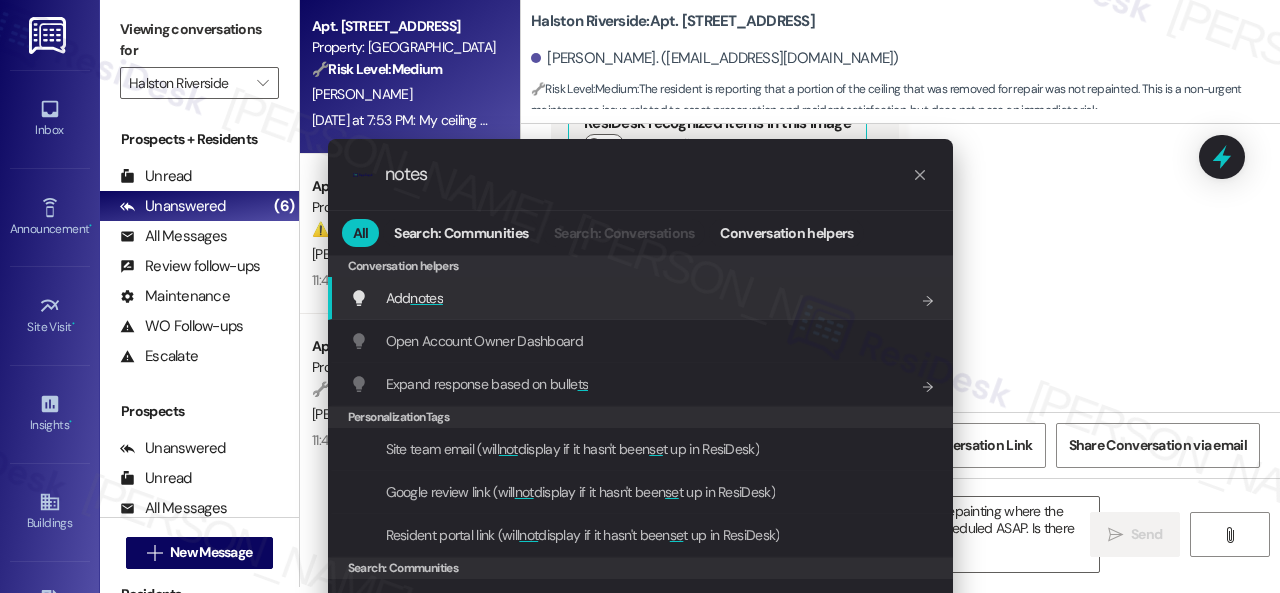 type on "notes" 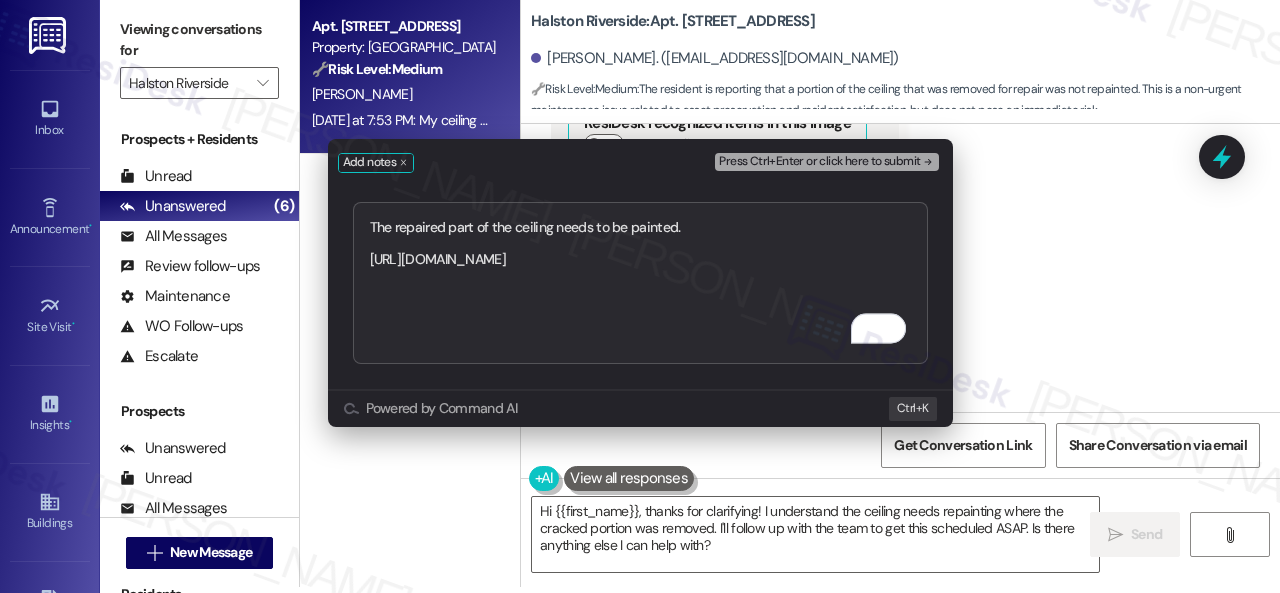 click on "The repaired part of the ceiling needs to be painted.
[URL][DOMAIN_NAME]" at bounding box center [640, 283] 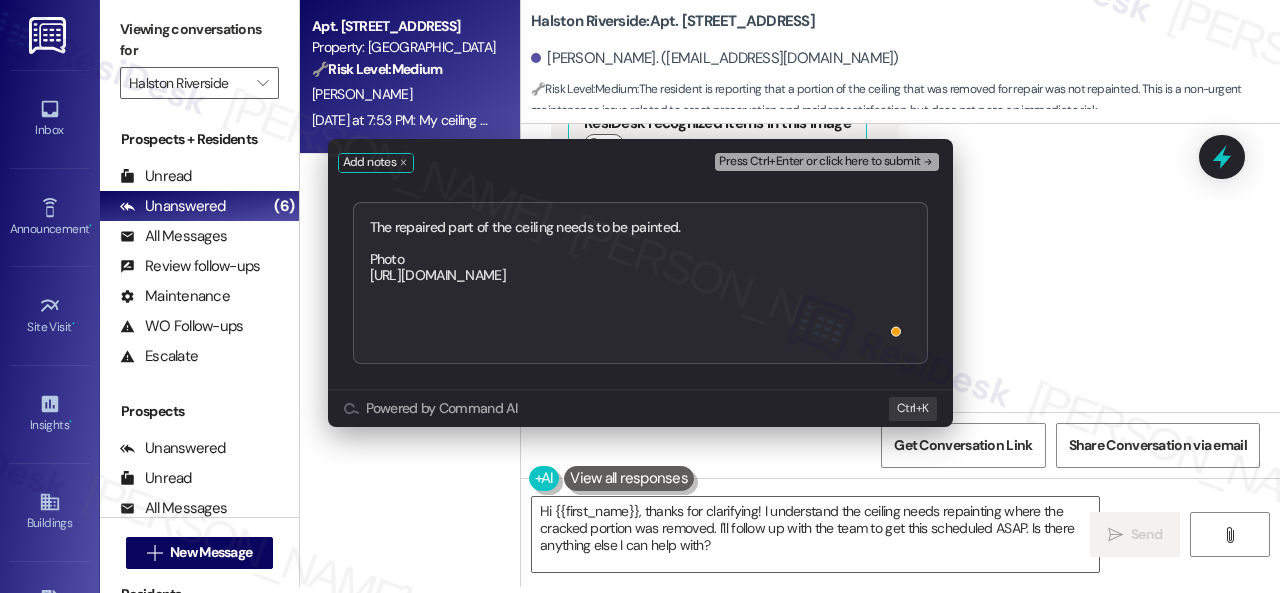 type on "The repaired part of the ceiling needs to be painted.
Photo:
[URL][DOMAIN_NAME]" 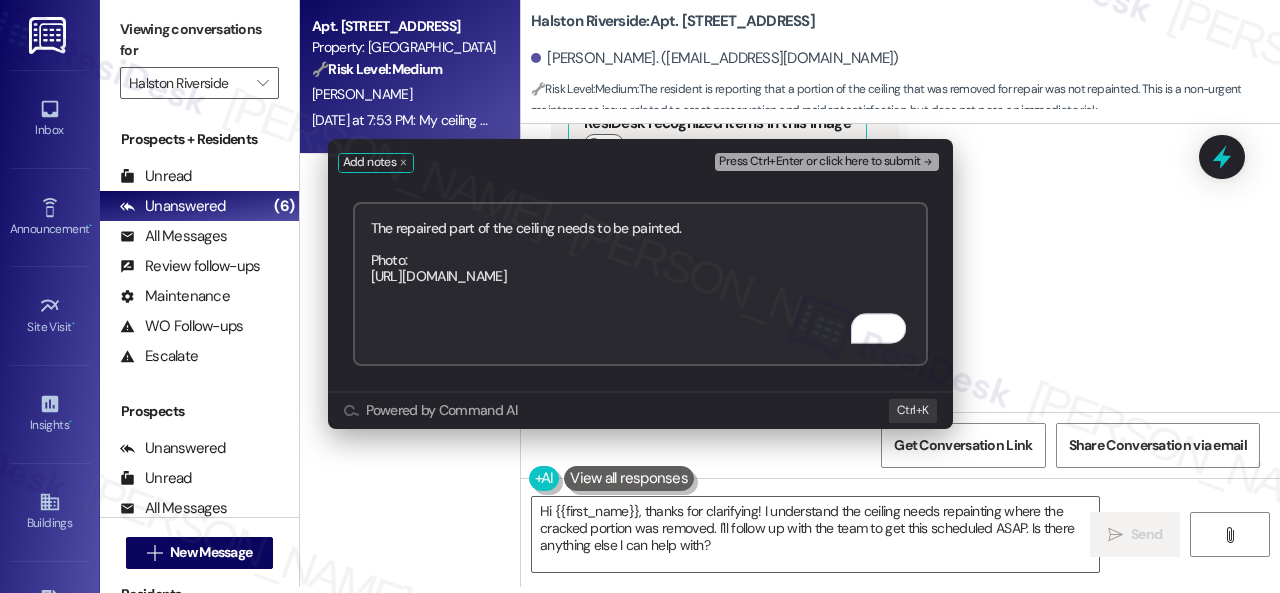 click on "Press Ctrl+Enter or click here to submit" at bounding box center (819, 162) 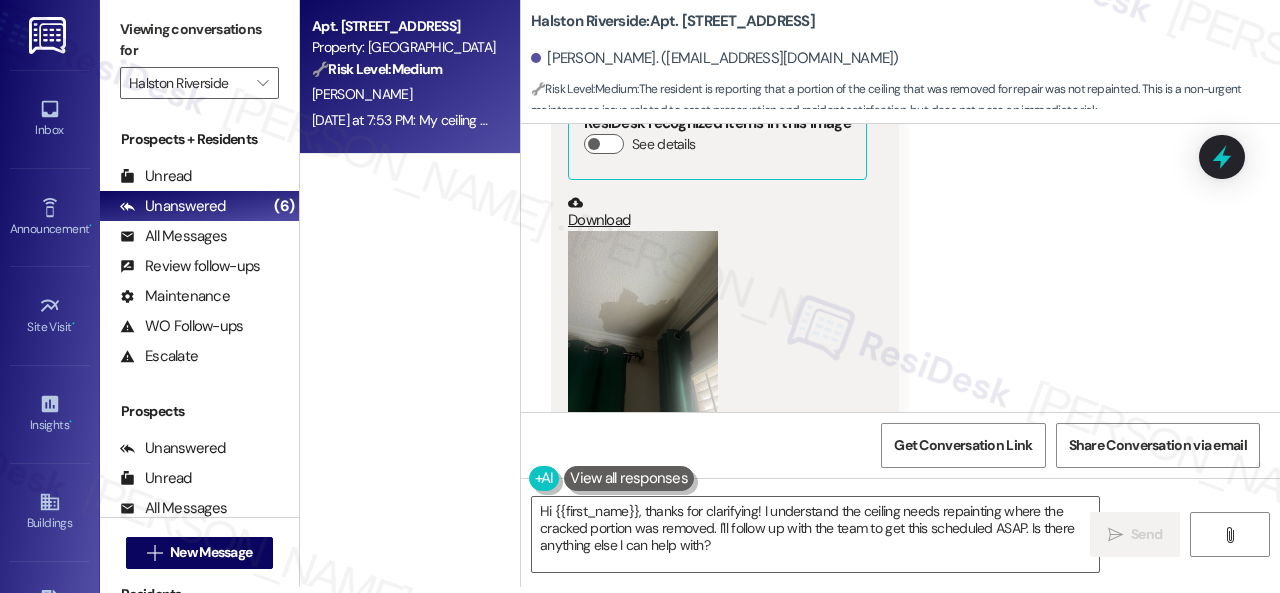 scroll, scrollTop: 6512, scrollLeft: 0, axis: vertical 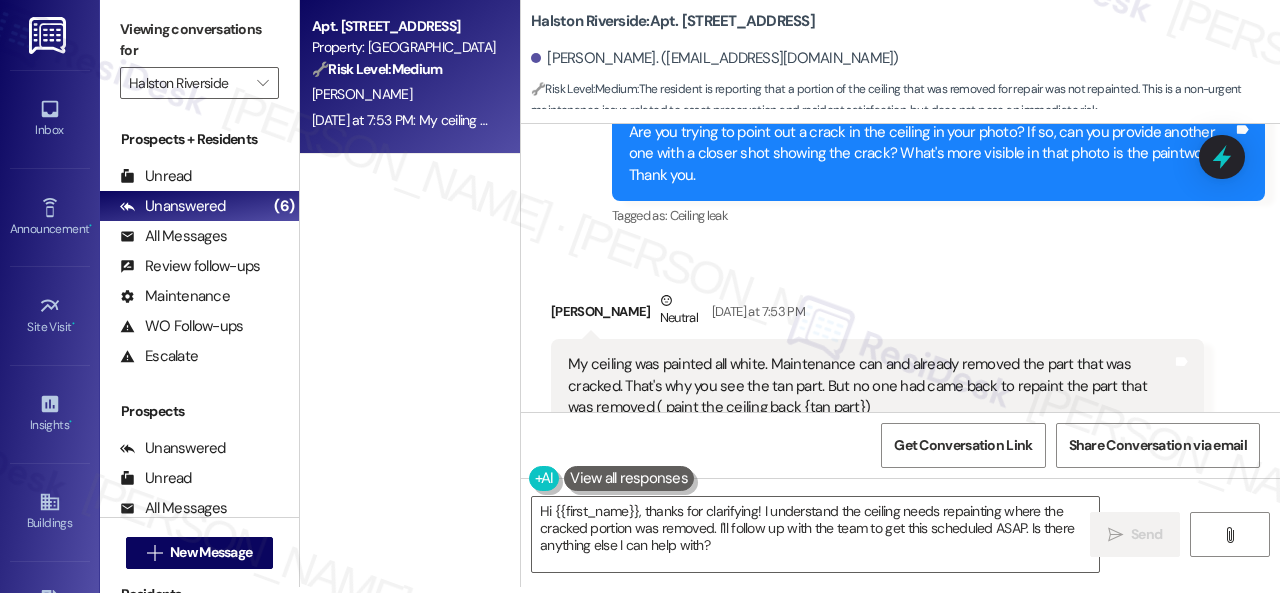 click on "Received via SMS [PERSON_NAME]   Neutral [DATE] at 7:53 PM My ceiling was painted all white. Maintenance can and already removed the part that was cracked. That's why you see the tan part. But no one had came back to repaint the part that was removed ( paint the ceiling back {tan part}) Tags and notes Tagged as:   Maintenance ,  Click to highlight conversations about Maintenance Maintenance request Click to highlight conversations about Maintenance request Notes The repaired part of the ceiling needs to be painted.
Photo:
[URL][DOMAIN_NAME]
----
From automated-surveys-birchstone_residential-resen.fifteen@birchstone_ [DOMAIN_NAME]  at 11:52AM Eastern time on [DATE]  Related guidelines Hide Suggestions 'Birchstone Residential - Birchstone Residential - All properties: Residents advised to update renters insurance records on [DOMAIN_NAME] or email [EMAIL_ADDRESS][DOMAIN_NAME] for assistance.' Created  a year ago  ( 66 % match)  ( 66" at bounding box center (877, 652) 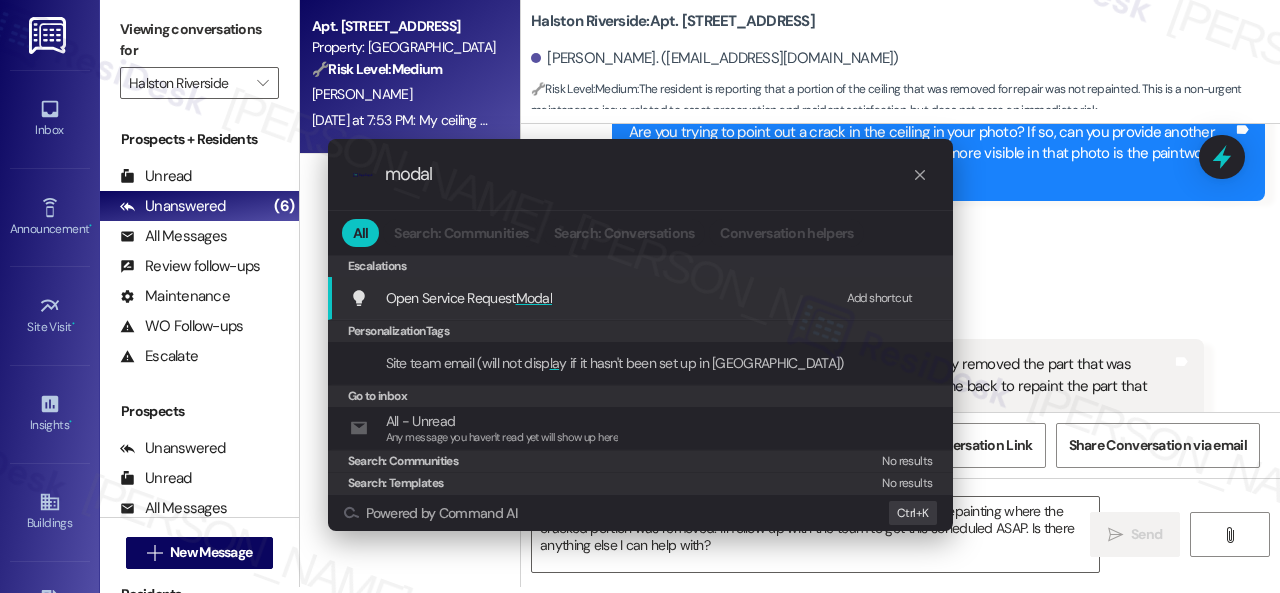 type on "modal" 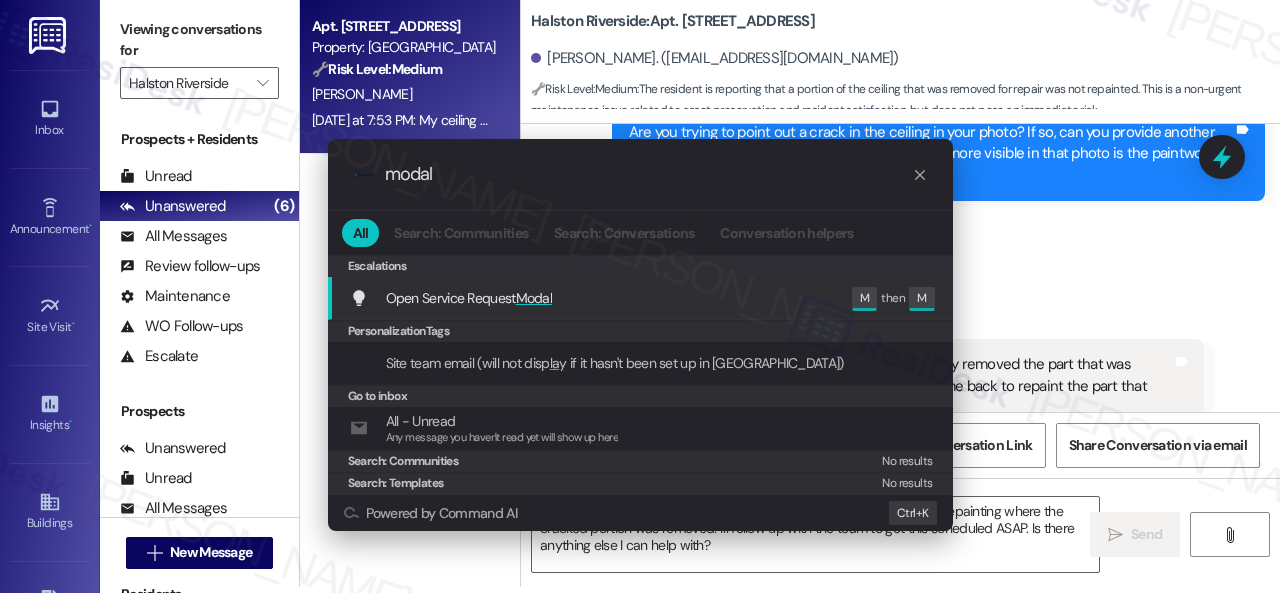 click on "Open Service Request  Modal" at bounding box center [469, 298] 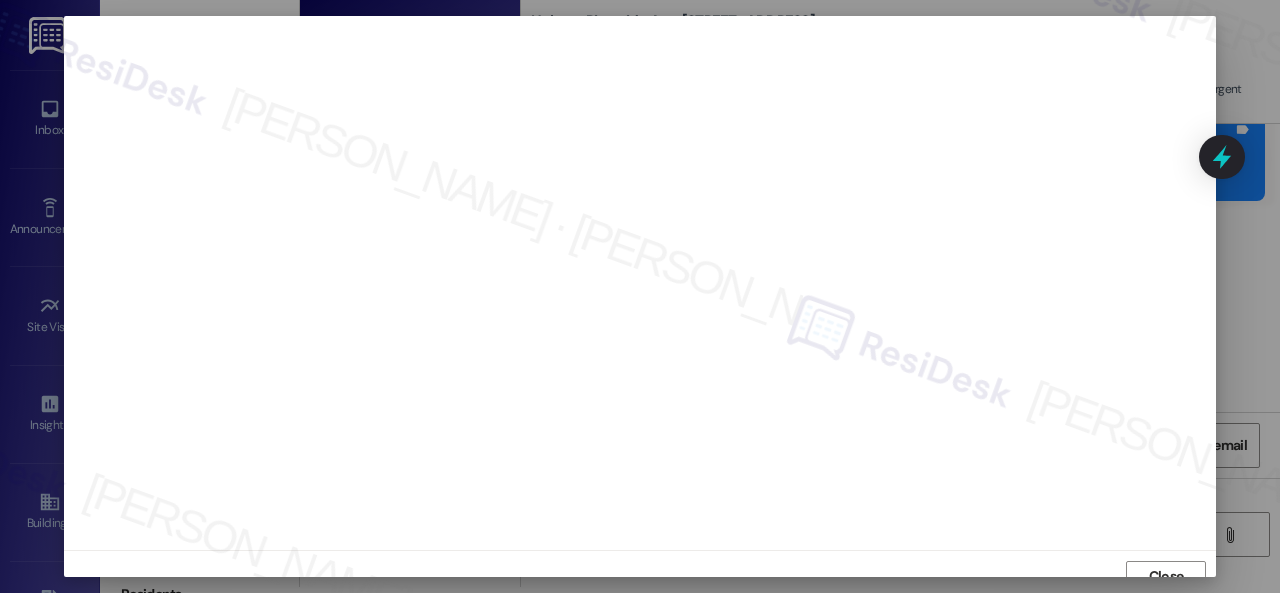 scroll, scrollTop: 15, scrollLeft: 0, axis: vertical 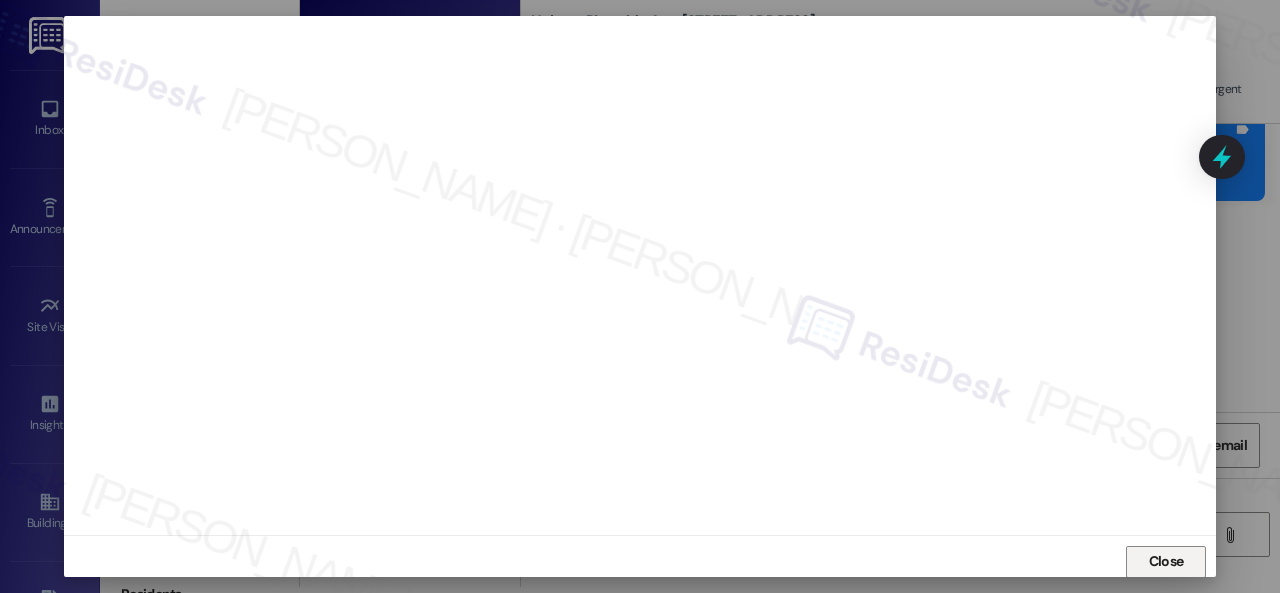 click on "Close" at bounding box center (1166, 561) 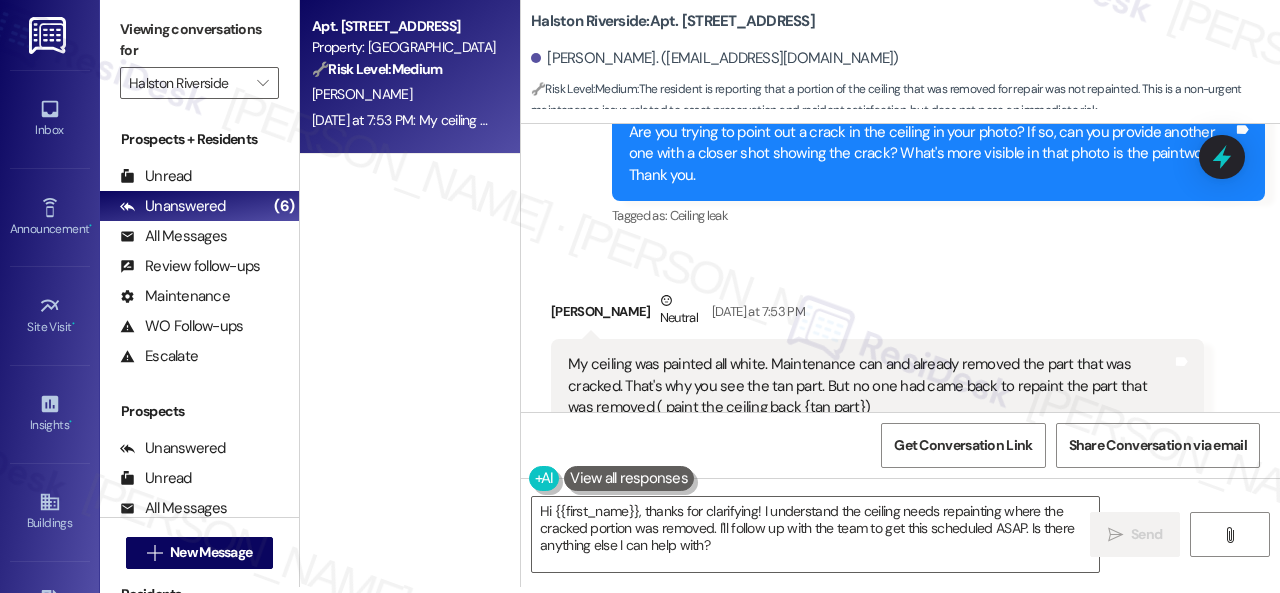 click on "Received via SMS [PERSON_NAME]   Neutral [DATE] at 7:53 PM My ceiling was painted all white. Maintenance can and already removed the part that was cracked. That's why you see the tan part. But no one had came back to repaint the part that was removed ( paint the ceiling back {tan part}) Tags and notes Tagged as:   Maintenance ,  Click to highlight conversations about Maintenance Maintenance request Click to highlight conversations about Maintenance request Notes The repaired part of the ceiling needs to be painted.
Photo:
[URL][DOMAIN_NAME]
----
From automated-surveys-birchstone_residential-resen.fifteen@birchstone_ [DOMAIN_NAME]  at 11:52AM Eastern time on [DATE]  Related guidelines Hide Suggestions 'Birchstone Residential - Birchstone Residential - All properties: Residents advised to update renters insurance records on [DOMAIN_NAME] or email [EMAIL_ADDRESS][DOMAIN_NAME] for assistance.' Created  a year ago  ( 66 % match)  ( 66" at bounding box center [900, 637] 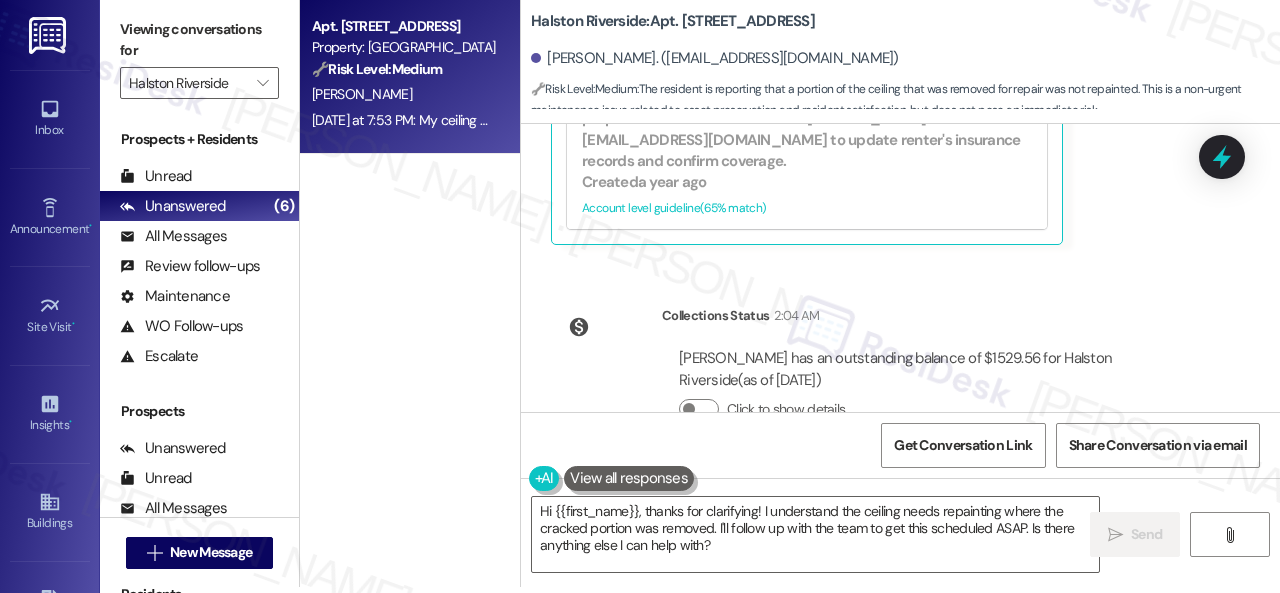 scroll, scrollTop: 6513, scrollLeft: 0, axis: vertical 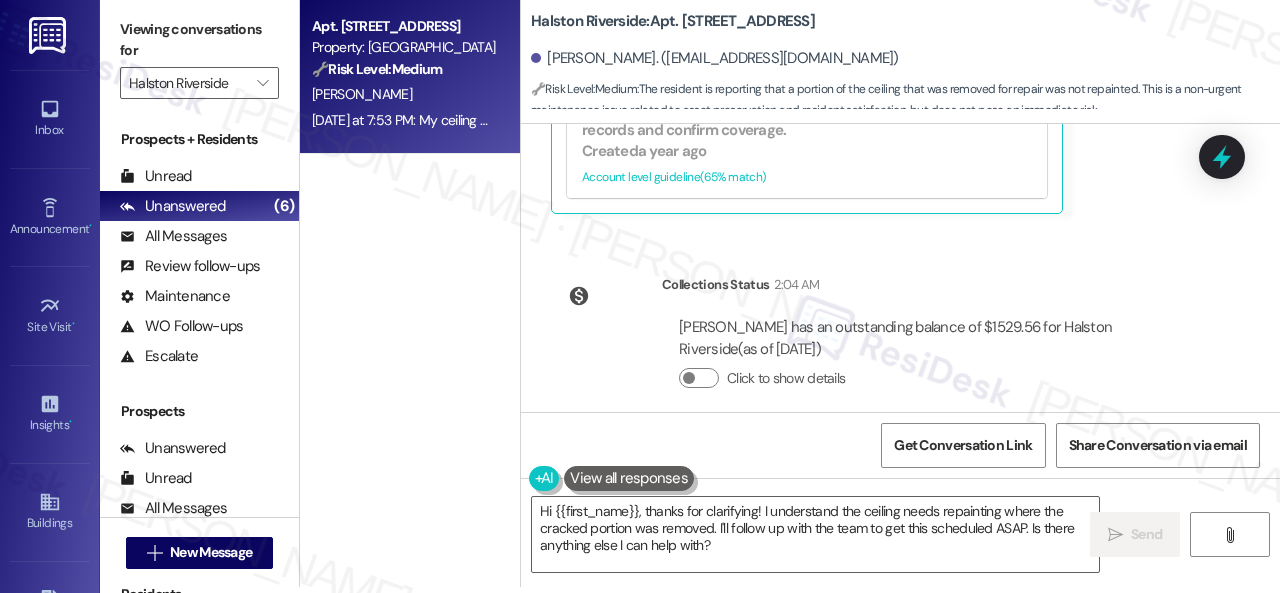 drag, startPoint x: 728, startPoint y: 551, endPoint x: 368, endPoint y: 419, distance: 383.43707 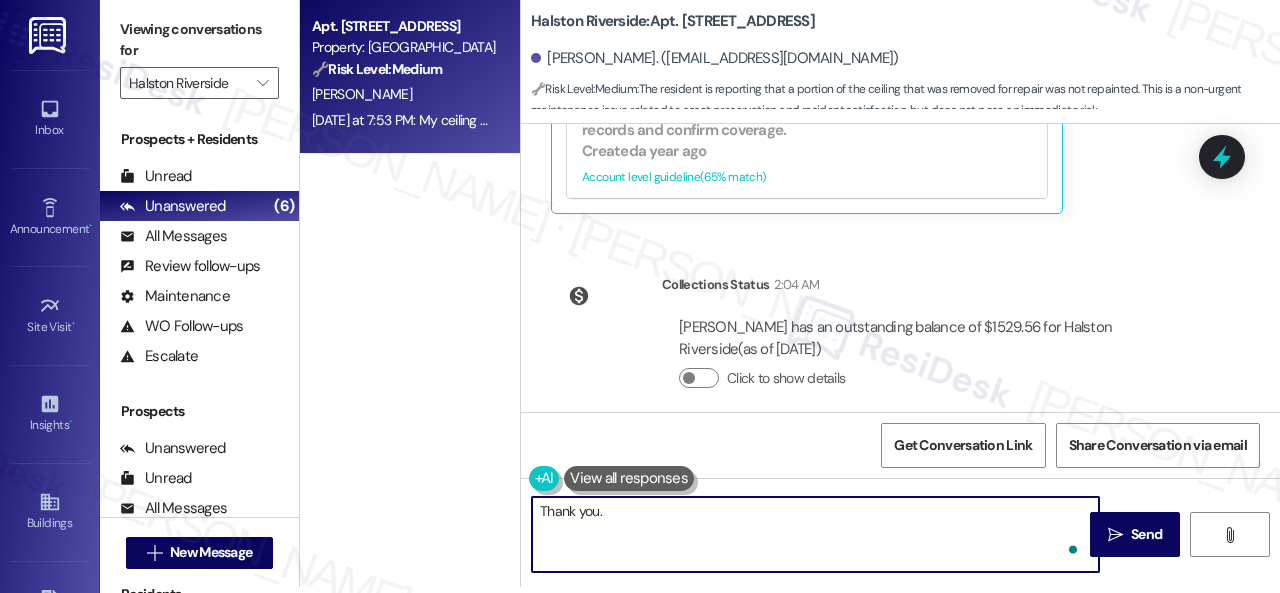paste on "I'll be happy to submit a work order on your behalf. Can the maintenance team enter your apartment even if you are not home? Are there any pets they should be concerned about?" 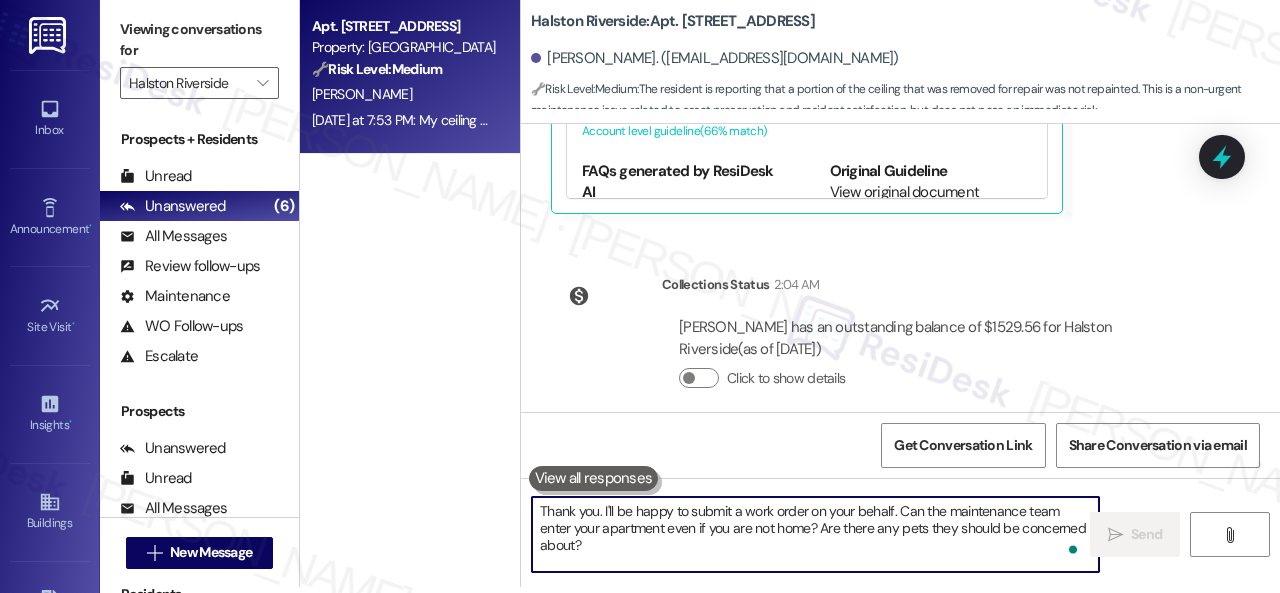 scroll, scrollTop: 0, scrollLeft: 0, axis: both 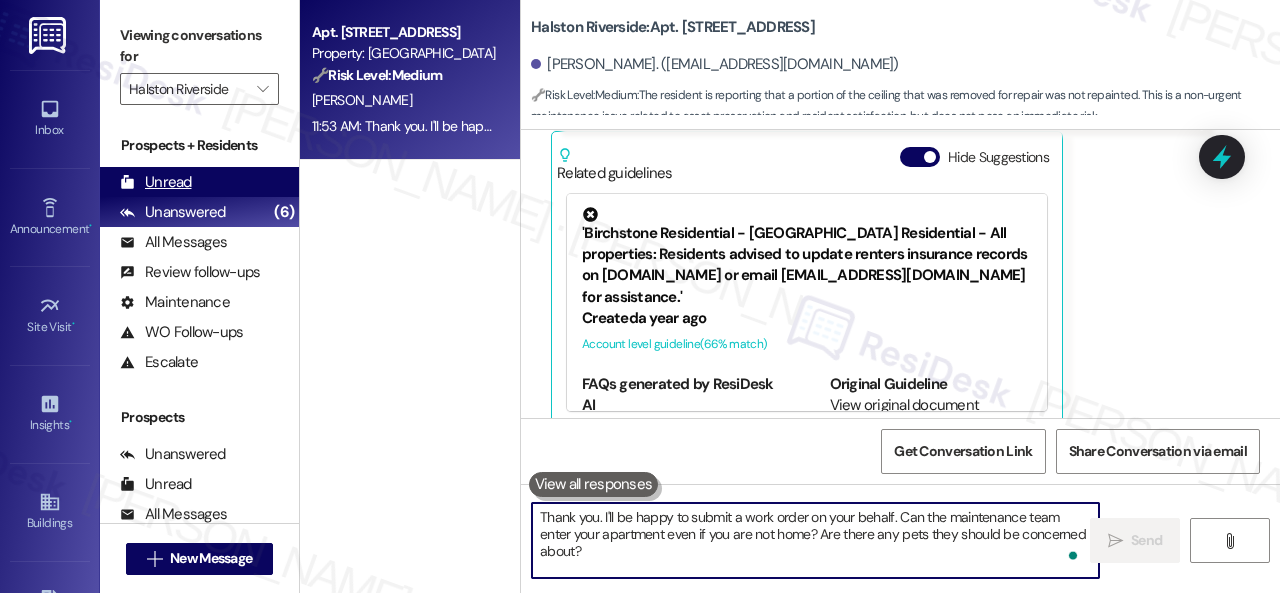type 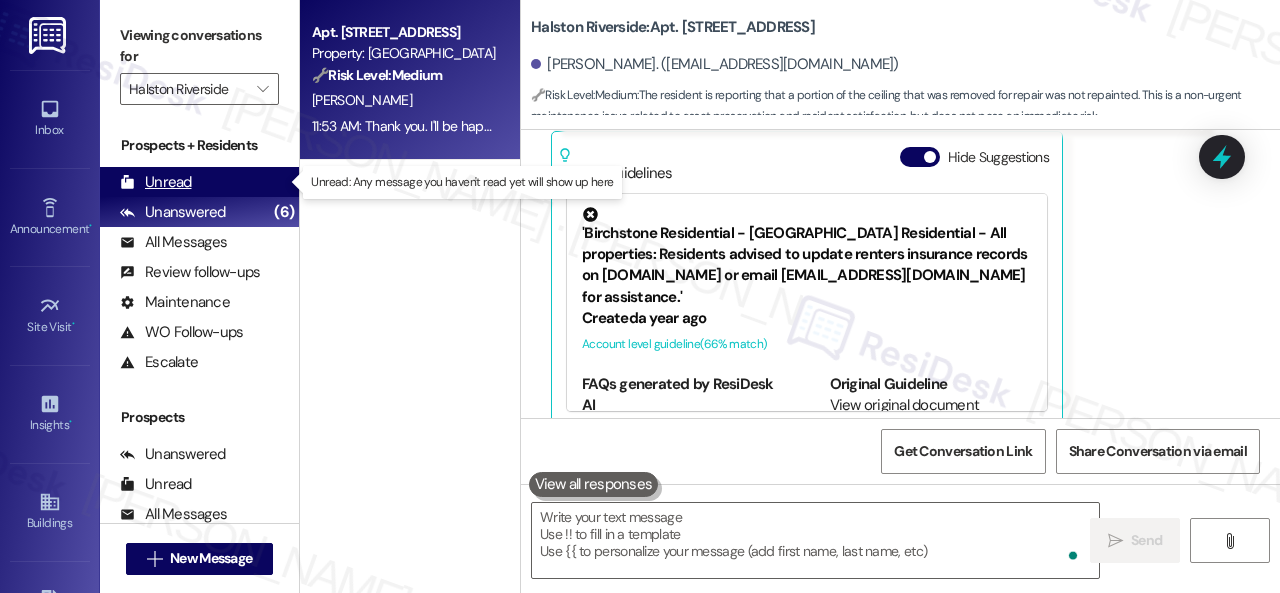 click on "Unread" at bounding box center (156, 182) 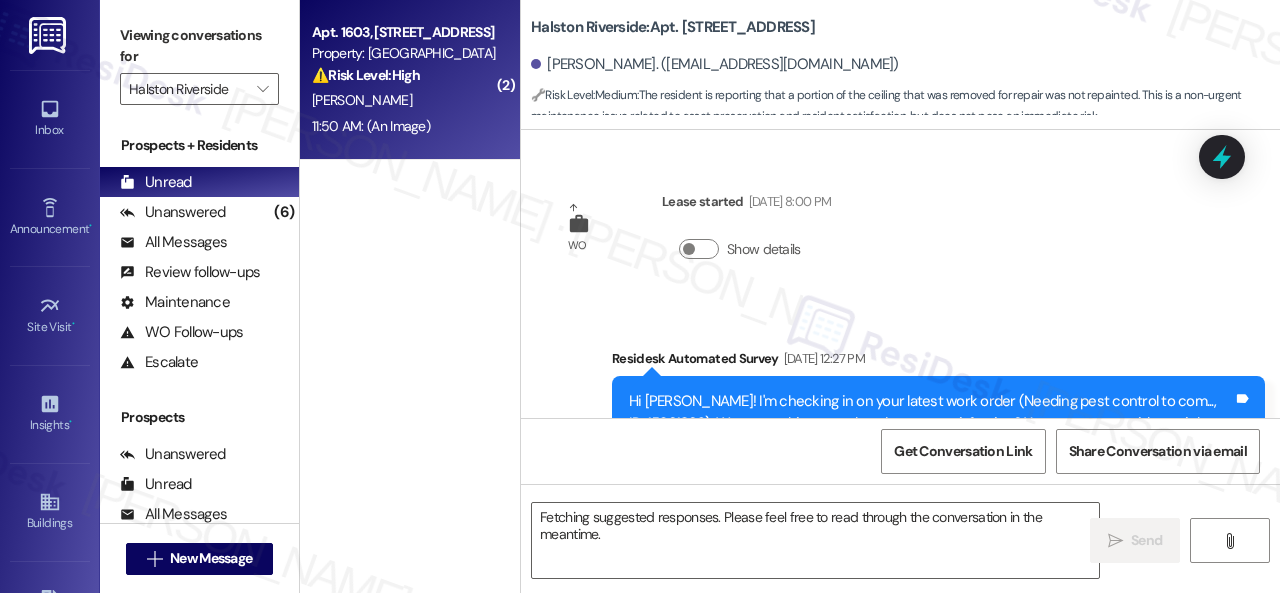 scroll, scrollTop: 6724, scrollLeft: 0, axis: vertical 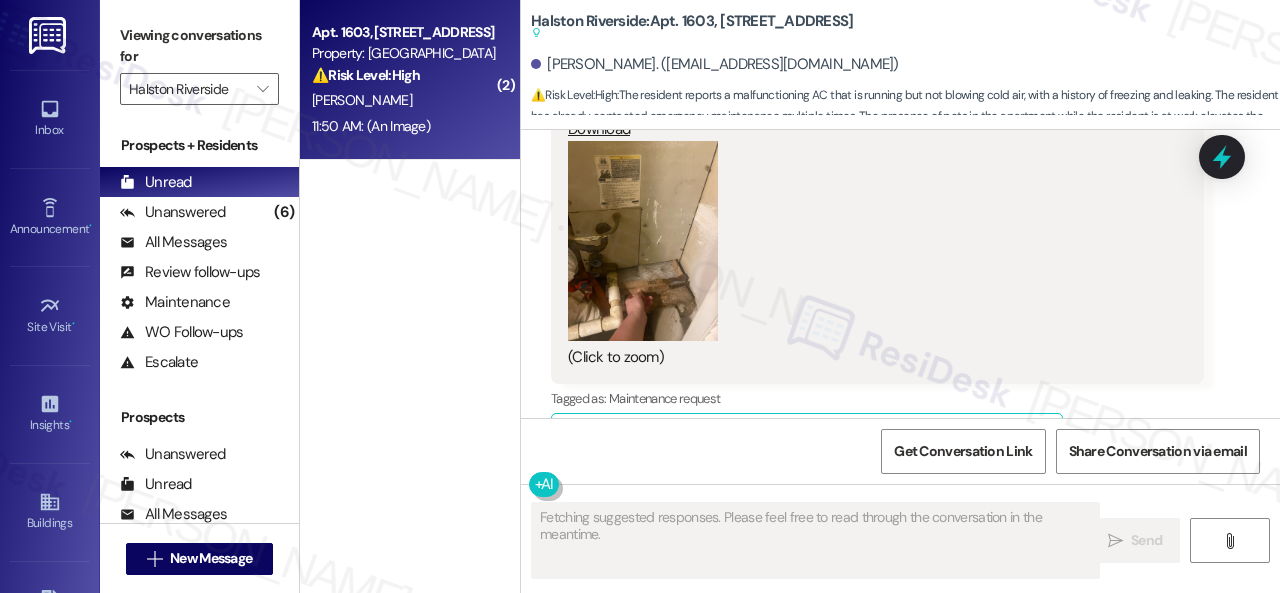 click at bounding box center [643, 241] 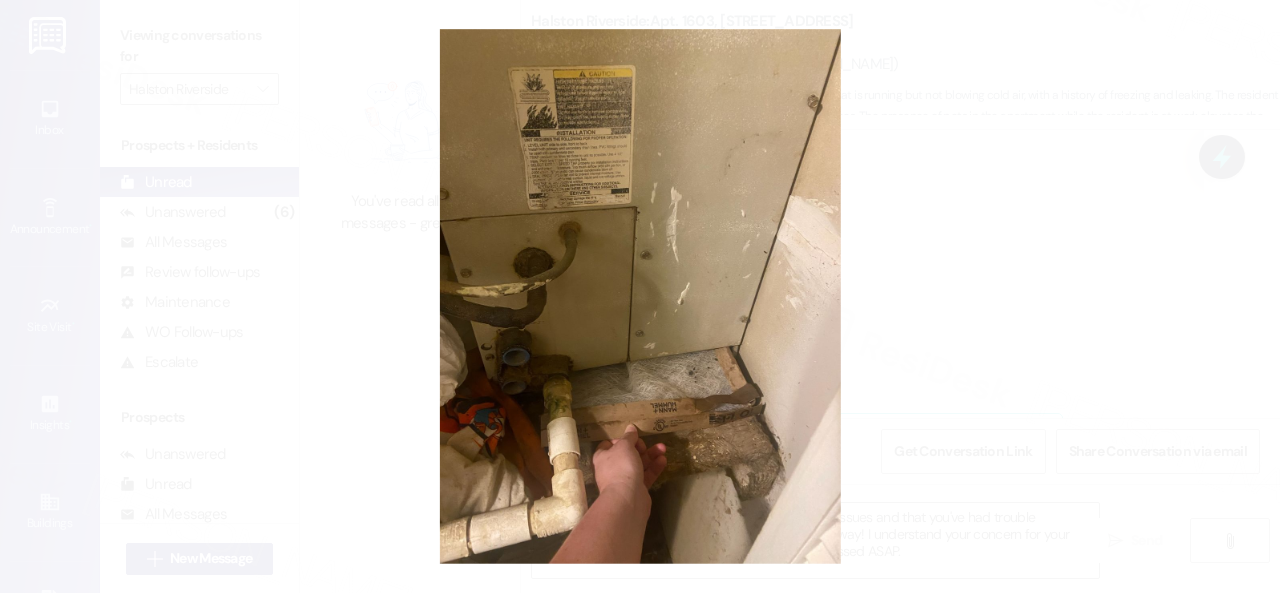 click at bounding box center [640, 296] 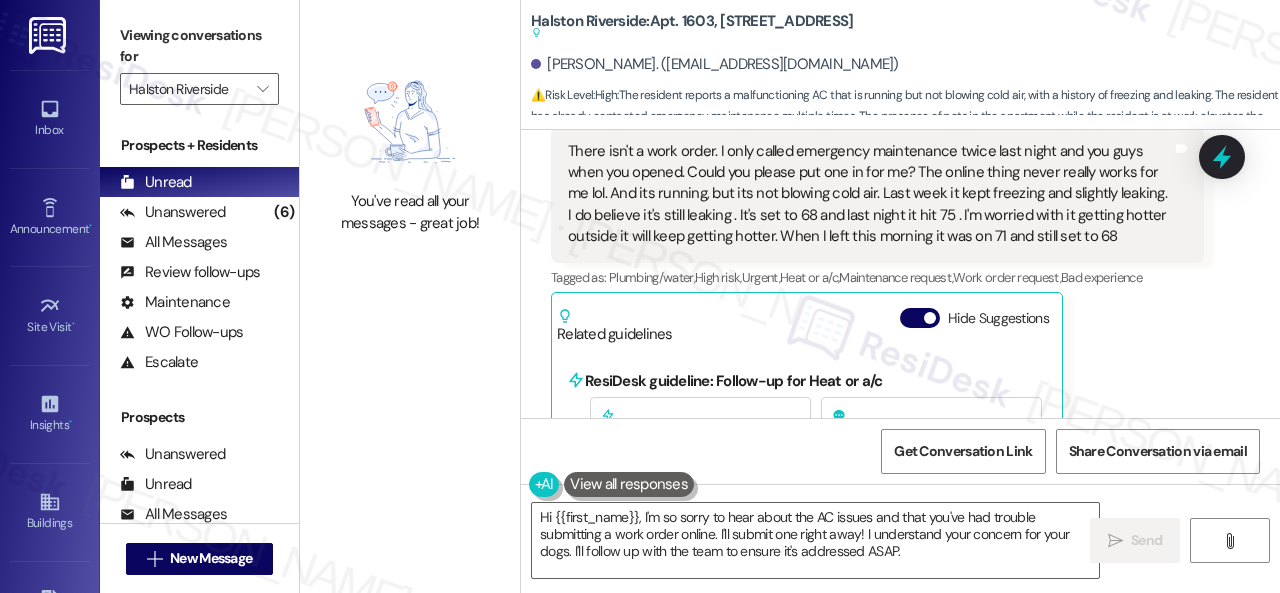 scroll, scrollTop: 12973, scrollLeft: 0, axis: vertical 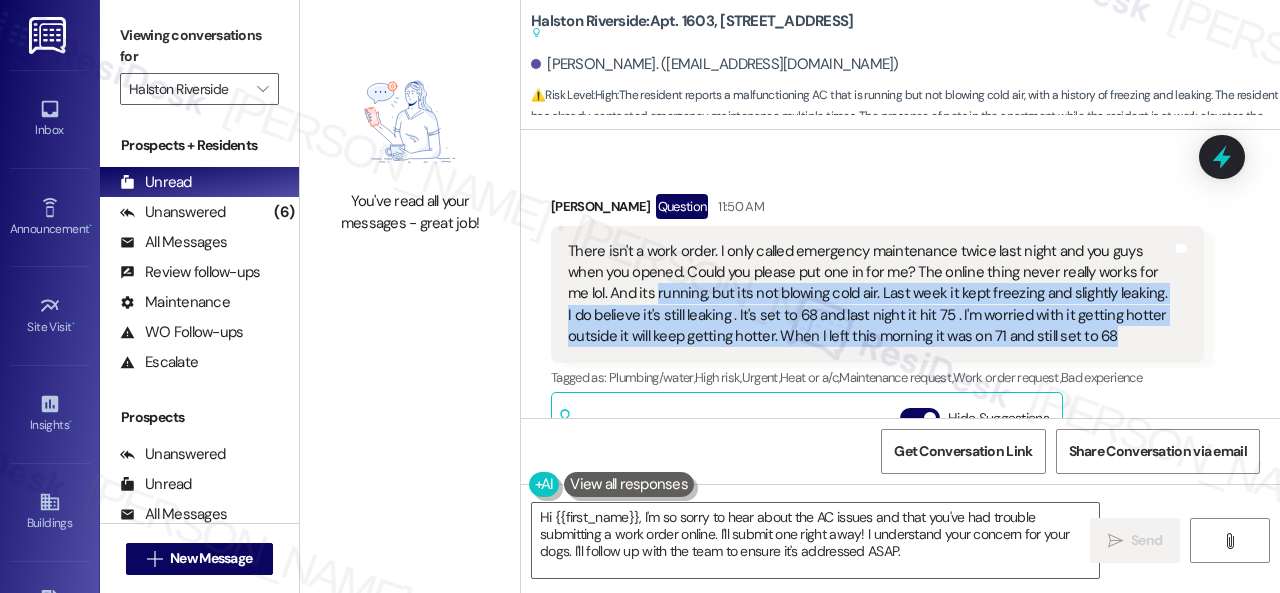 drag, startPoint x: 657, startPoint y: 228, endPoint x: 1111, endPoint y: 269, distance: 455.84756 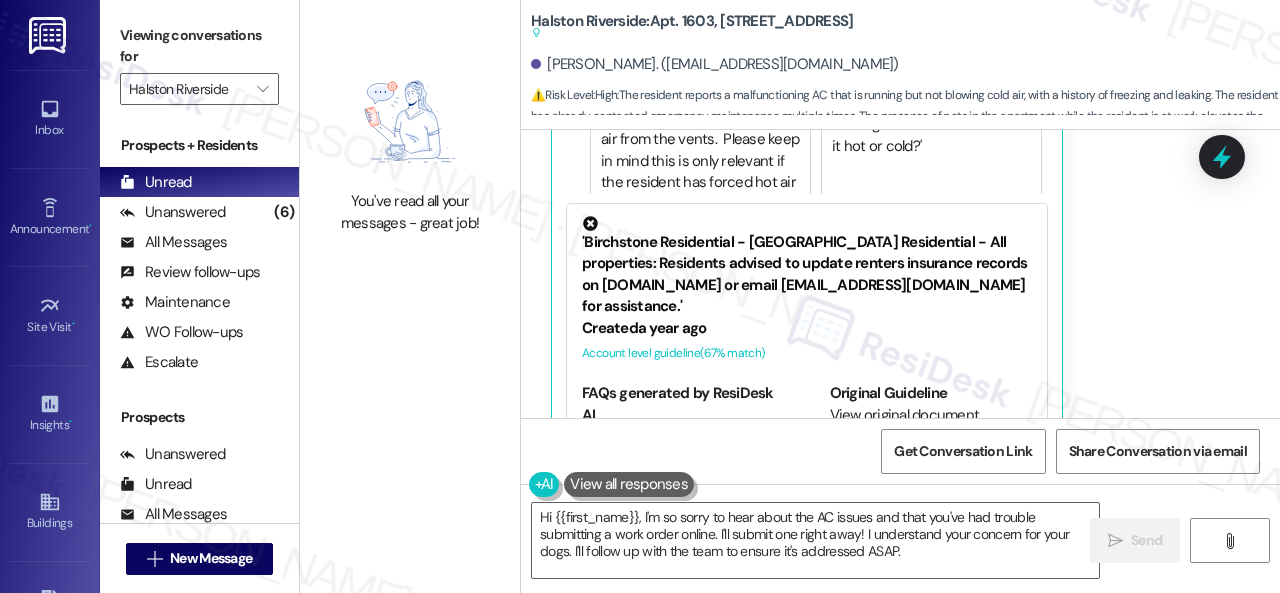 scroll, scrollTop: 13473, scrollLeft: 0, axis: vertical 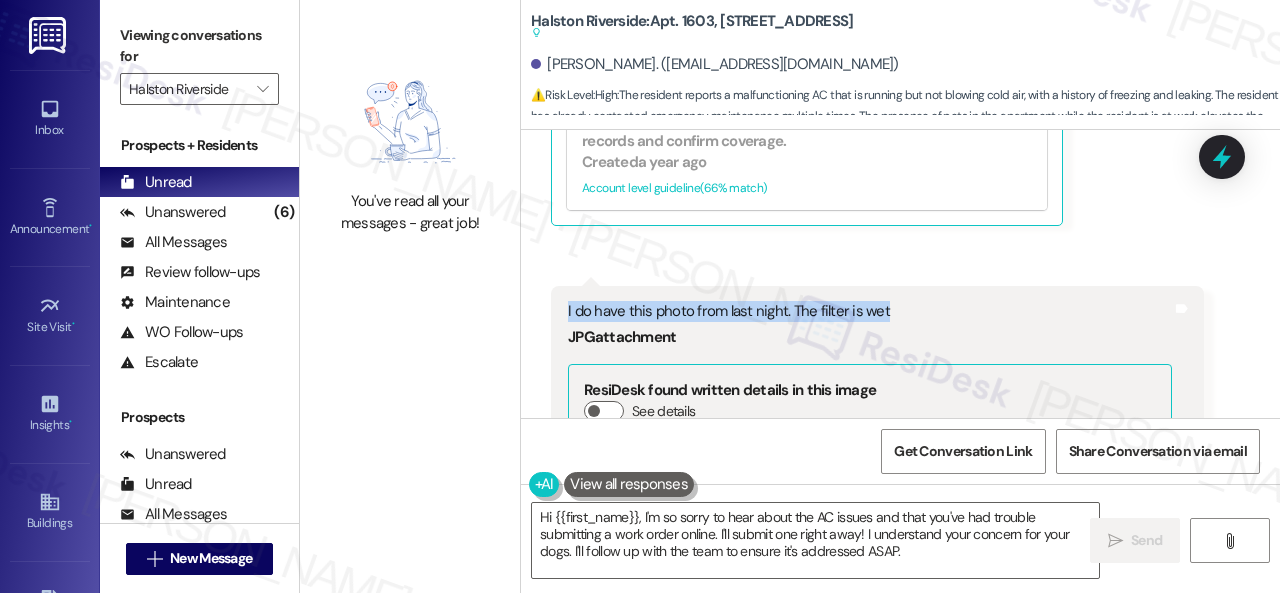 drag, startPoint x: 564, startPoint y: 232, endPoint x: 878, endPoint y: 245, distance: 314.26898 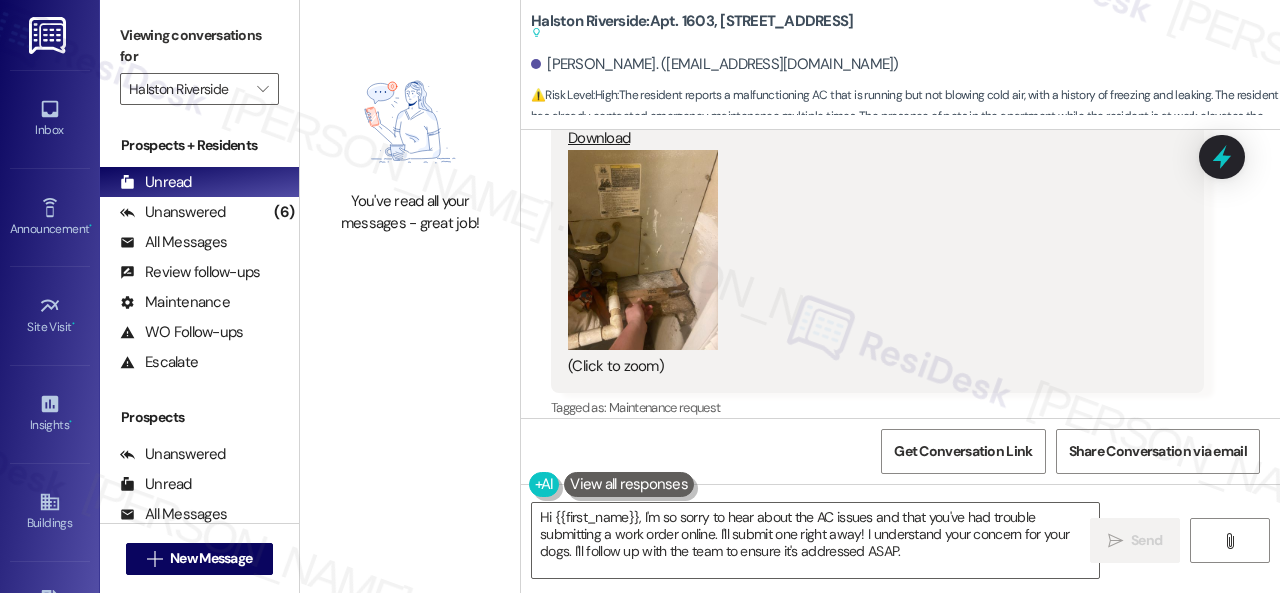 scroll, scrollTop: 14073, scrollLeft: 0, axis: vertical 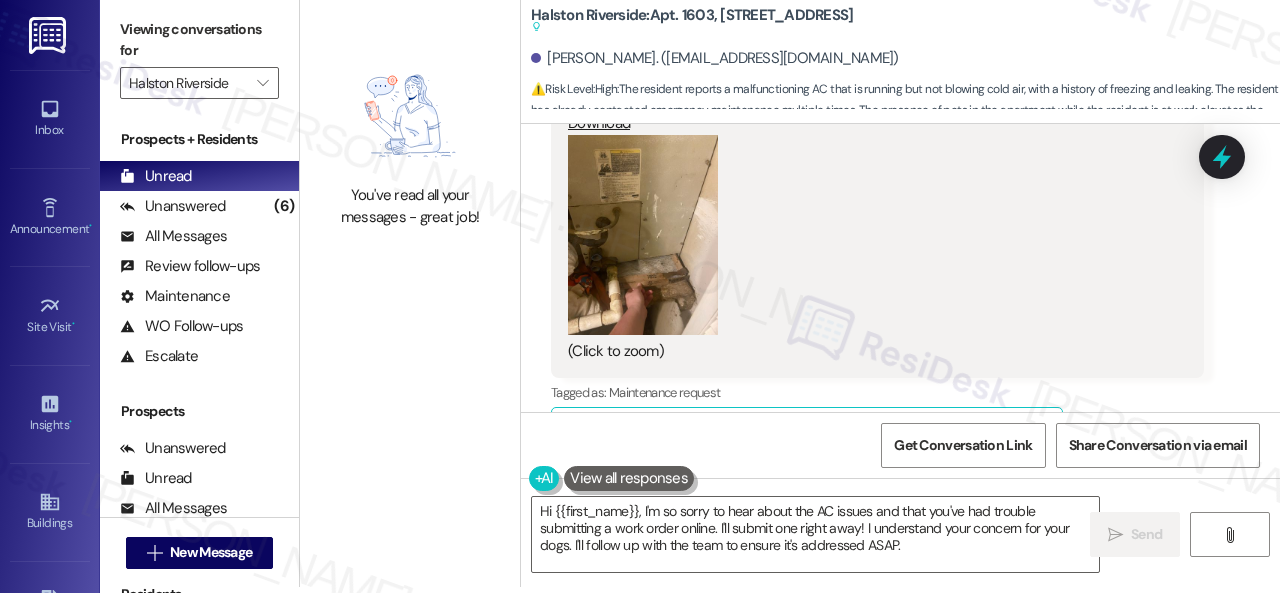 click at bounding box center (643, 235) 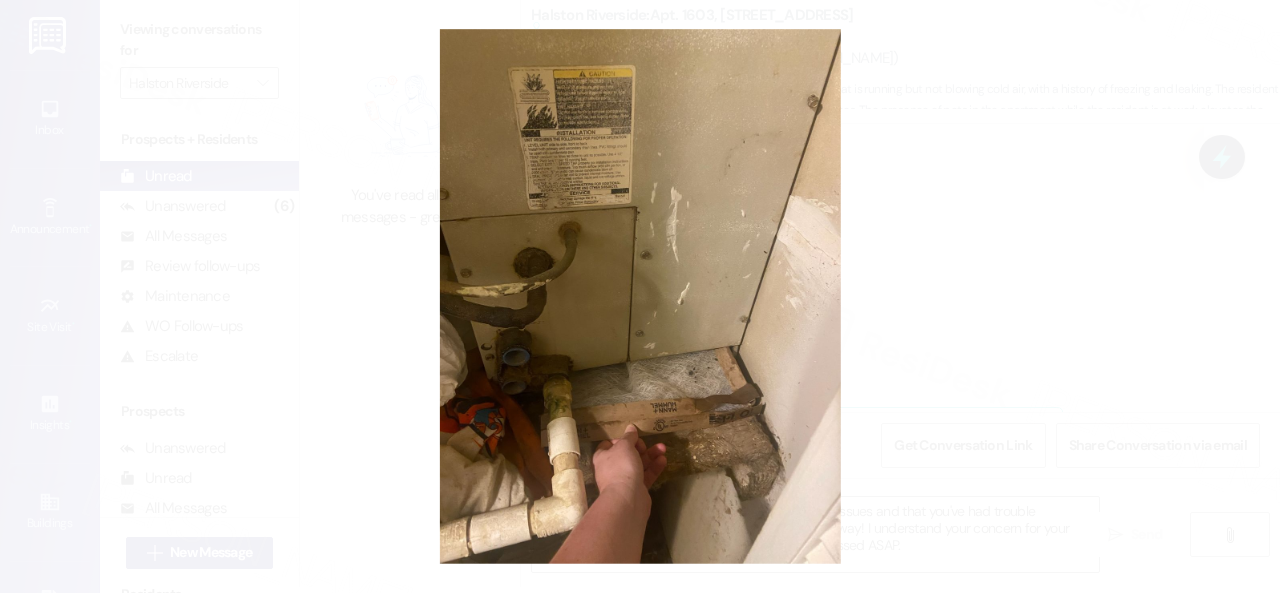 type 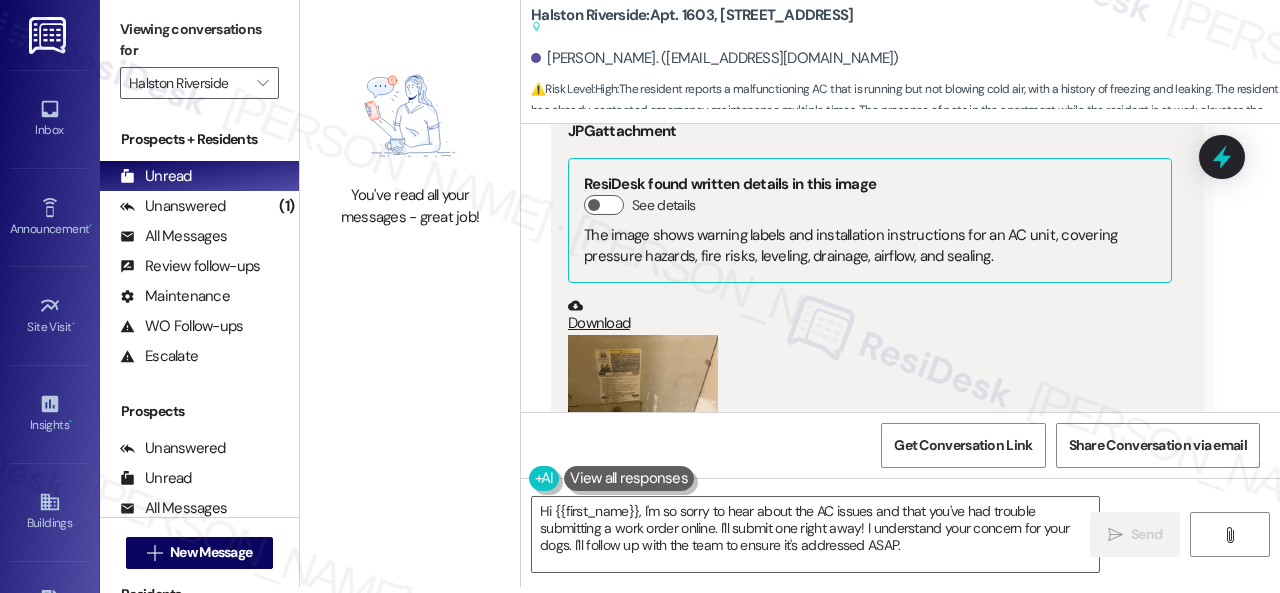 scroll, scrollTop: 14073, scrollLeft: 0, axis: vertical 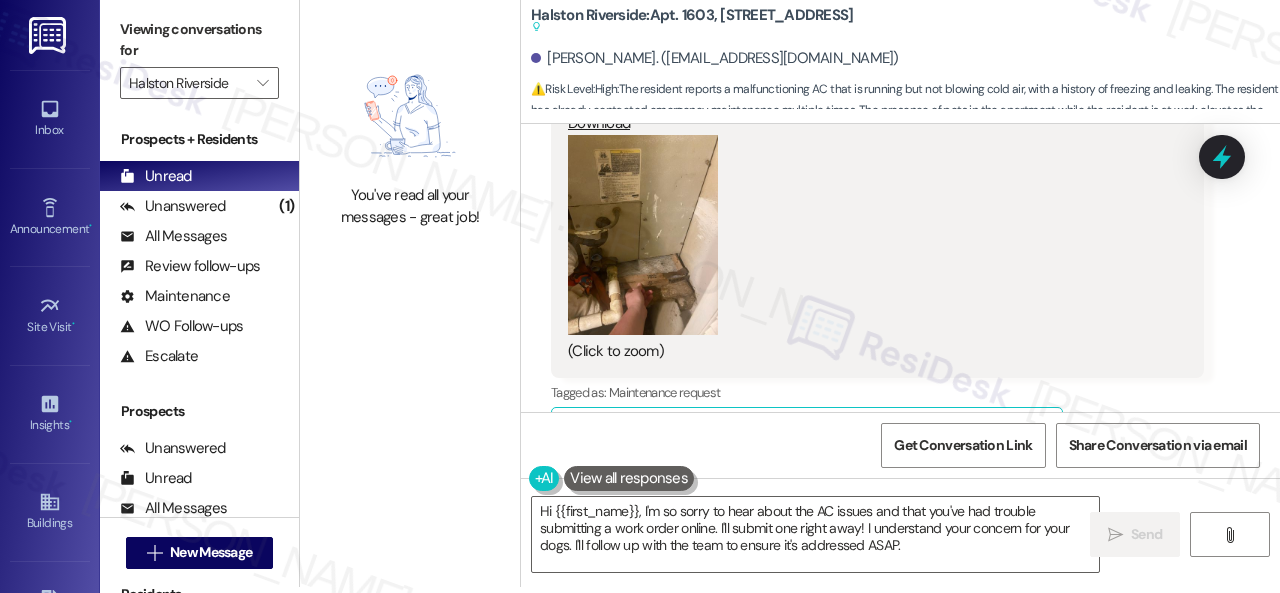 click on "Morgan Chaffin 11:50 AM I do have this photo from last night. The filter is wet JPG  attachment ResiDesk found written details in this image   See details The image shows warning labels and installation instructions for an AC unit, covering pressure hazards, fire risks, leveling, drainage, airflow, and sealing.
Download   (Click to zoom) Tags and notes Tagged as:   Maintenance request Click to highlight conversations about Maintenance request  Related guidelines Show suggestions" at bounding box center [877, 173] 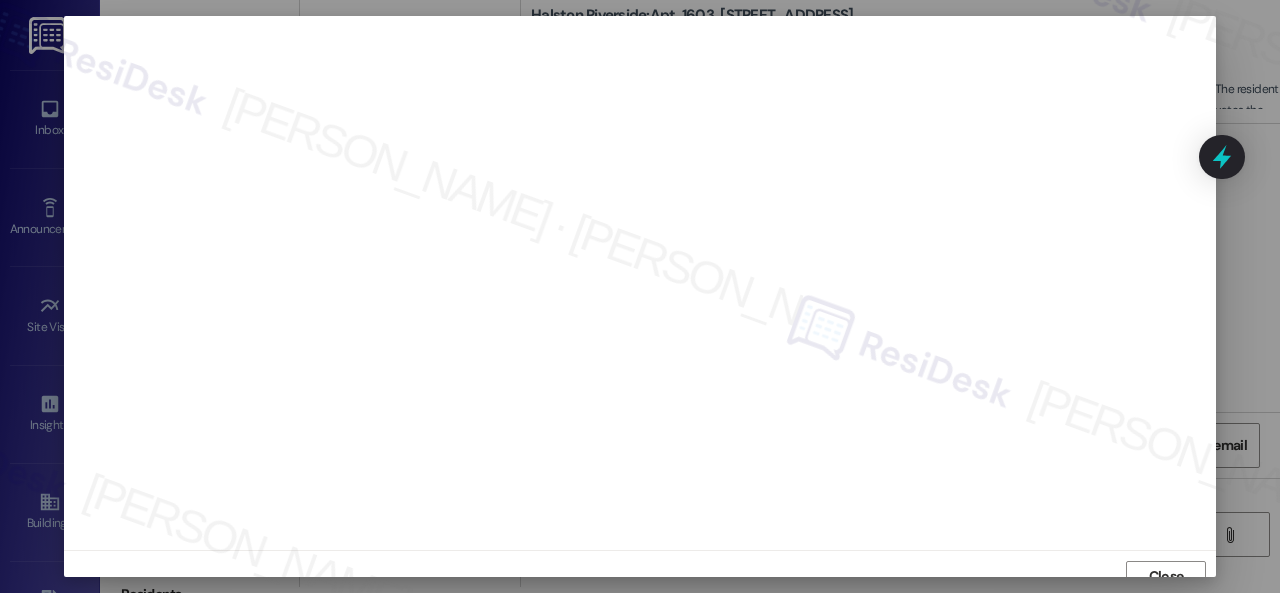 scroll, scrollTop: 15, scrollLeft: 0, axis: vertical 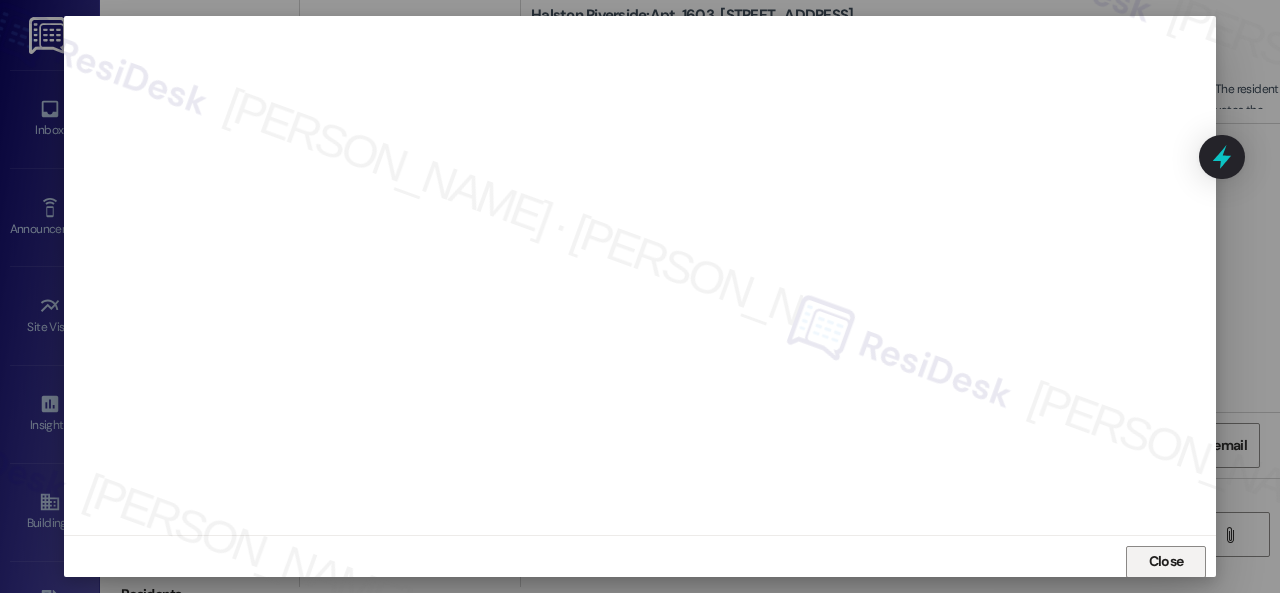 click on "Close" at bounding box center (1166, 562) 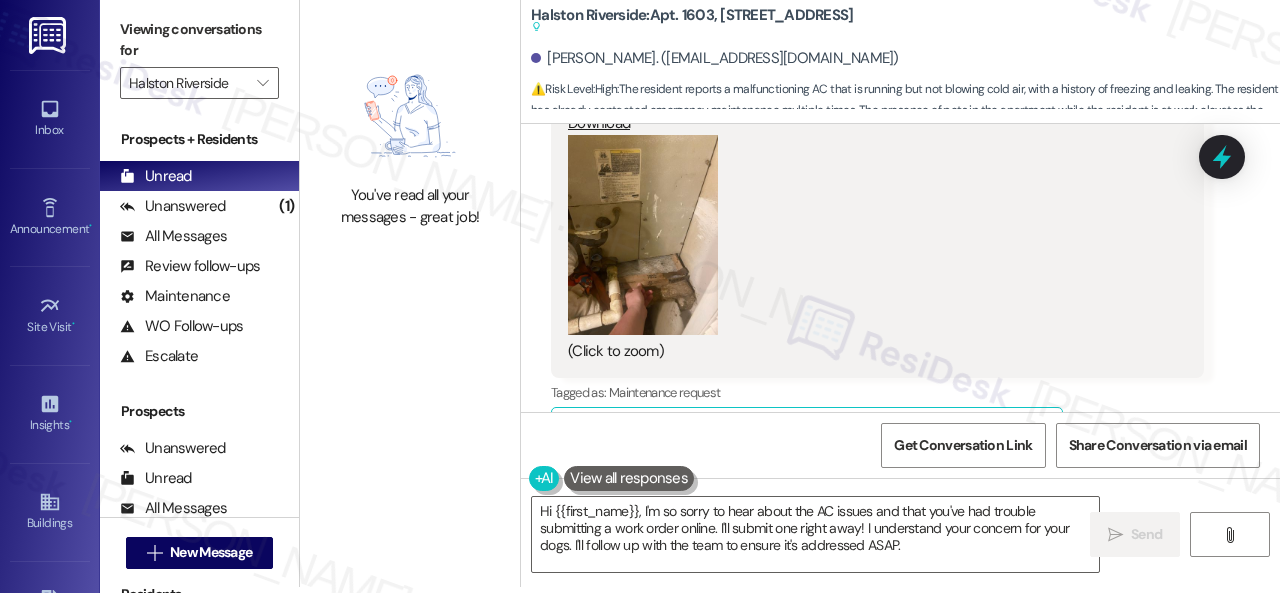 click on "Morgan Chaffin 11:50 AM I do have this photo from last night. The filter is wet JPG  attachment ResiDesk found written details in this image   See details The image shows warning labels and installation instructions for an AC unit, covering pressure hazards, fire risks, leveling, drainage, airflow, and sealing.
Download   (Click to zoom) Tags and notes Tagged as:   Maintenance request Click to highlight conversations about Maintenance request  Related guidelines Show suggestions" at bounding box center (877, 173) 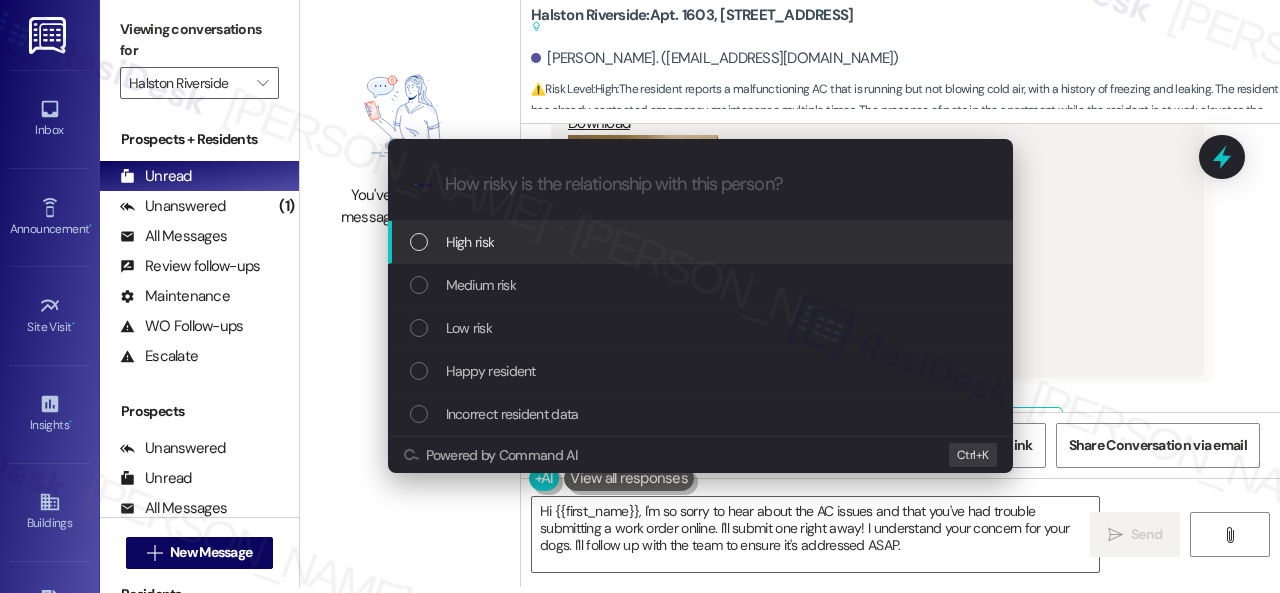 click on "High risk" at bounding box center [470, 242] 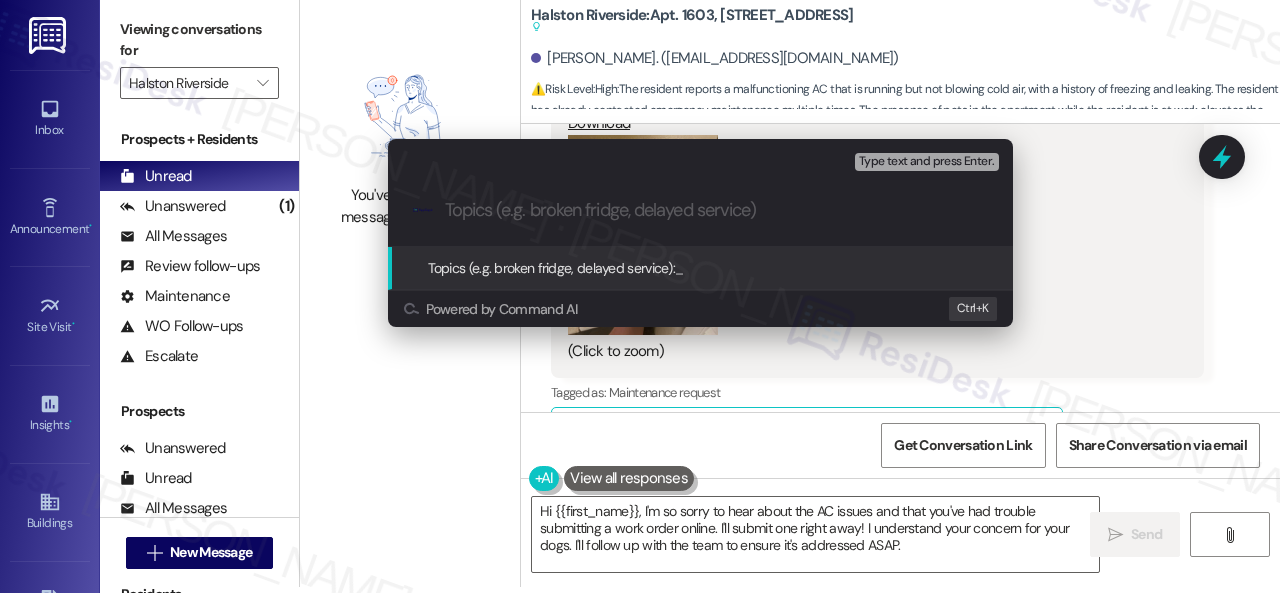 paste on "New work order/s submitted - AC issue" 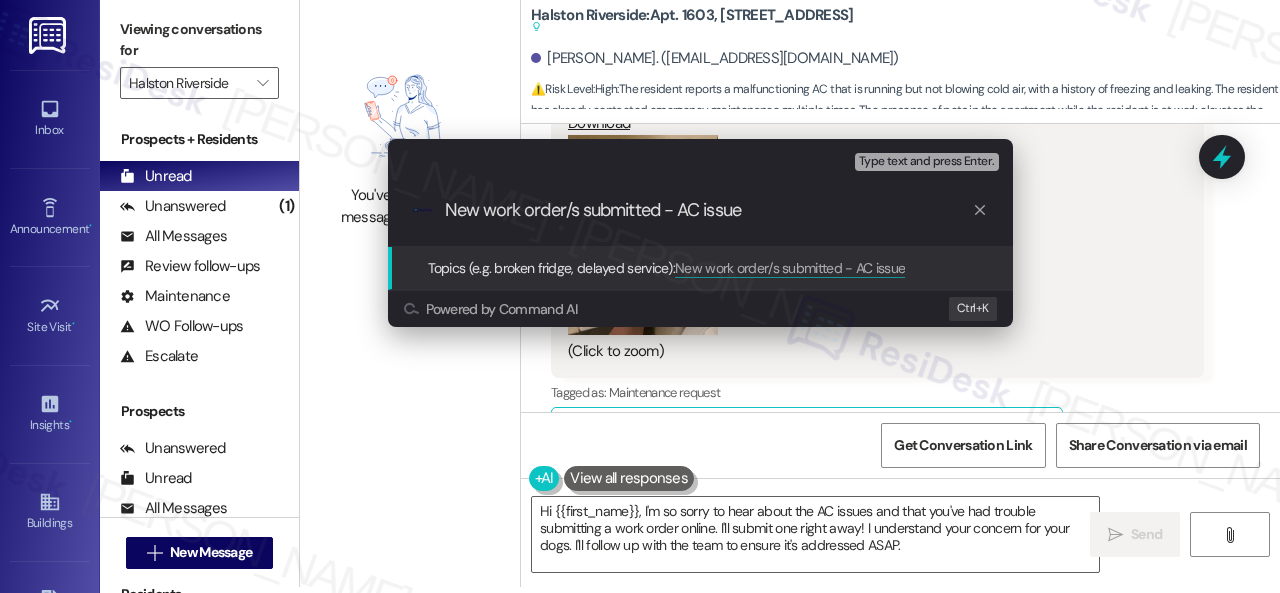 type 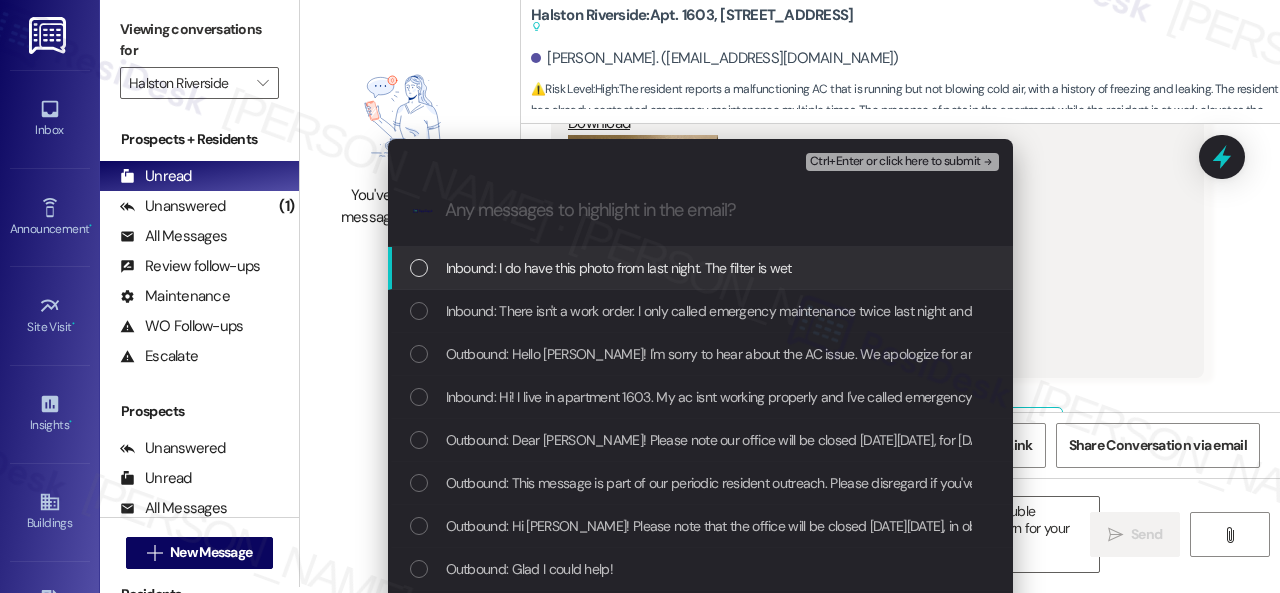 click on "Inbound: I do have this photo from last night. The filter is wet" at bounding box center (619, 268) 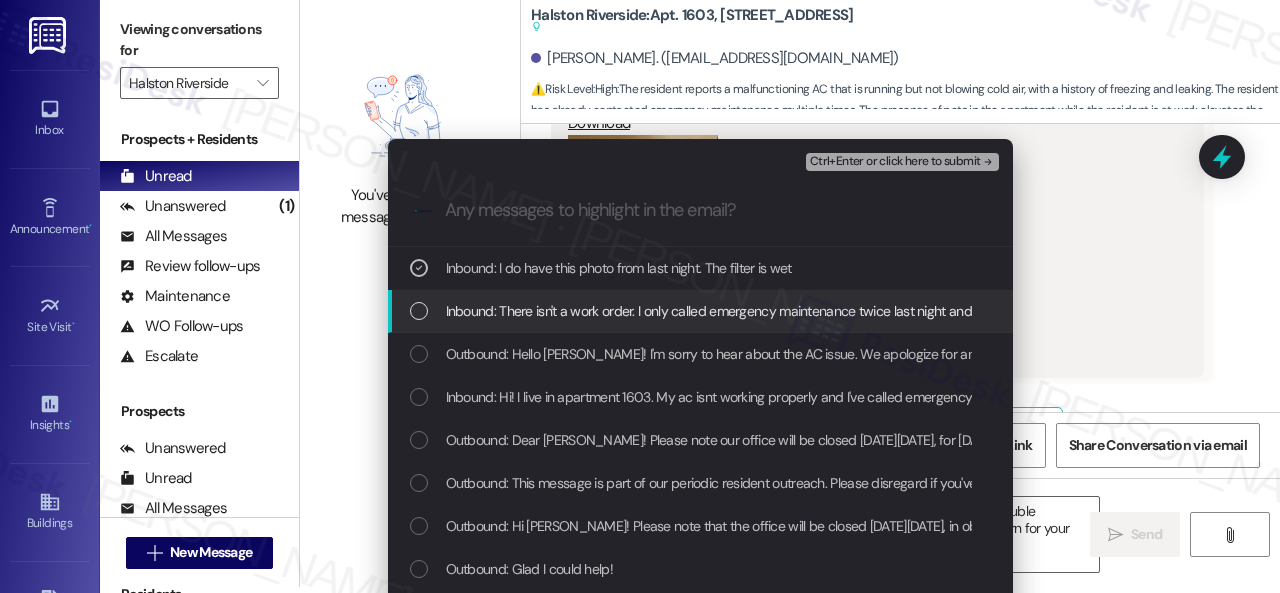 click on "Inbound: There isn't a work order. I only called emergency maintenance twice last night and you guys when you opened. Could you please put one in for me? The online thing never really works for me lol. And its running, but its not blowing cold air. Last week it kept freezing and slightly leaking. I do believe it's still leaking . It's set to 68 and last night it hit 75 . I'm worried with it getting hotter outside it will keep getting hotter. When I left this morning it was on 71 and still set to 68" at bounding box center (1809, 311) 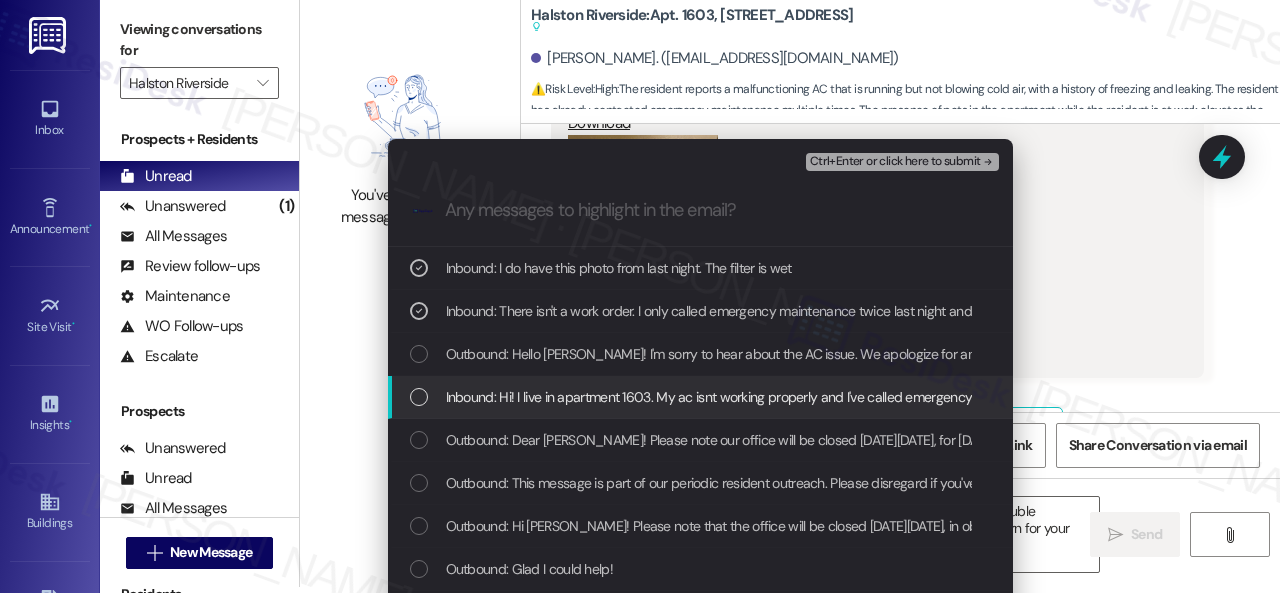 click on "Inbound: Hi! I live in apartment 1603. My ac isnt working properly and I've called emergency maintenance and you guys three times. I have my dogs there cause I'm at work and need it looked at as soon as possible! Thank you" at bounding box center (1094, 397) 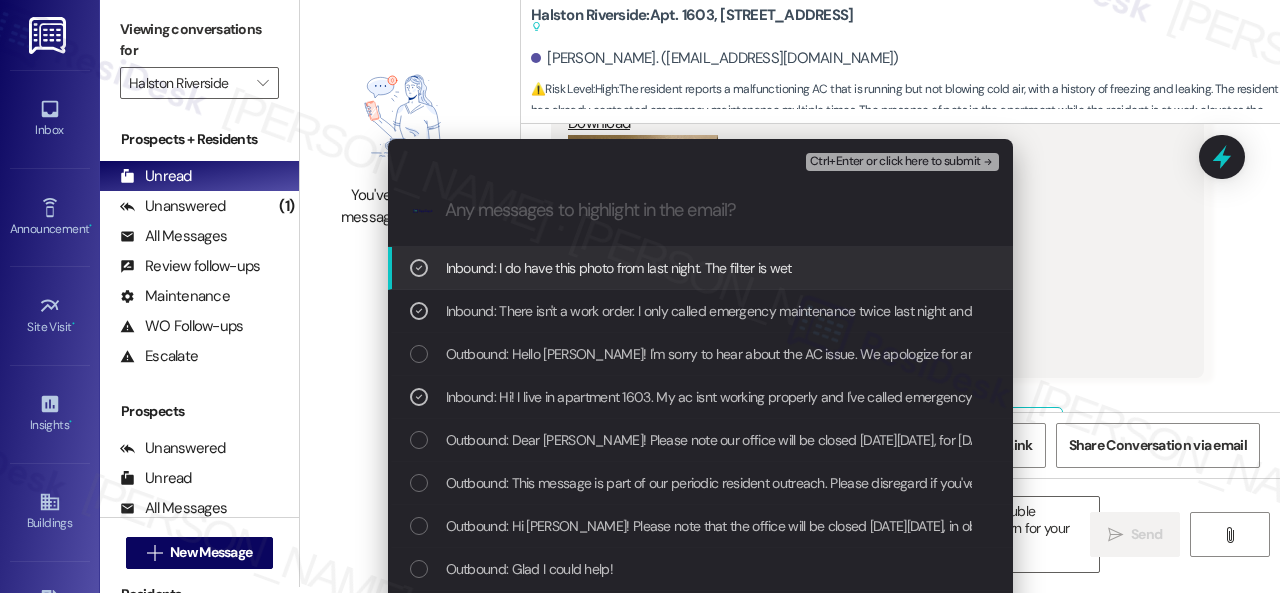 click on "Ctrl+Enter or click here to submit" at bounding box center (895, 162) 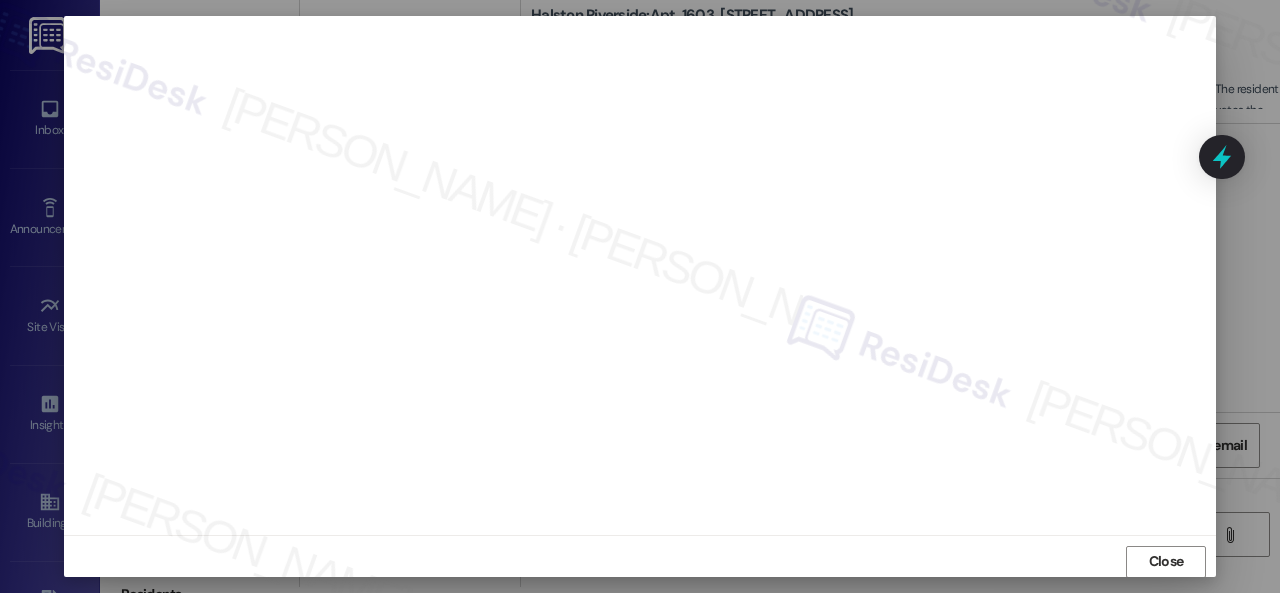 scroll, scrollTop: 25, scrollLeft: 0, axis: vertical 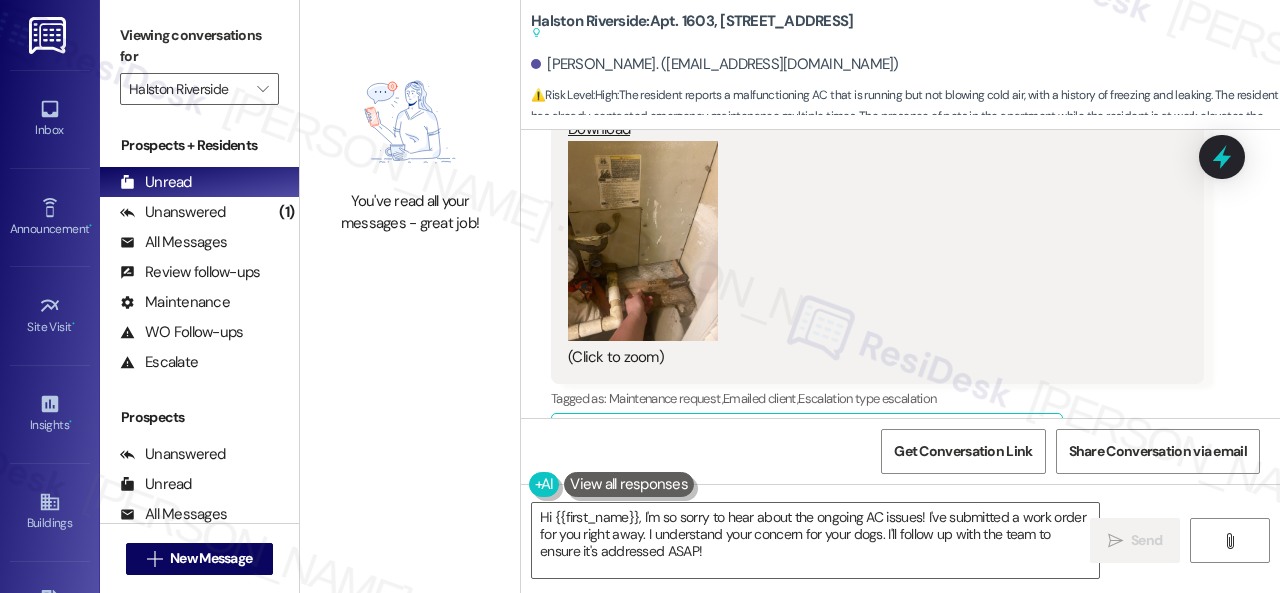 click on "Morgan Chaffin 11:50 AM I do have this photo from last night. The filter is wet JPG  attachment ResiDesk found written details in this image   See details The image shows warning labels and installation instructions for an AC unit, covering pressure hazards, fire risks, leveling, drainage, airflow, and sealing.
Download   (Click to zoom) Tags and notes Tagged as:   Maintenance request ,  Click to highlight conversations about Maintenance request Emailed client ,  Click to highlight conversations about Emailed client Escalation type escalation Click to highlight conversations about Escalation type escalation  Related guidelines Show suggestions" at bounding box center (877, 179) 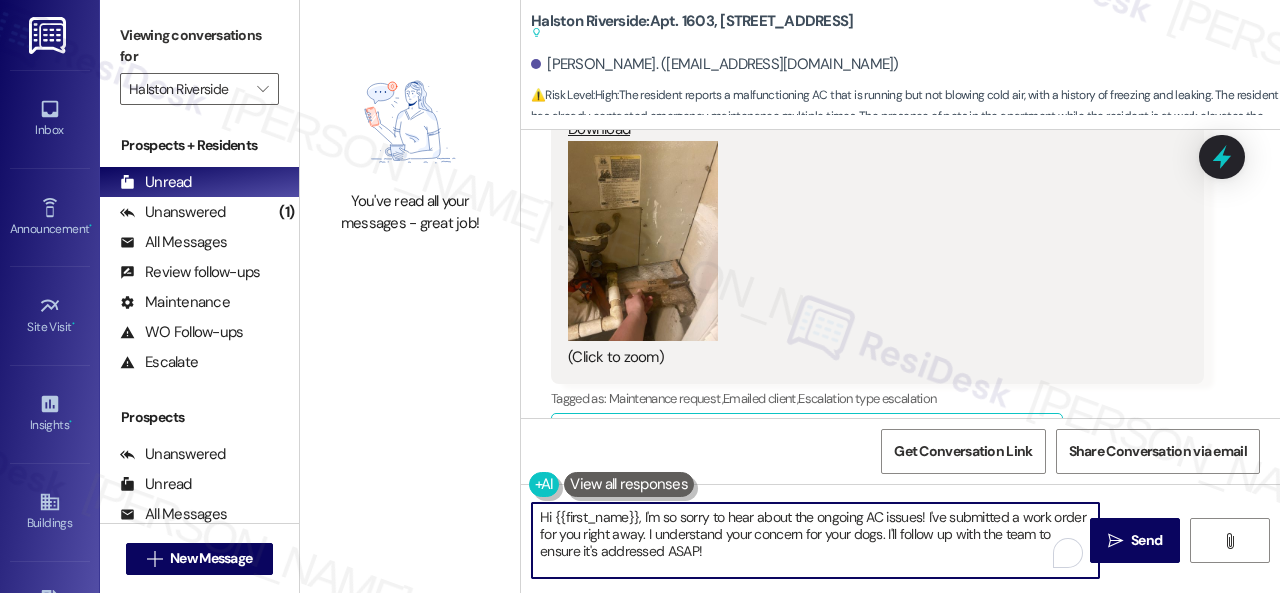 drag, startPoint x: 532, startPoint y: 511, endPoint x: 518, endPoint y: 511, distance: 14 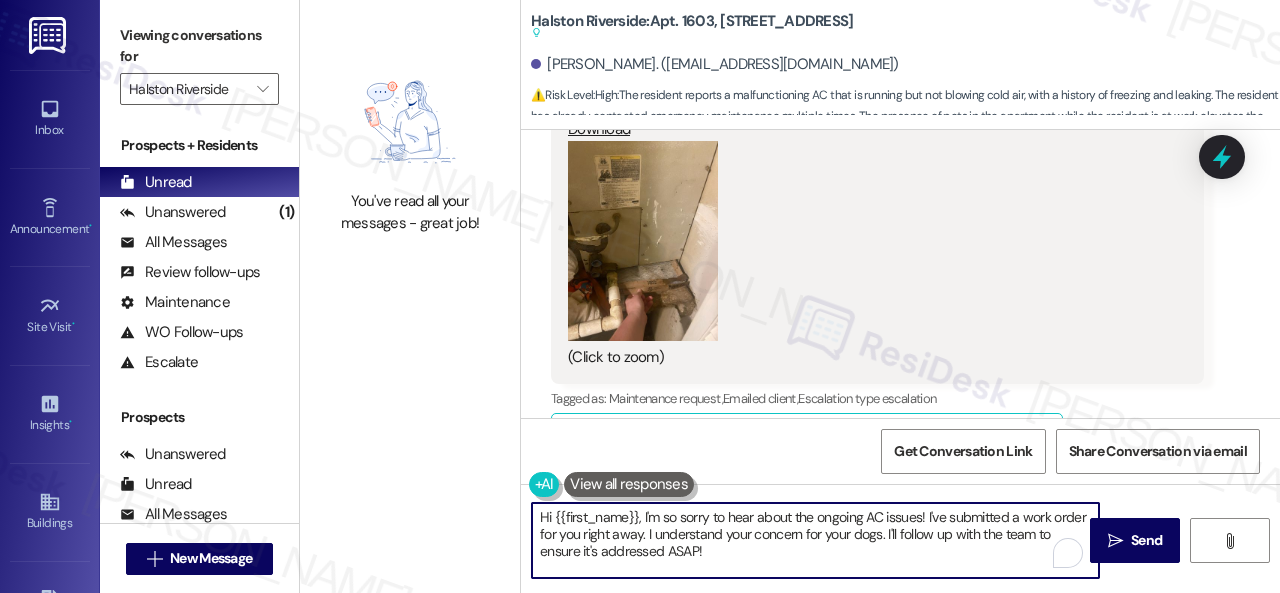click on "You've read all your messages - great job! Halston Riverside:  Apt. 1603, 1 Halston Riverside   Suggested actions and notes available for this message and will show as you scroll through.     Morgan Chaffin. (samiamsamibe123@gmail.com)   ⚠️  Risk Level:  High :  The resident reports a malfunctioning AC that is running but not blowing cold air, with a history of freezing and leaking. The resident has already contacted emergency maintenance multiple times. The presence of pets in the apartment while the resident is at work elevates the concern due to potential heat-related distress for the animals, requiring urgent attention. Review Morgan Chaffin Jun 29, 2020 at 11:24 AM I haven’t moved here yet but the people in the office are sooo nice and helpful!!! Owner reply:  We are so happy you have had a great experience with our staff.  We hope to serve you for many years to come!
Retreat at Riverside Management Team See review  Survey, sent via SMS Residesk Automated Survey Jul 31, 2024 at 11:25 AM Tagged as:" at bounding box center (790, 296) 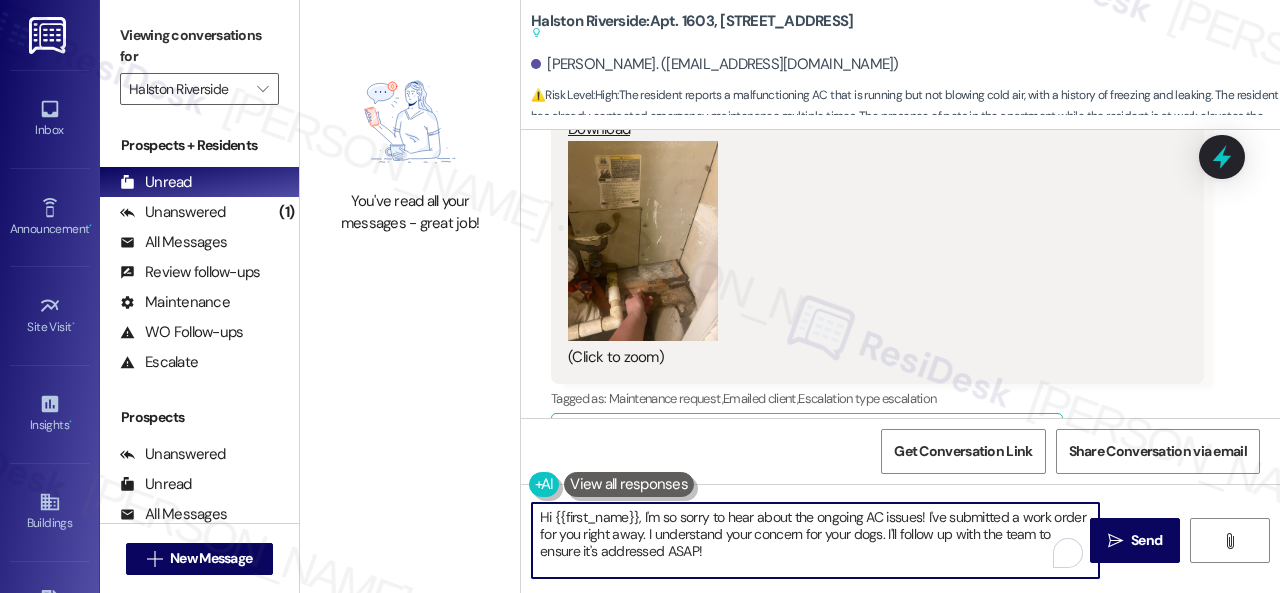 paste on "Thank you. I've submitted a work order on your behalf and notified the site team. Please let me know if you have an update or need anything else." 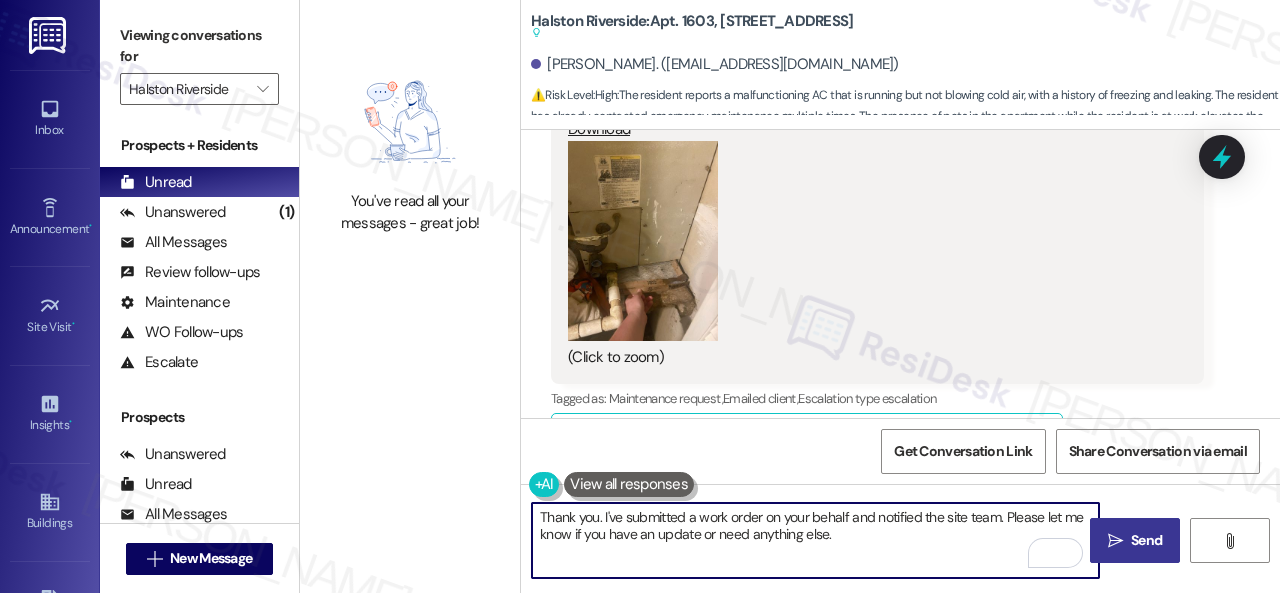 type on "Thank you. I've submitted a work order on your behalf and notified the site team. Please let me know if you have an update or need anything else." 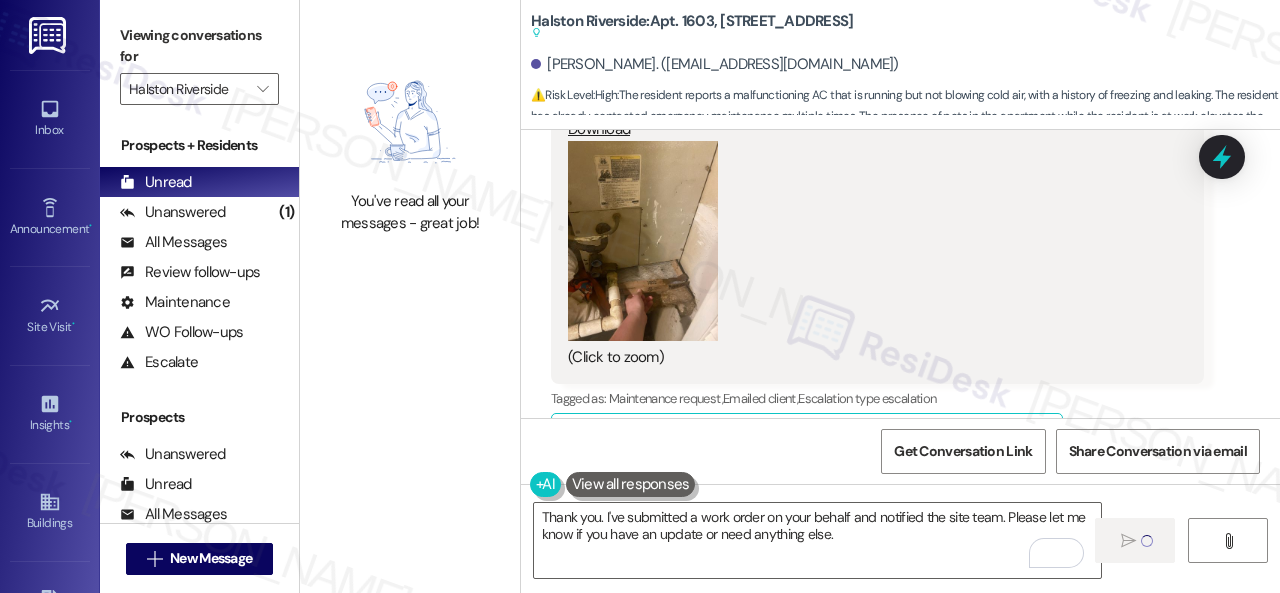 type 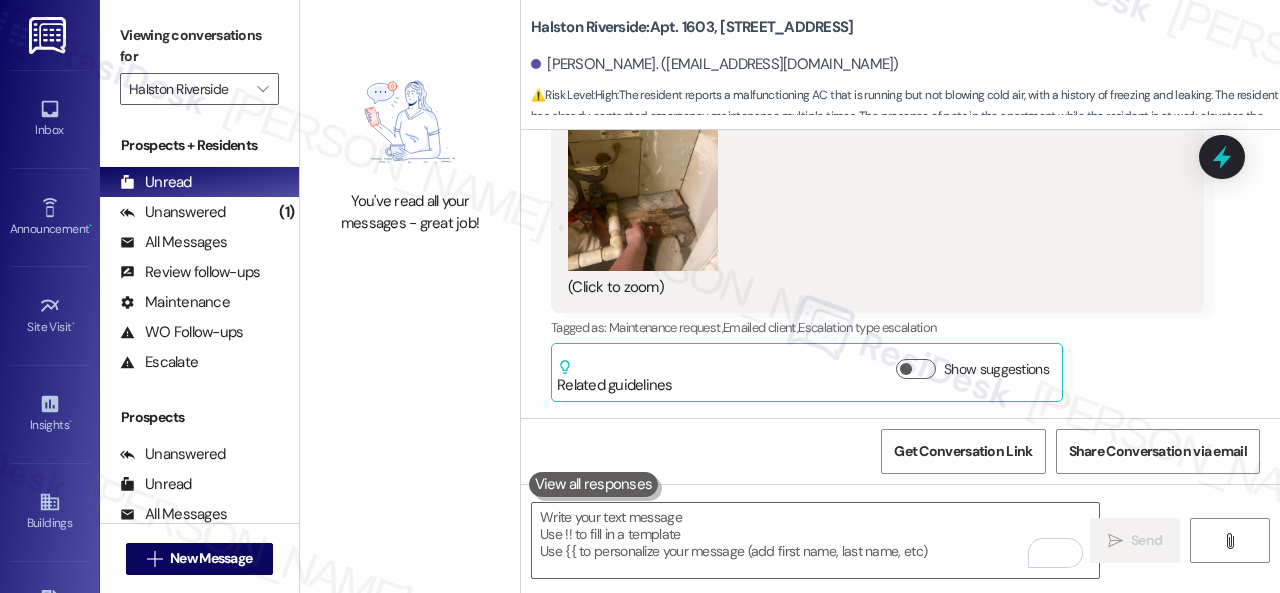 scroll, scrollTop: 13996, scrollLeft: 0, axis: vertical 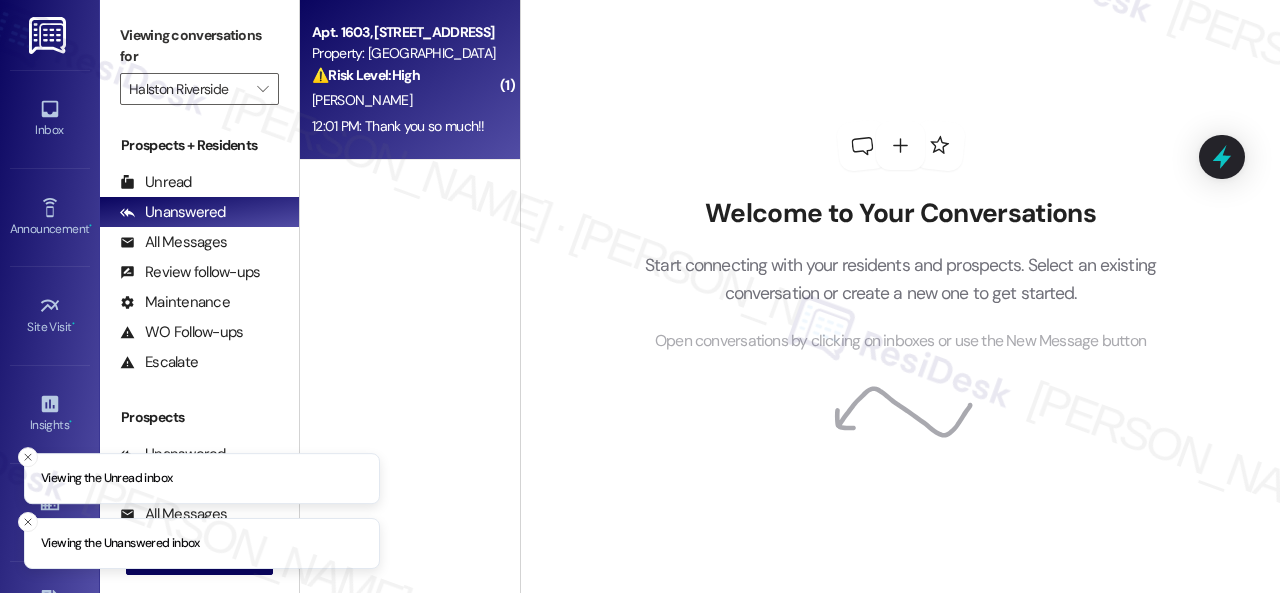 click on "12:01 PM: Thank you so much!! 12:01 PM: Thank you so much!!" at bounding box center (398, 126) 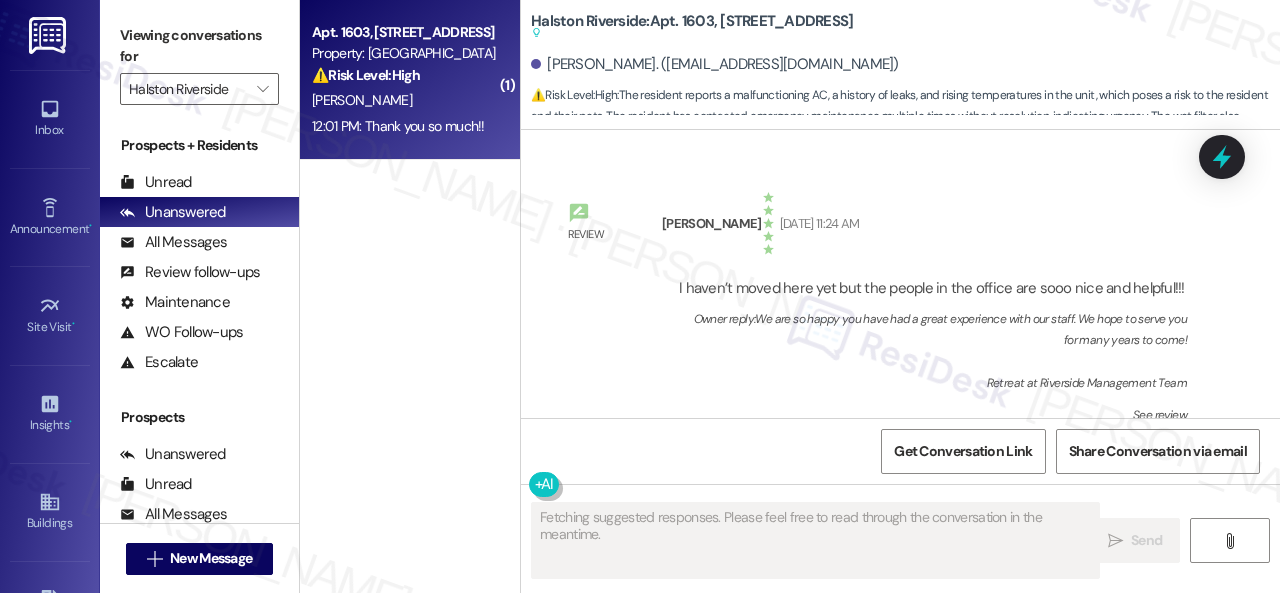 scroll, scrollTop: 14225, scrollLeft: 0, axis: vertical 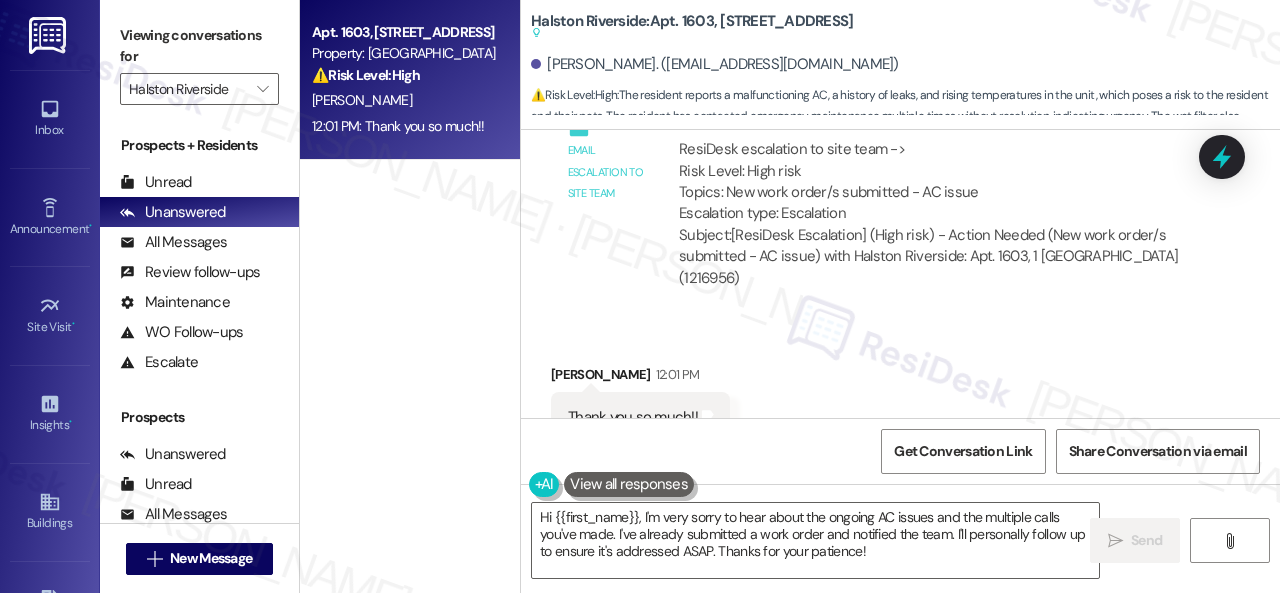 drag, startPoint x: 891, startPoint y: 551, endPoint x: 350, endPoint y: 445, distance: 551.2867 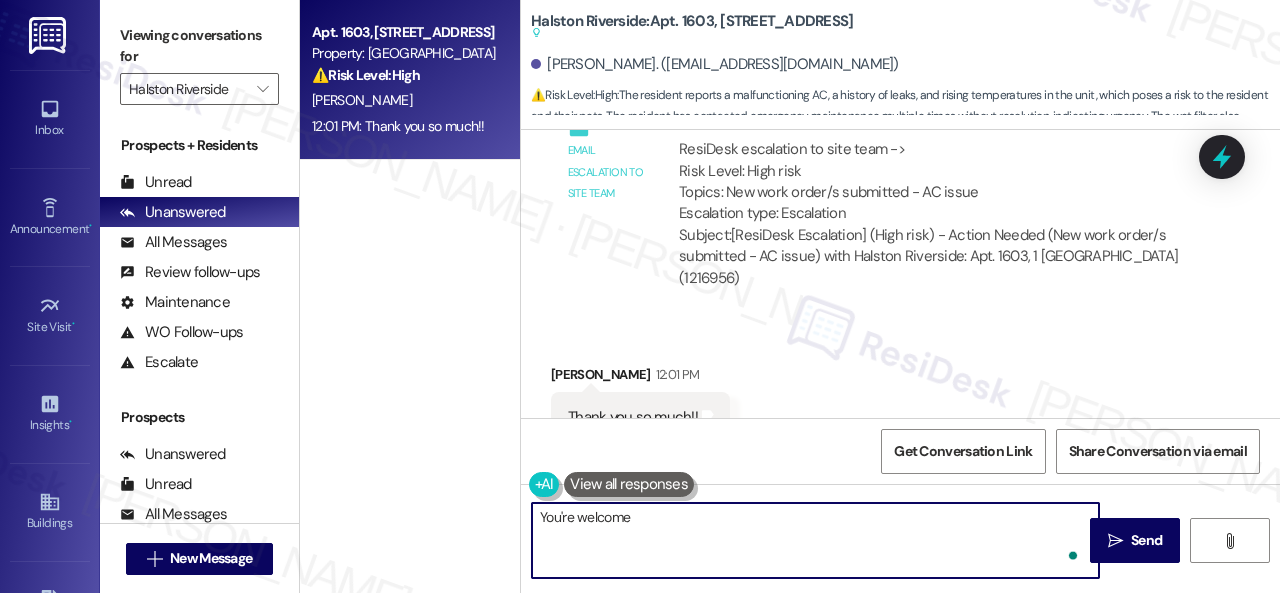 type on "You're welcome!" 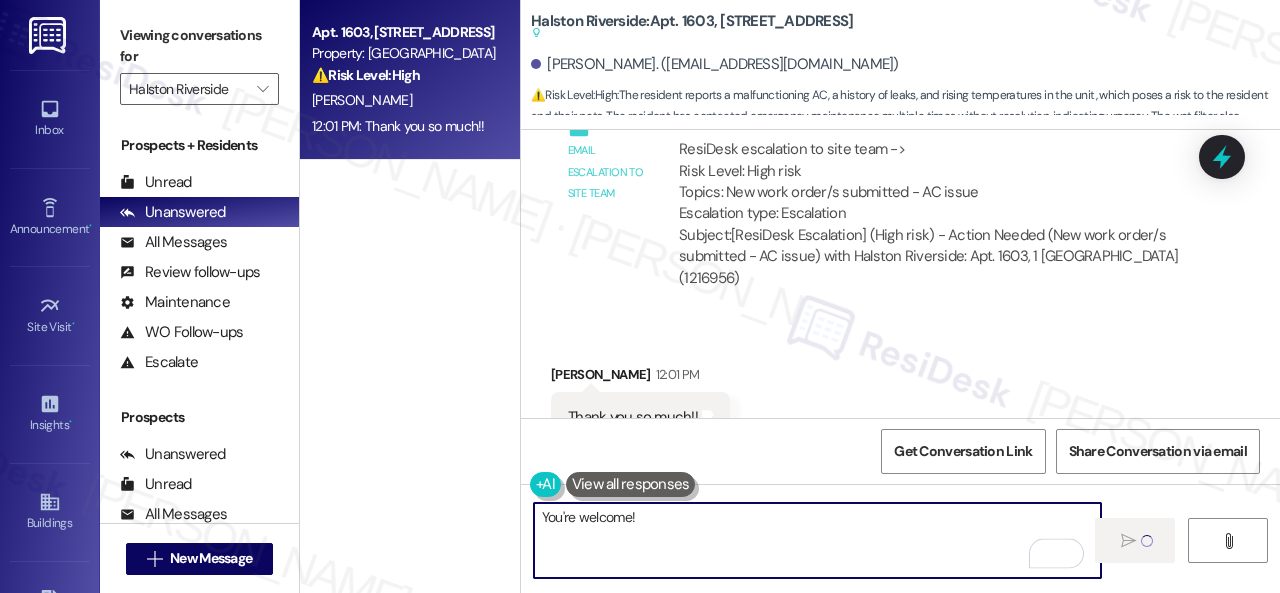 type 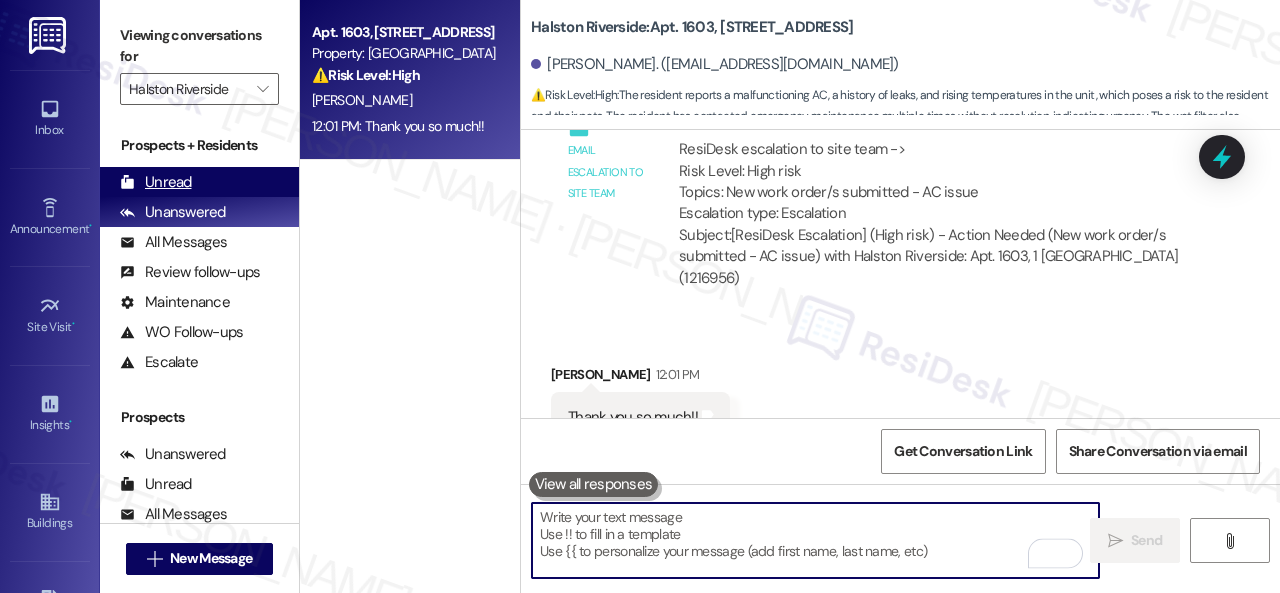 scroll, scrollTop: 14224, scrollLeft: 0, axis: vertical 